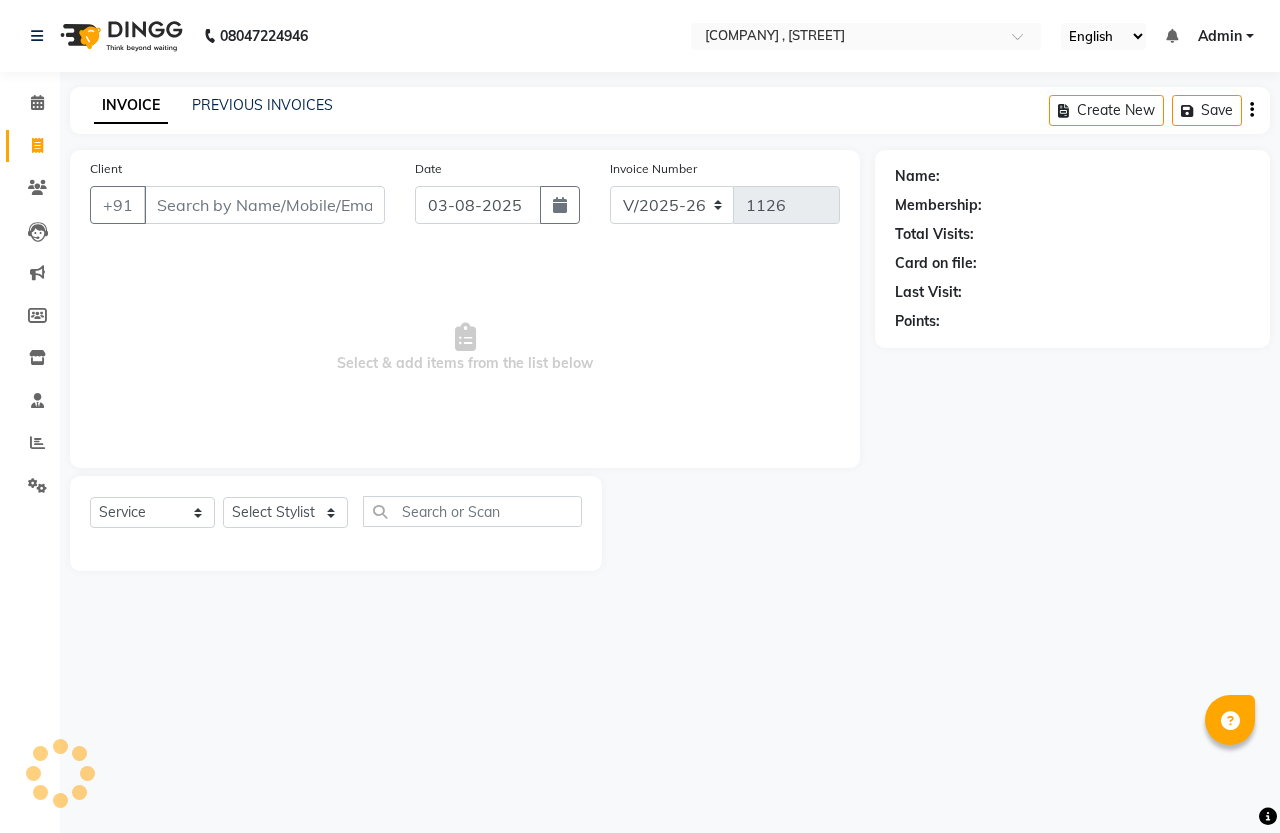 select on "7213" 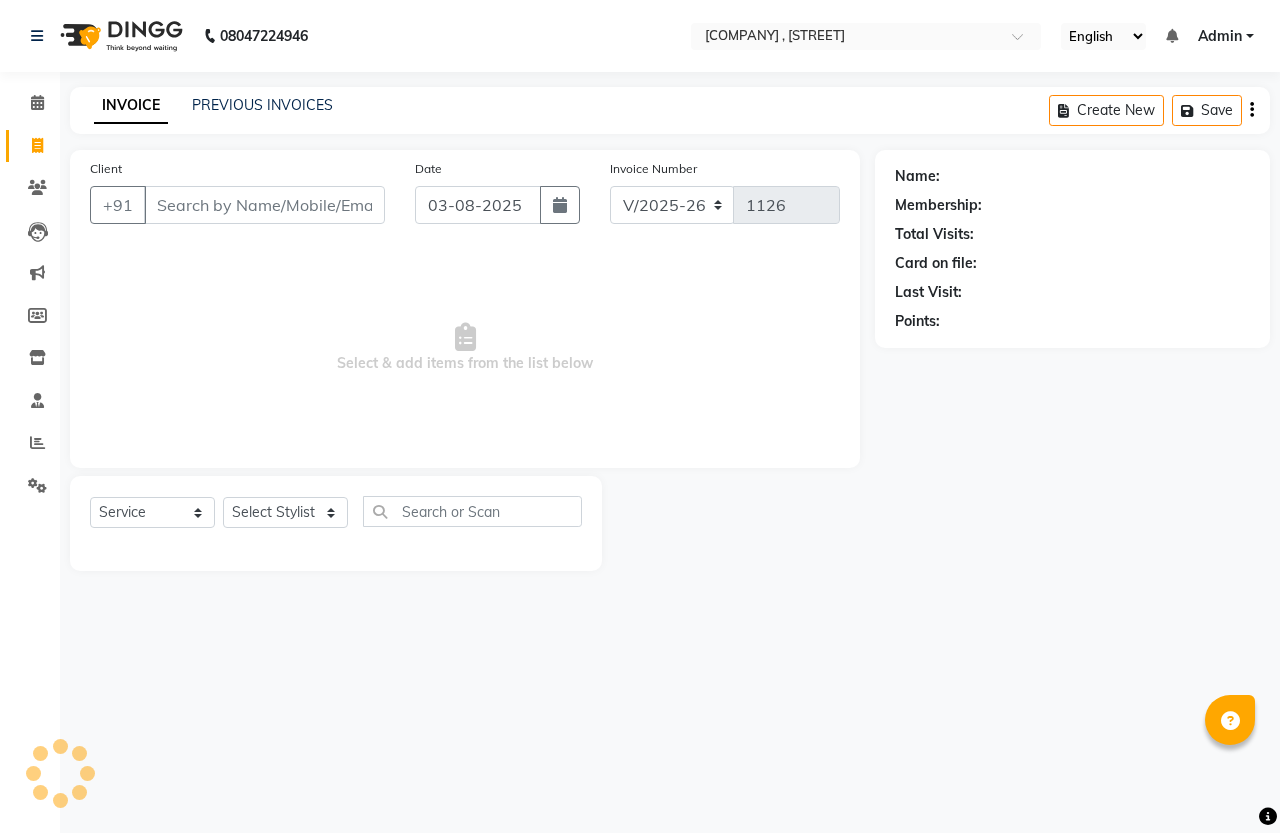 scroll, scrollTop: 0, scrollLeft: 0, axis: both 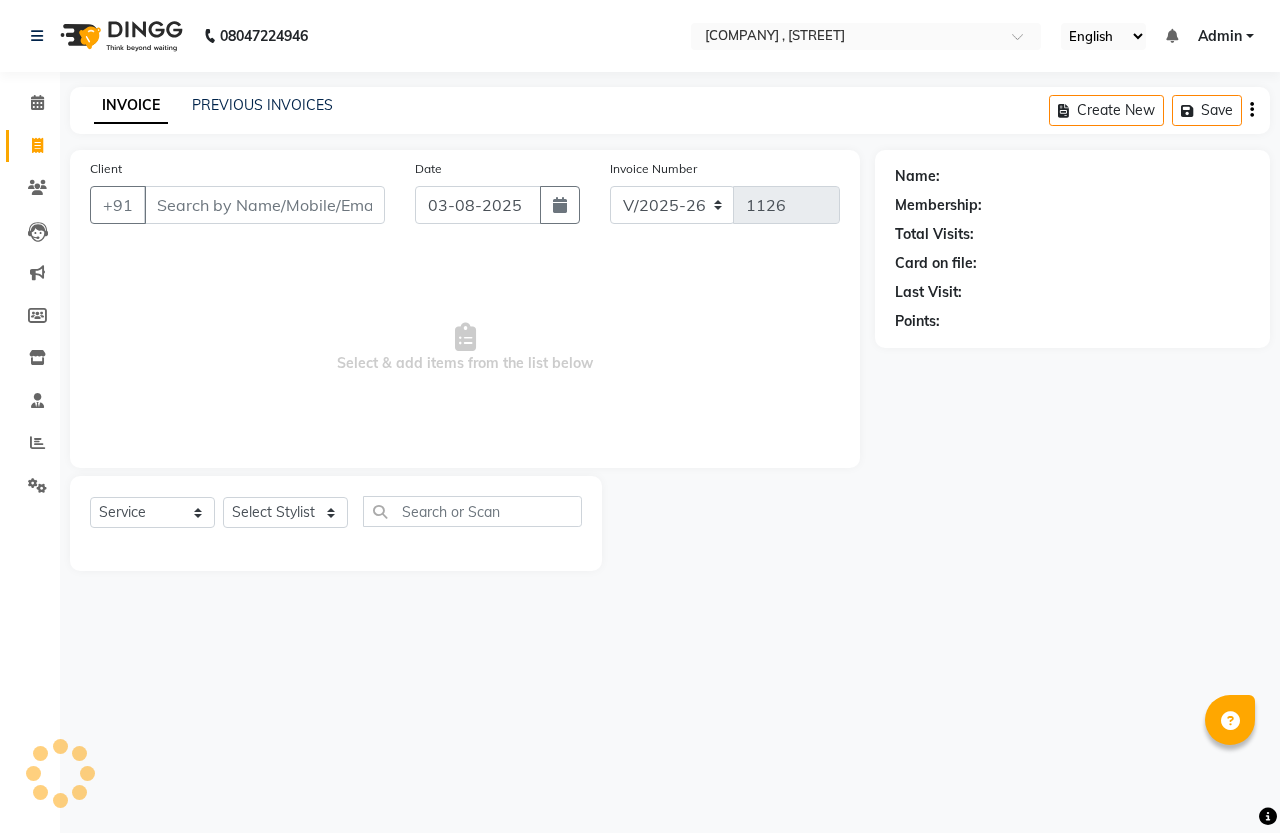 select on "service" 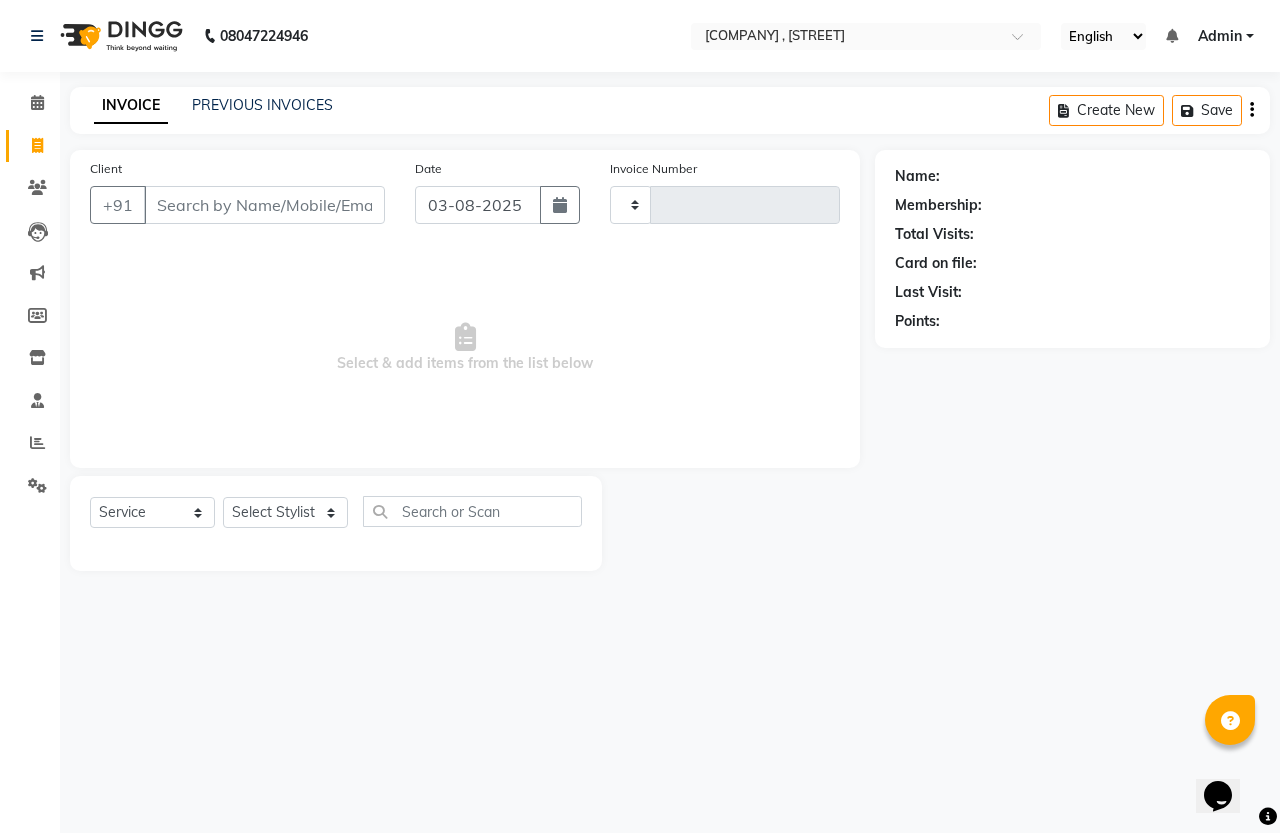 drag, startPoint x: 30, startPoint y: 146, endPoint x: 203, endPoint y: 198, distance: 180.64606 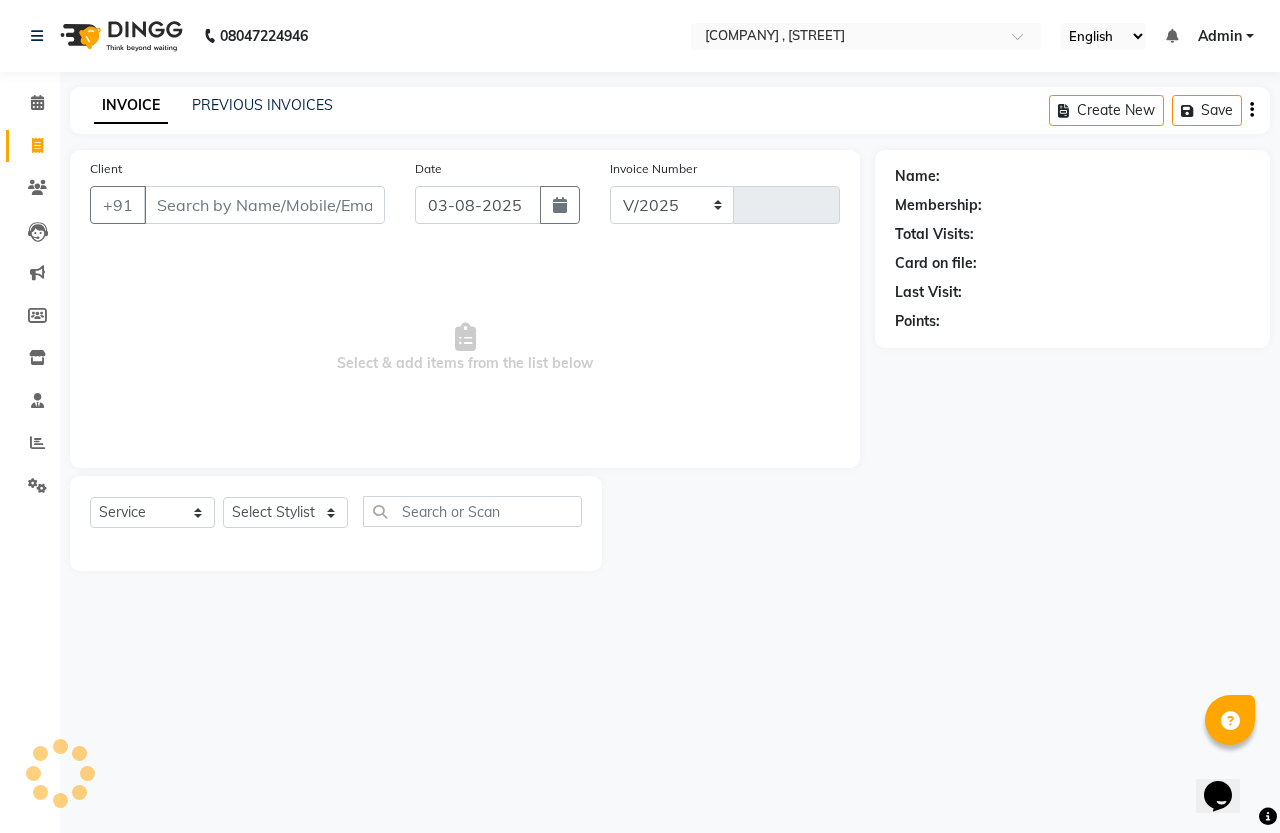 scroll, scrollTop: 0, scrollLeft: 0, axis: both 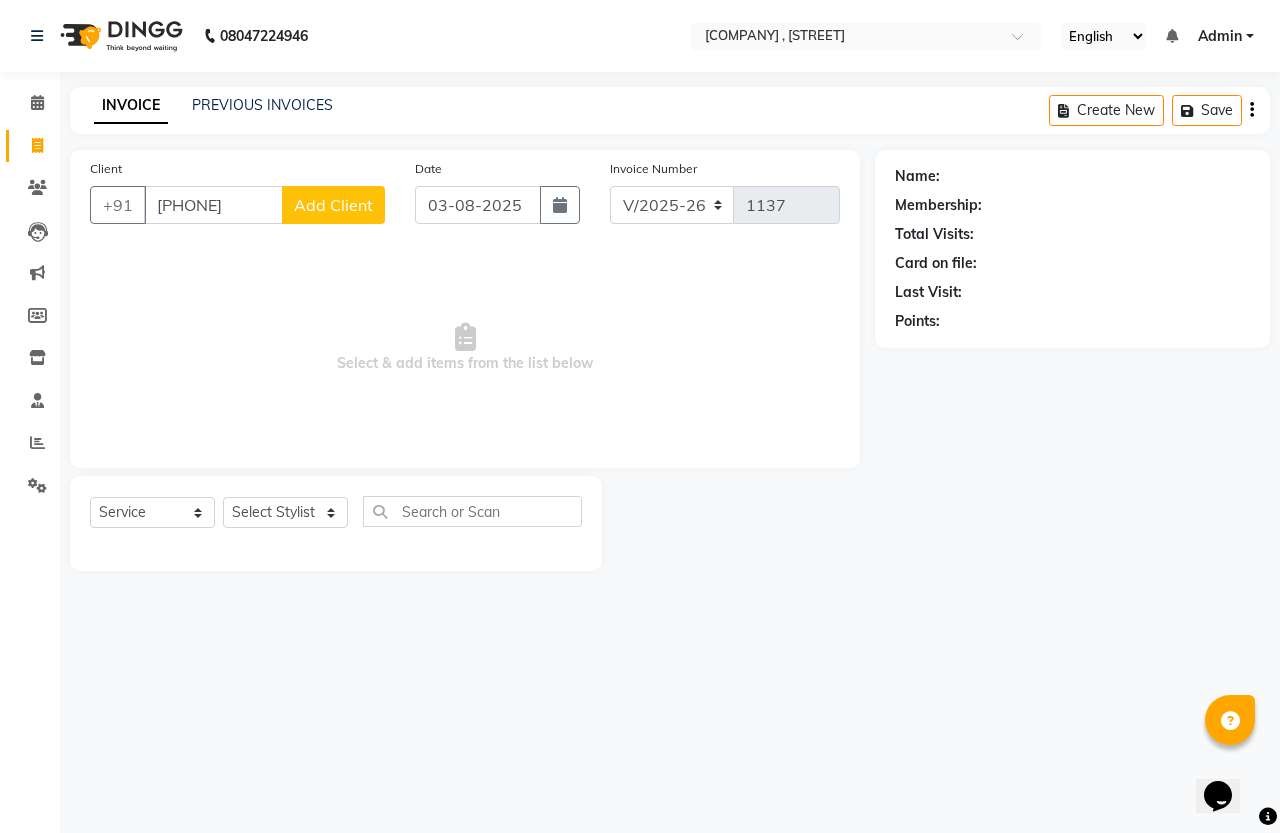 type on "[PHONE]" 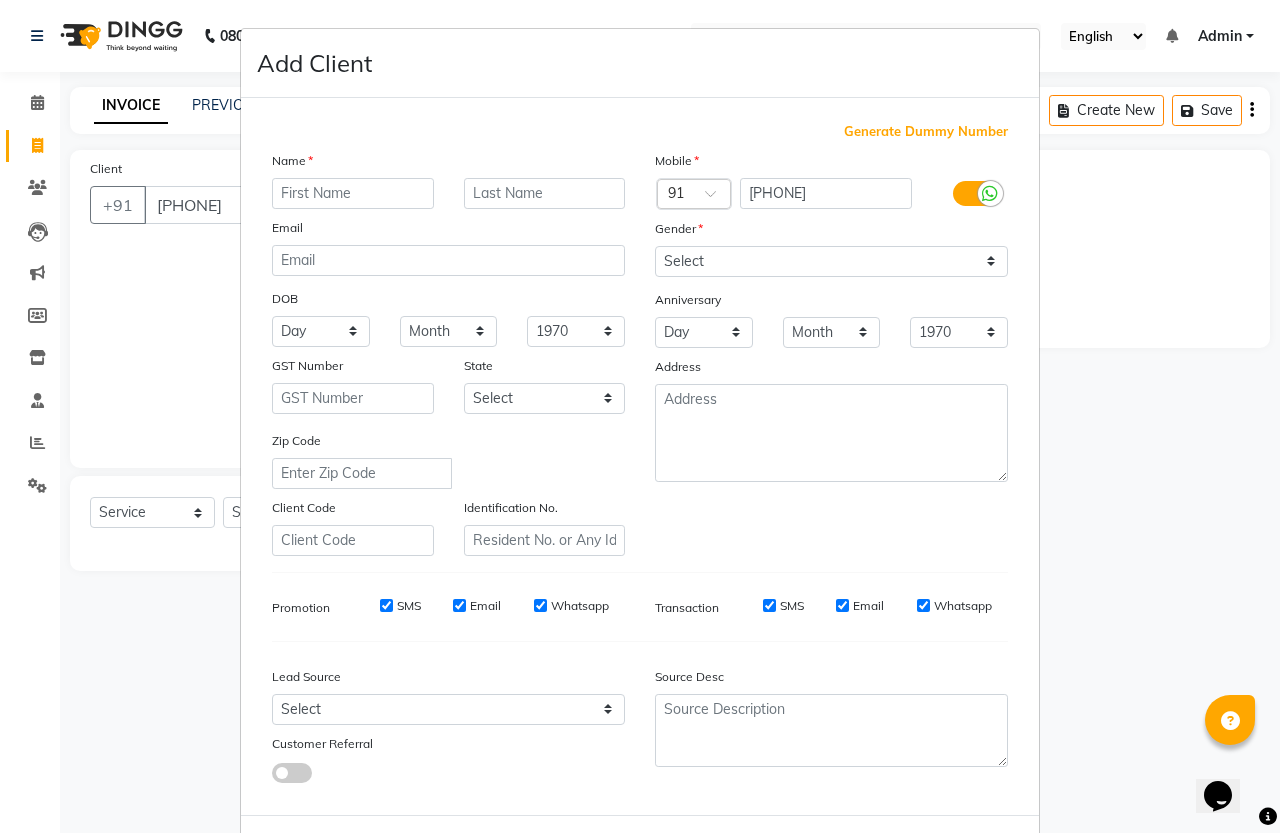 click at bounding box center [353, 193] 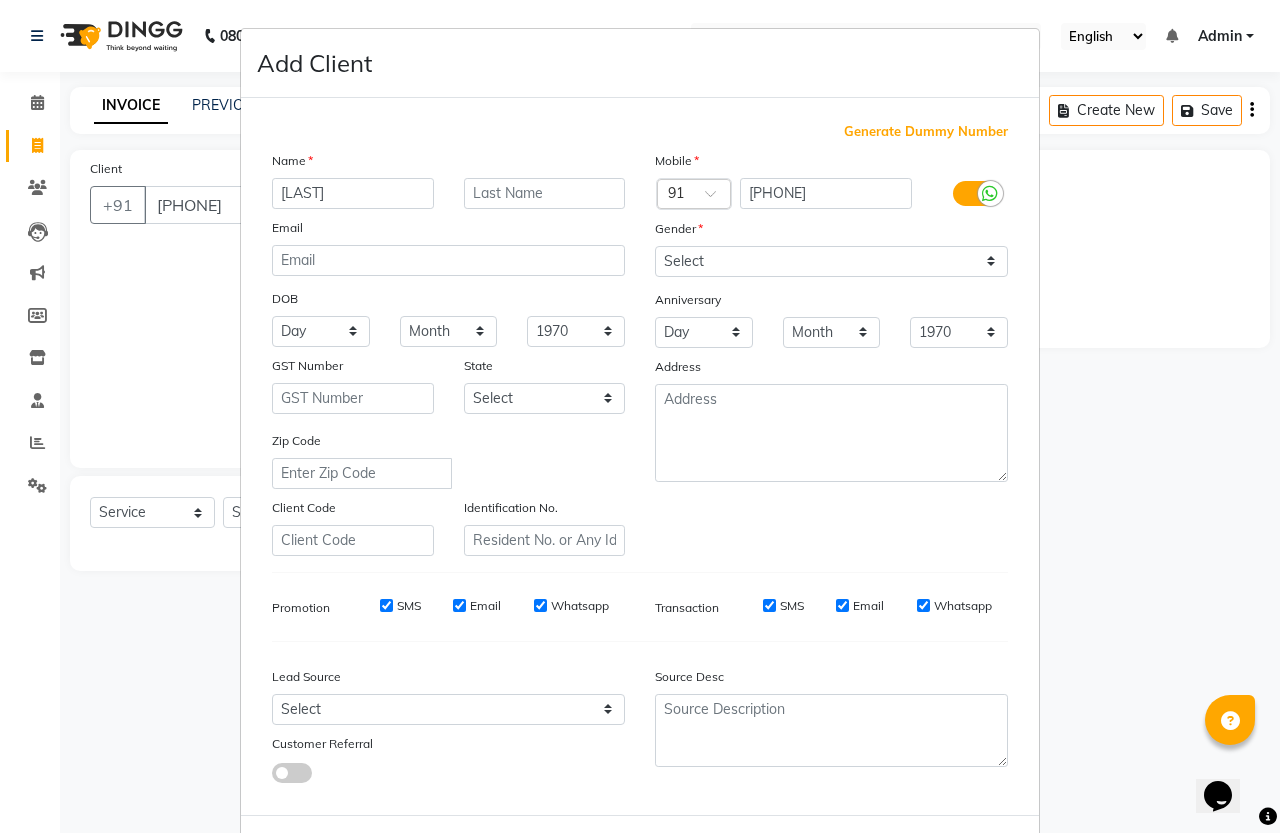 type on "[LAST]" 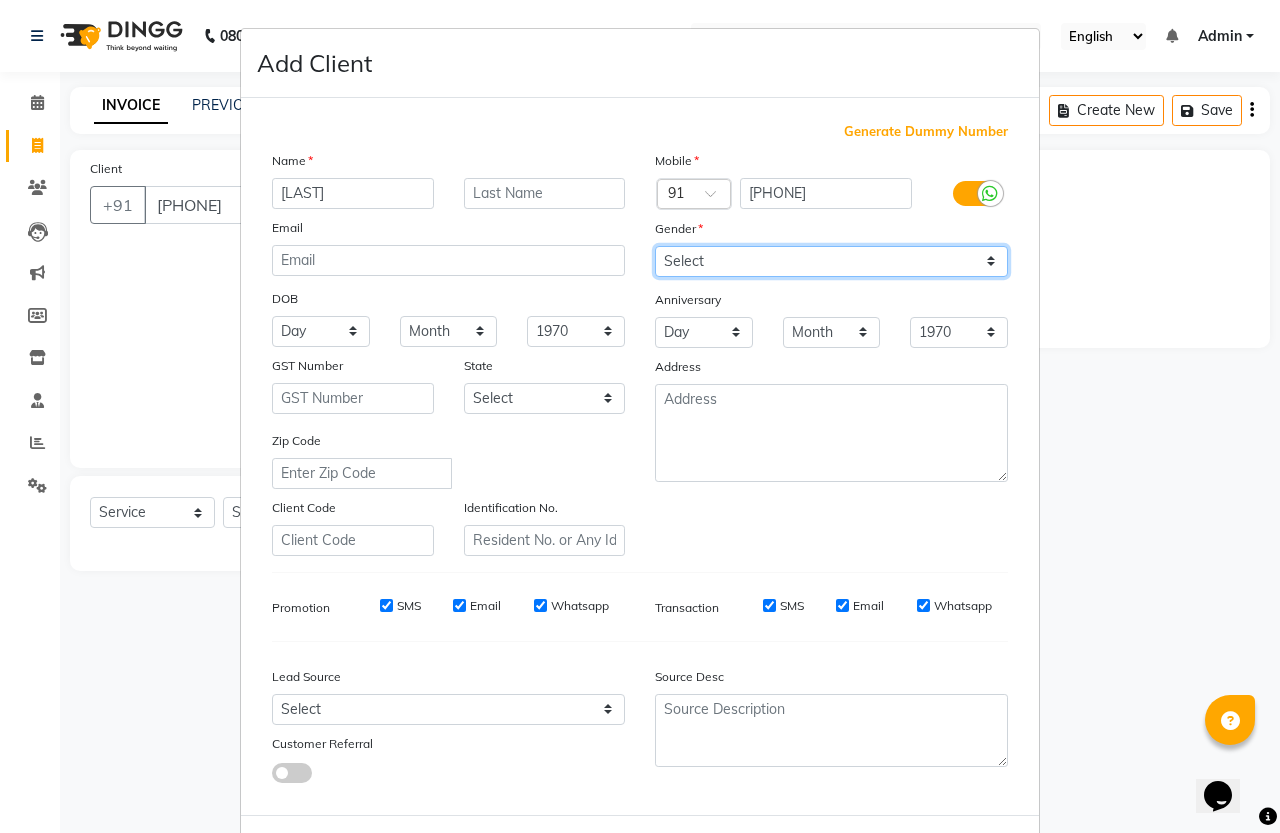 click on "Select Male Female Other Prefer Not To Say" at bounding box center [831, 261] 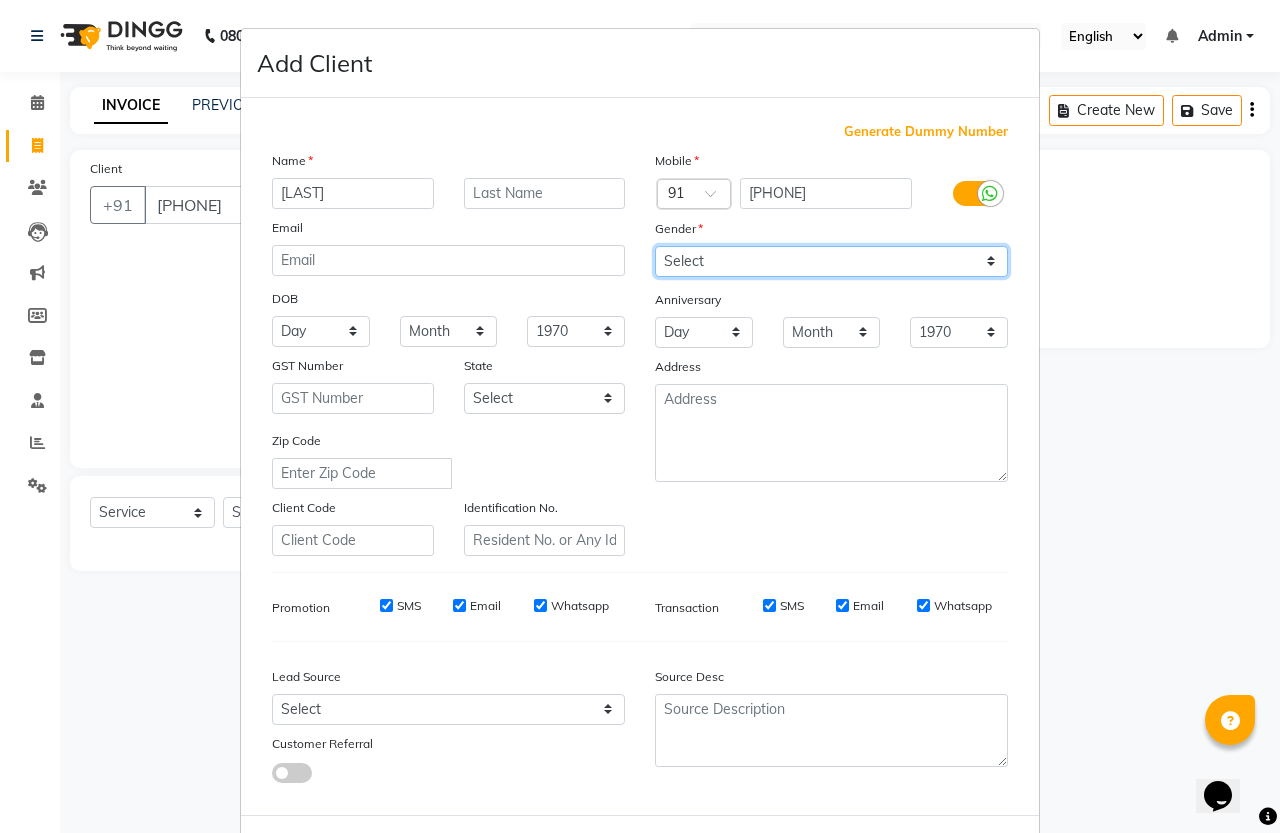 select on "male" 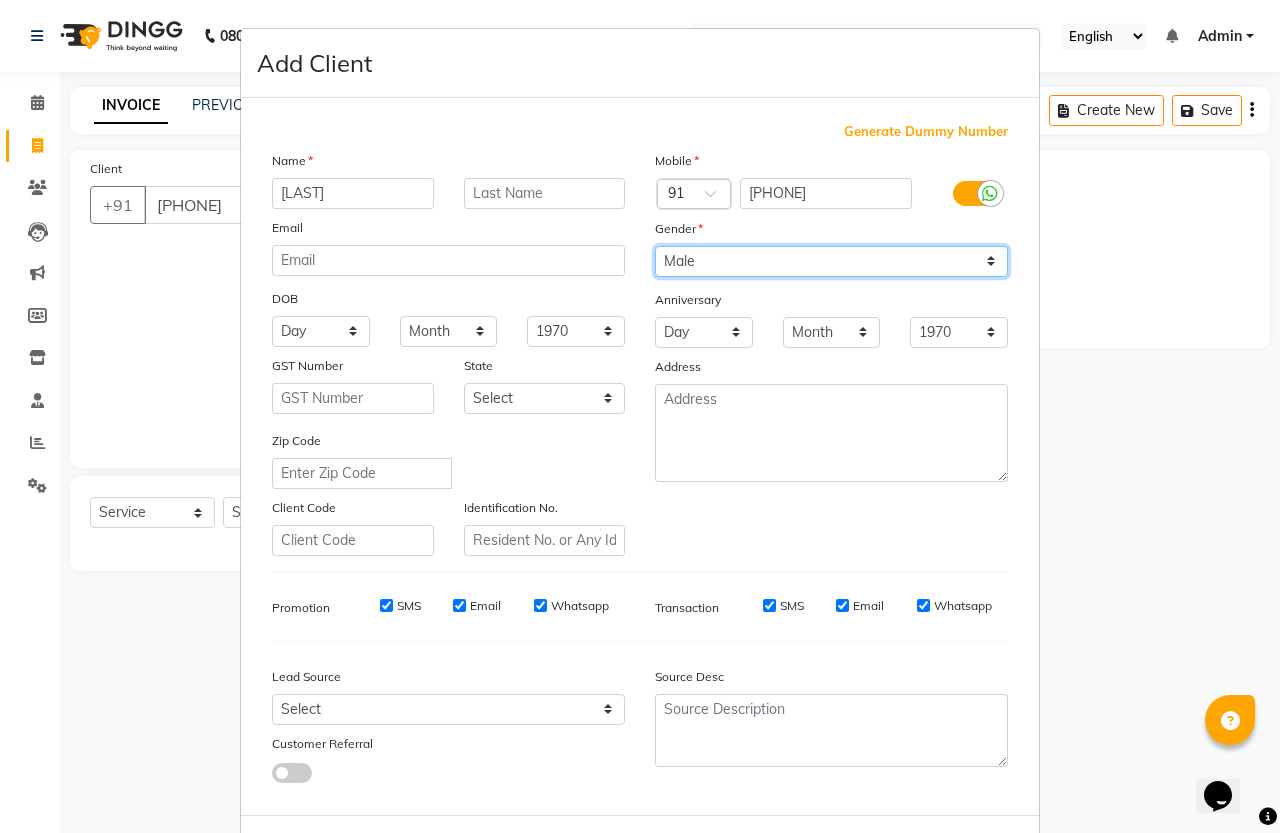 click on "Select Male Female Other Prefer Not To Say" at bounding box center (831, 261) 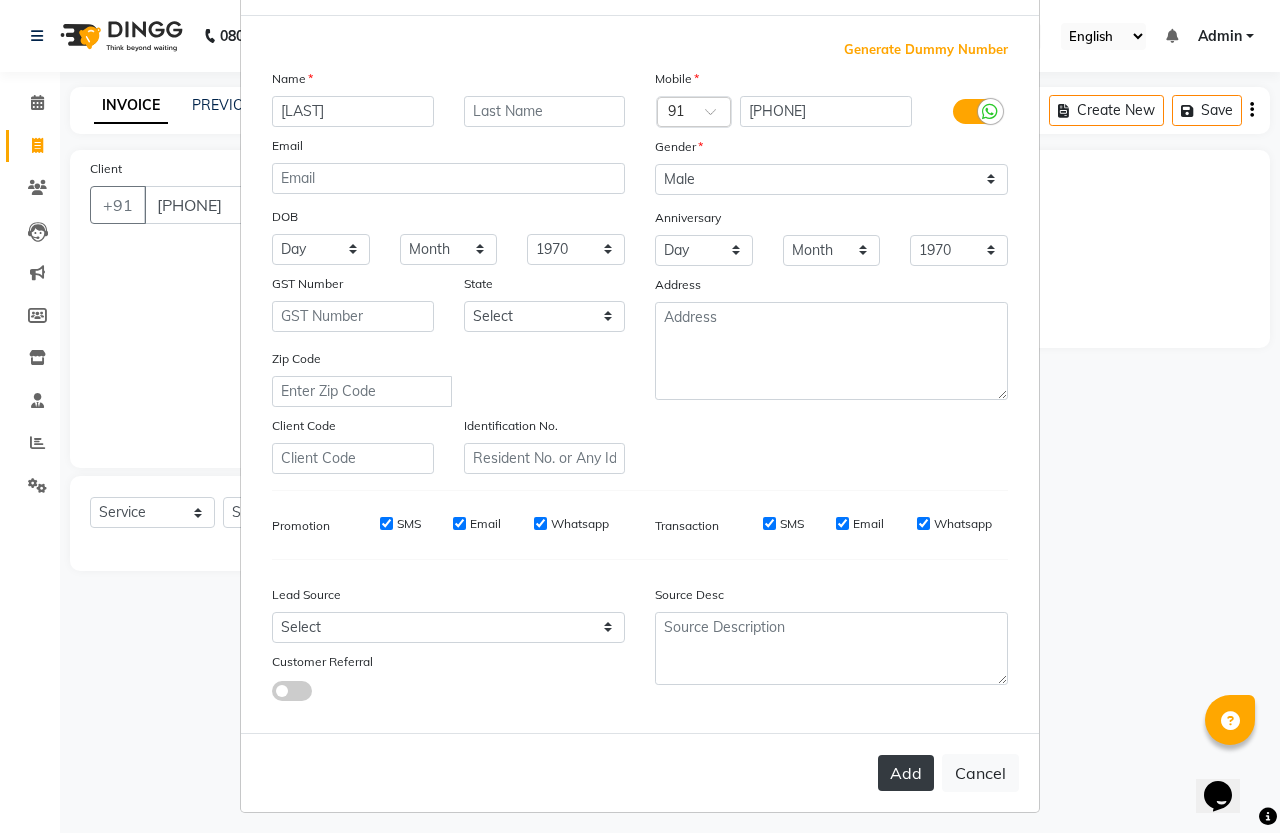 click on "Add" at bounding box center [906, 773] 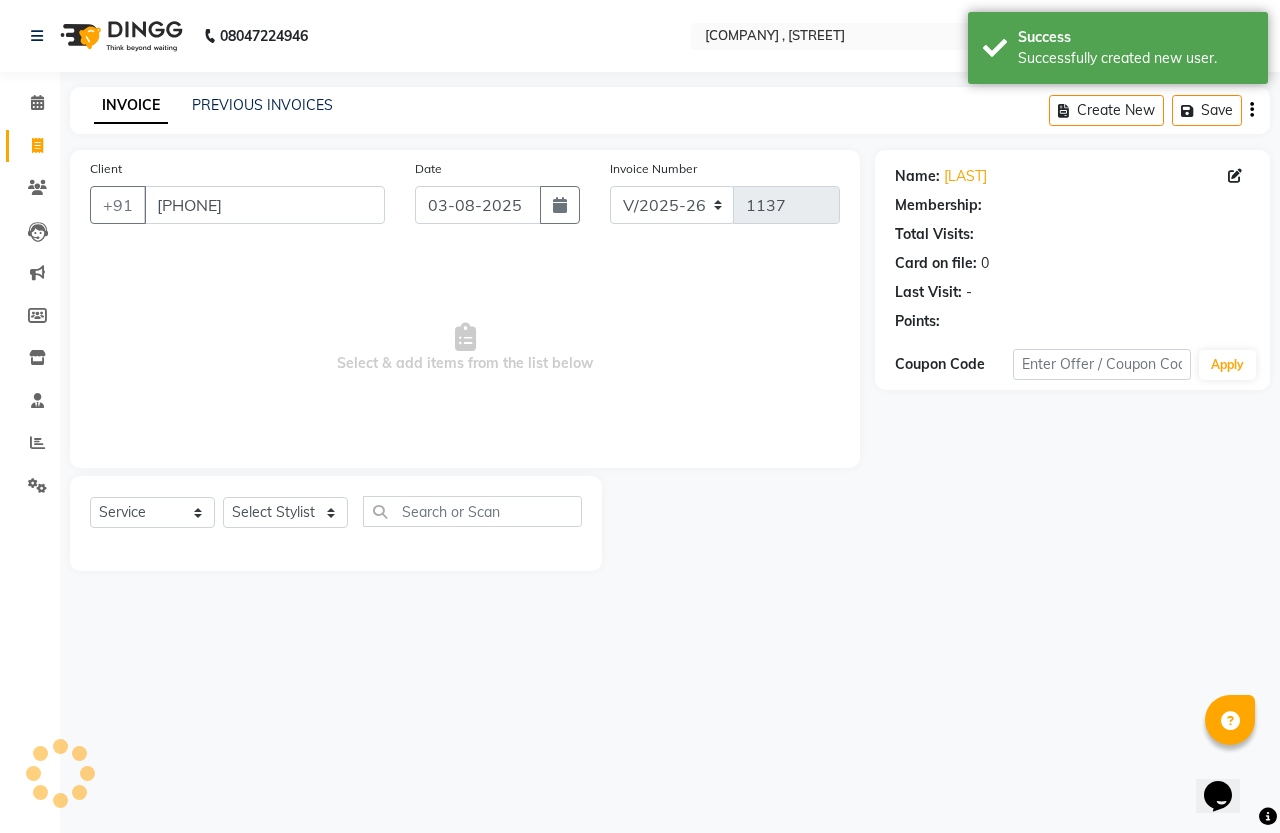 select on "1: Object" 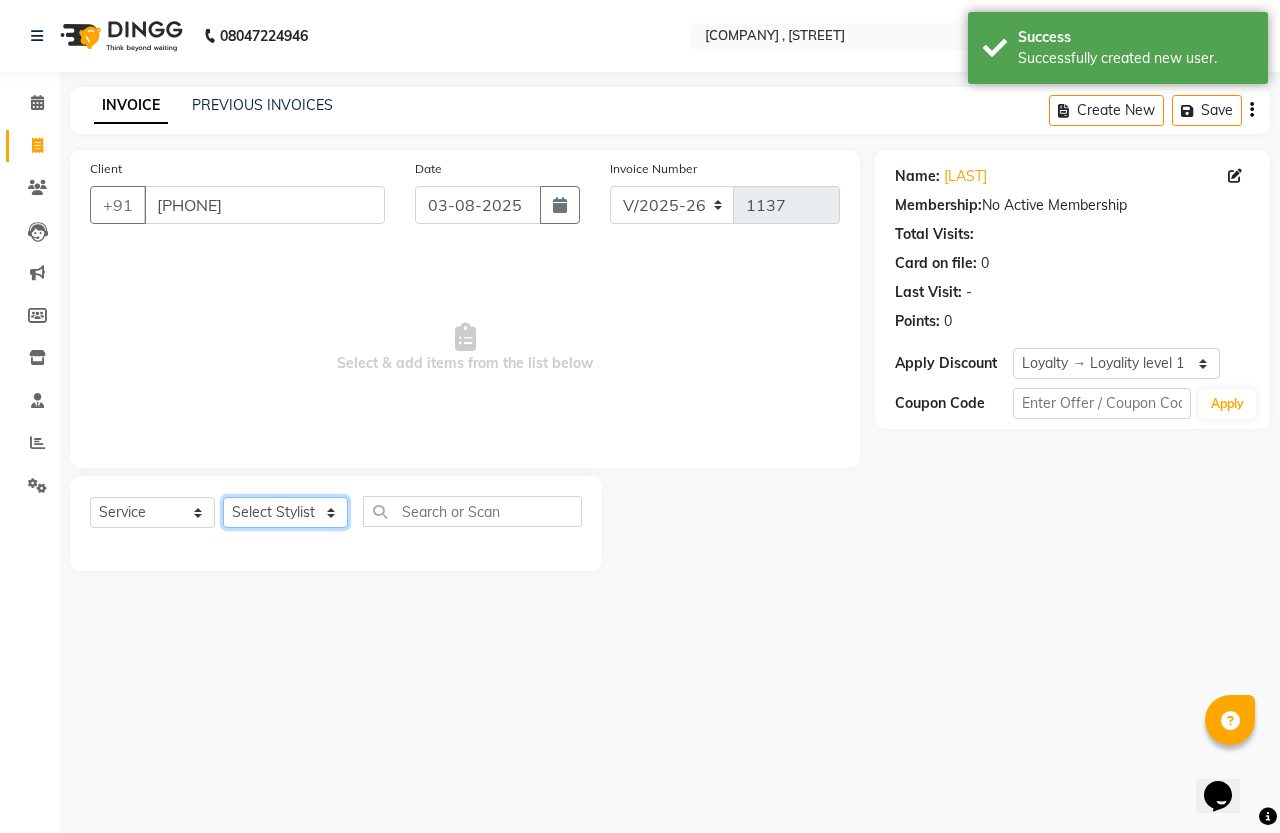 drag, startPoint x: 272, startPoint y: 500, endPoint x: 271, endPoint y: 510, distance: 10.049875 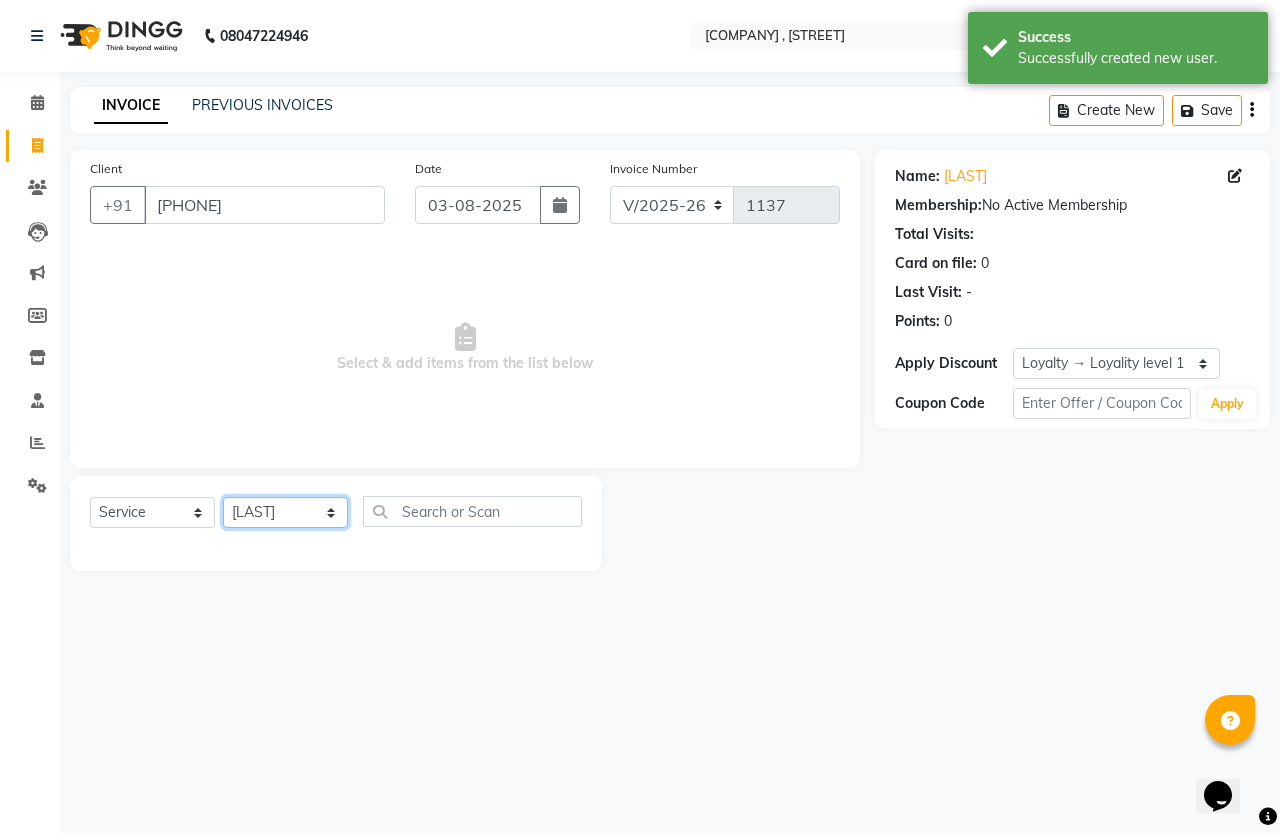 click on "Select Stylist [FIRST] [LAST] [LAST]" 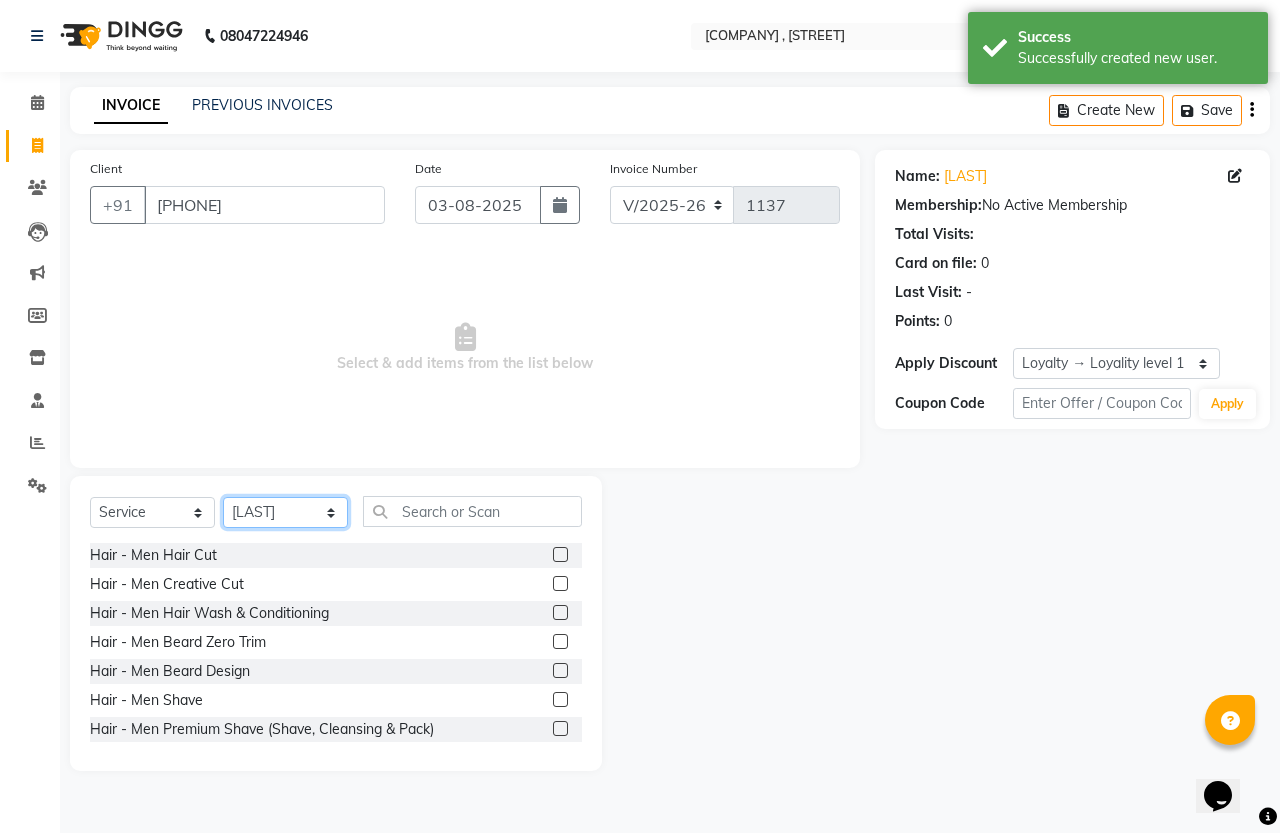 click on "Select Stylist [FIRST] [LAST] [LAST]" 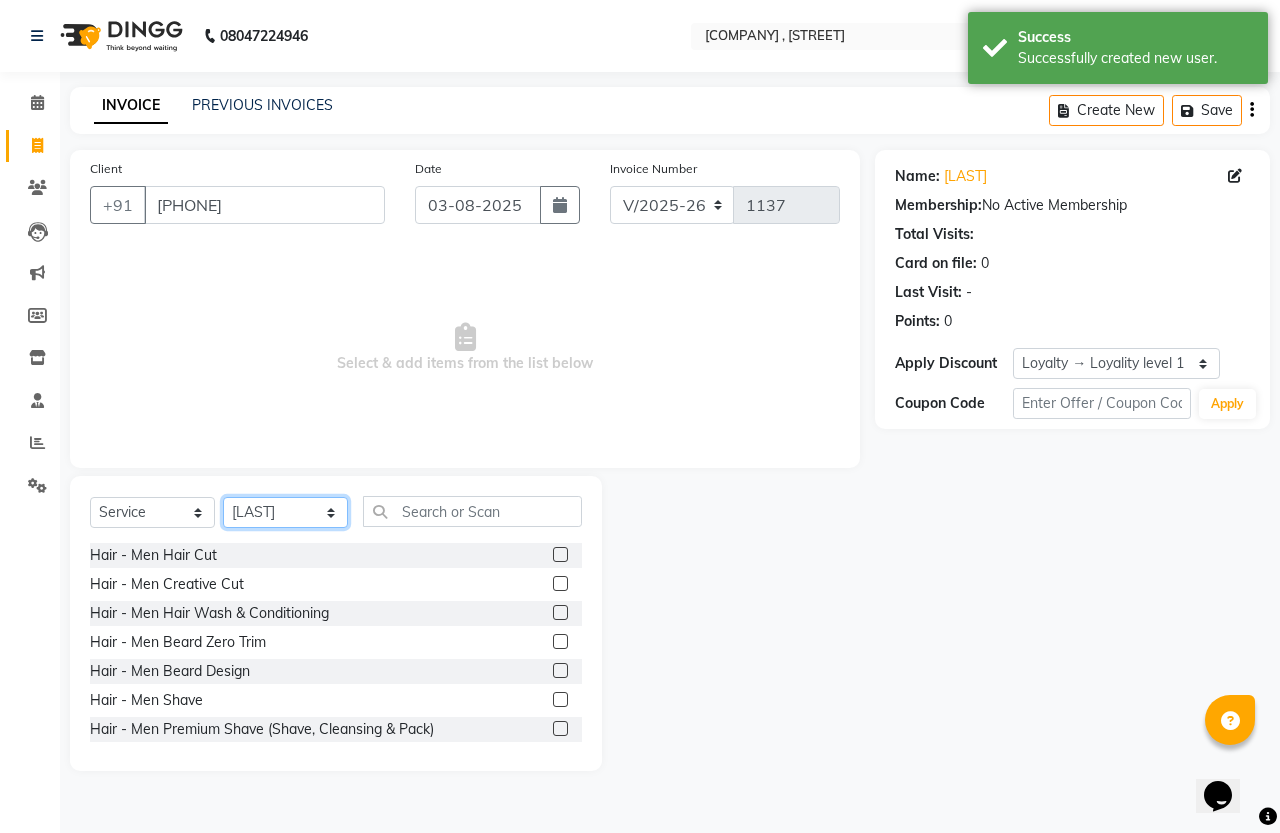 click on "Select Stylist [FIRST] [LAST] [LAST]" 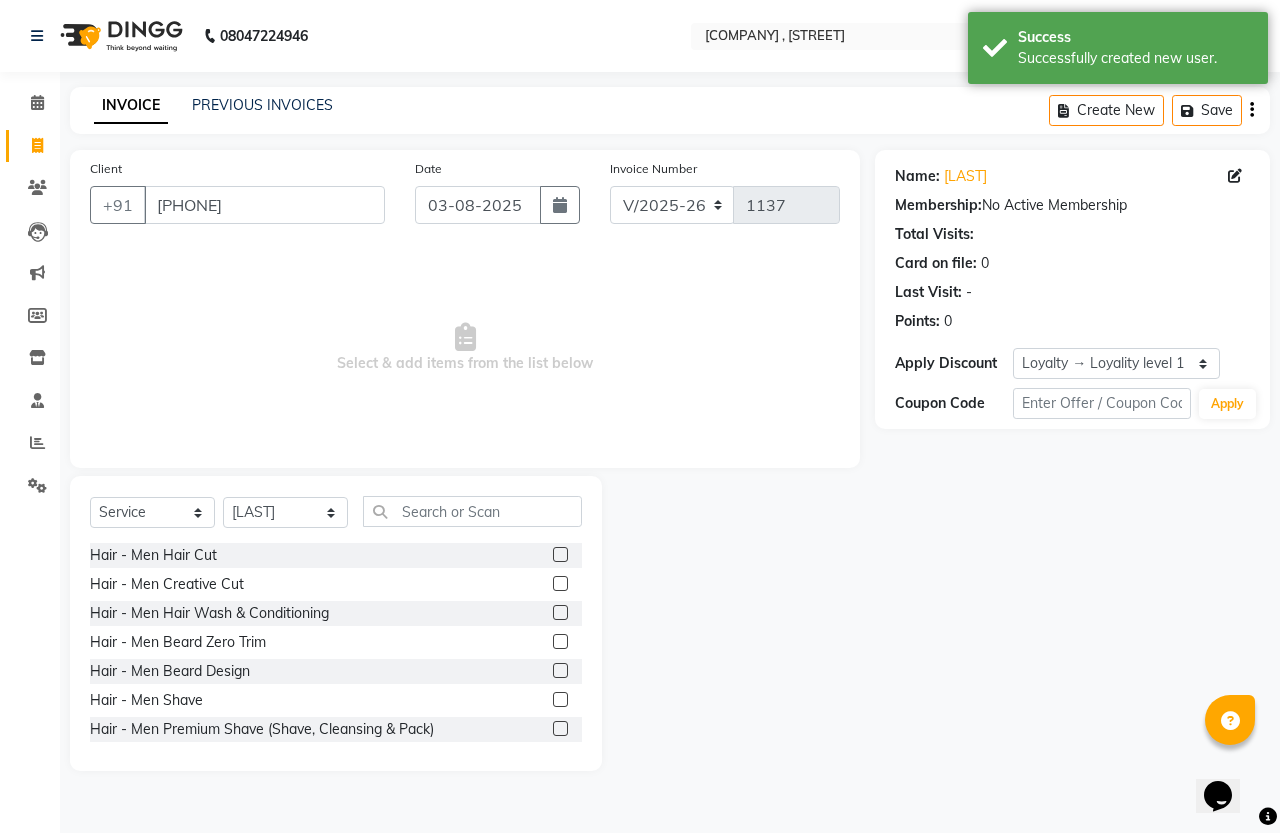 click 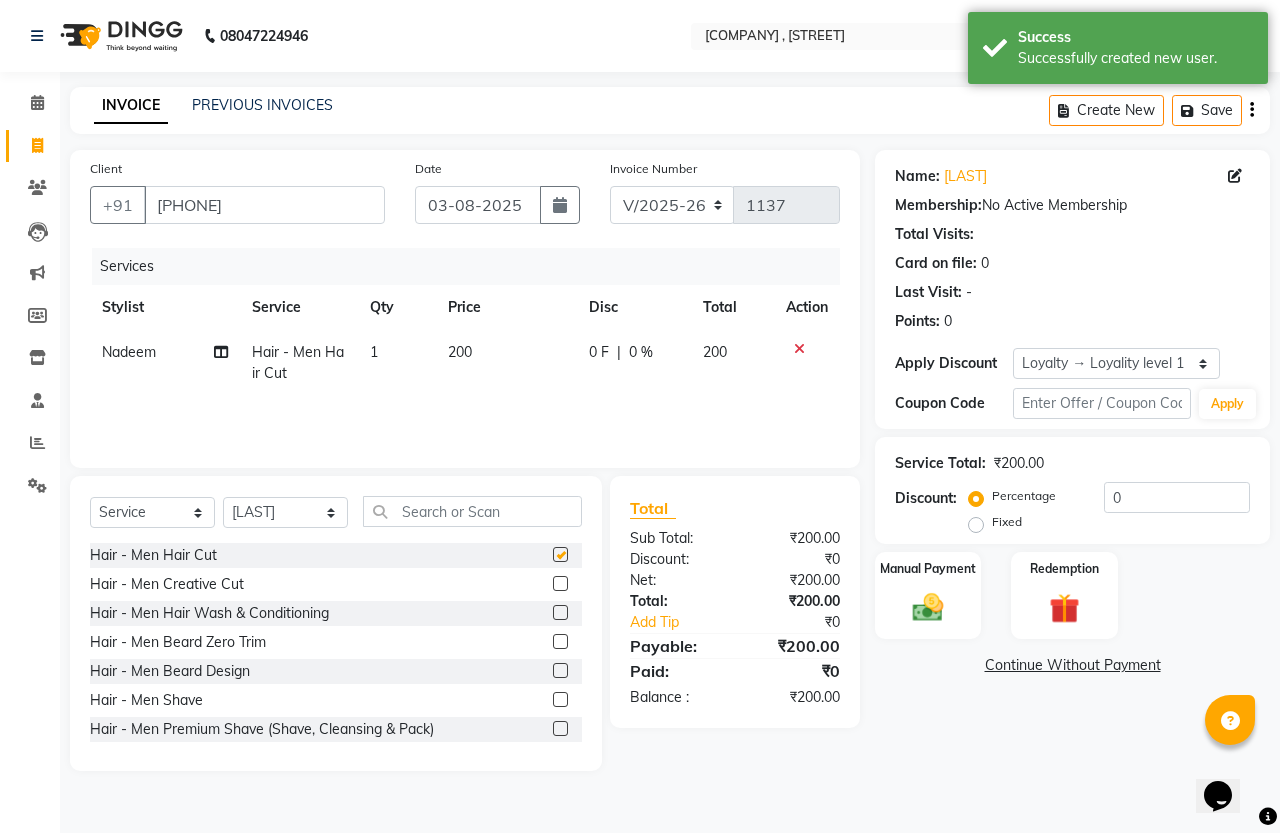 checkbox on "false" 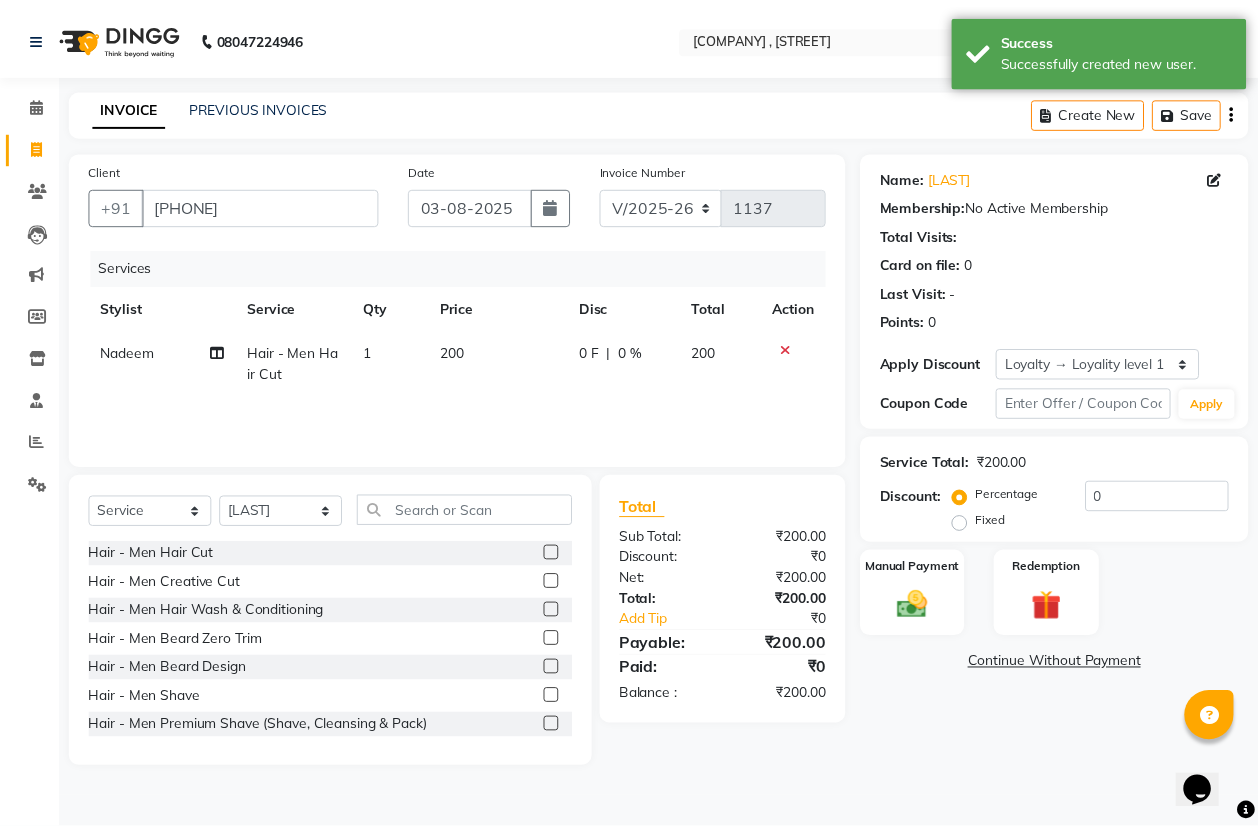scroll, scrollTop: 625, scrollLeft: 0, axis: vertical 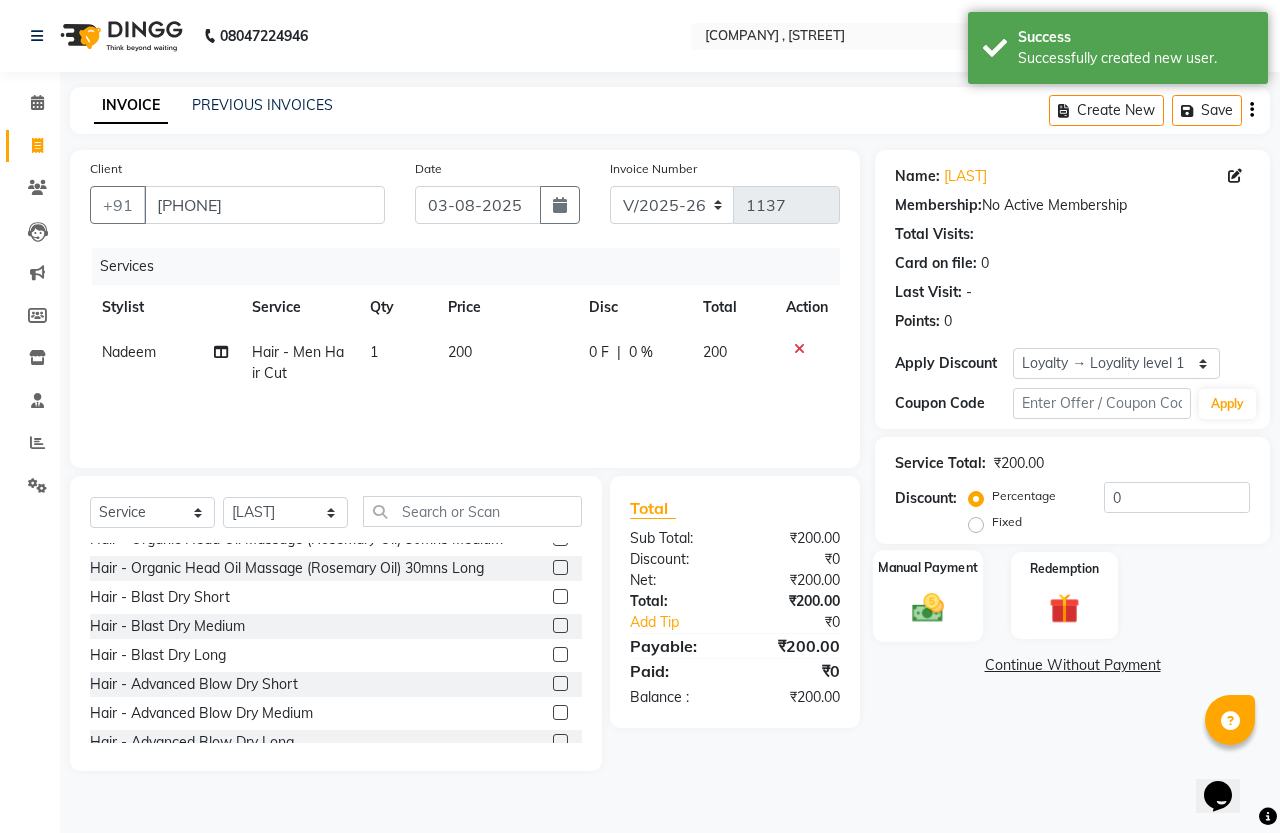 click on "Manual Payment" 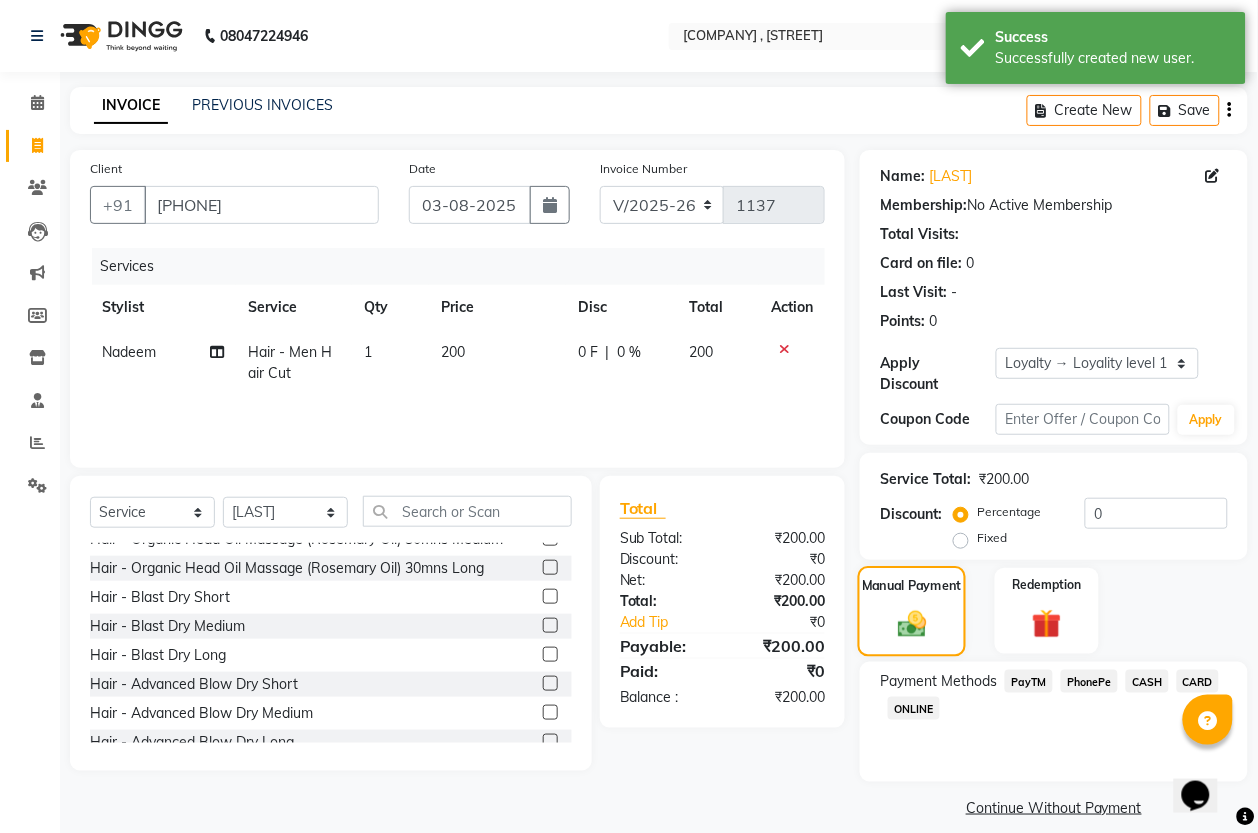 scroll, scrollTop: 623, scrollLeft: 0, axis: vertical 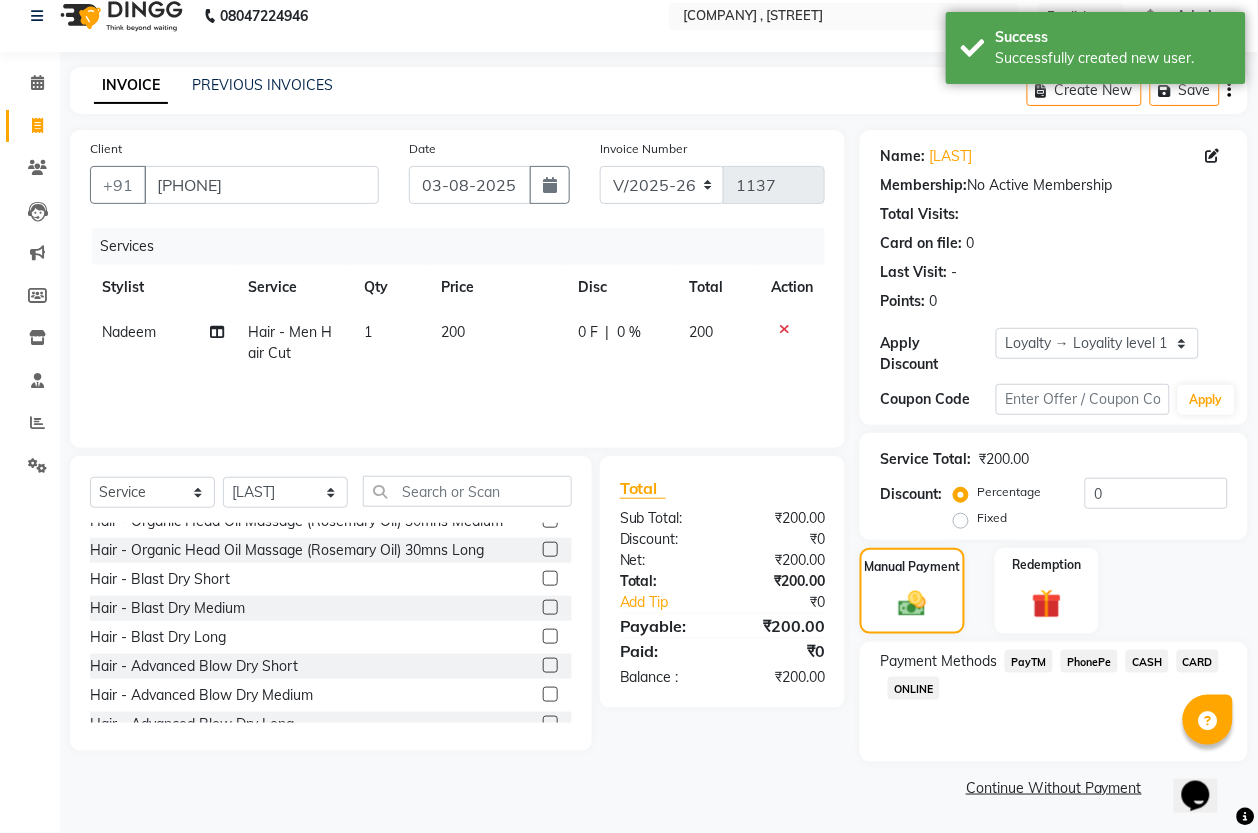click on "PayTM" 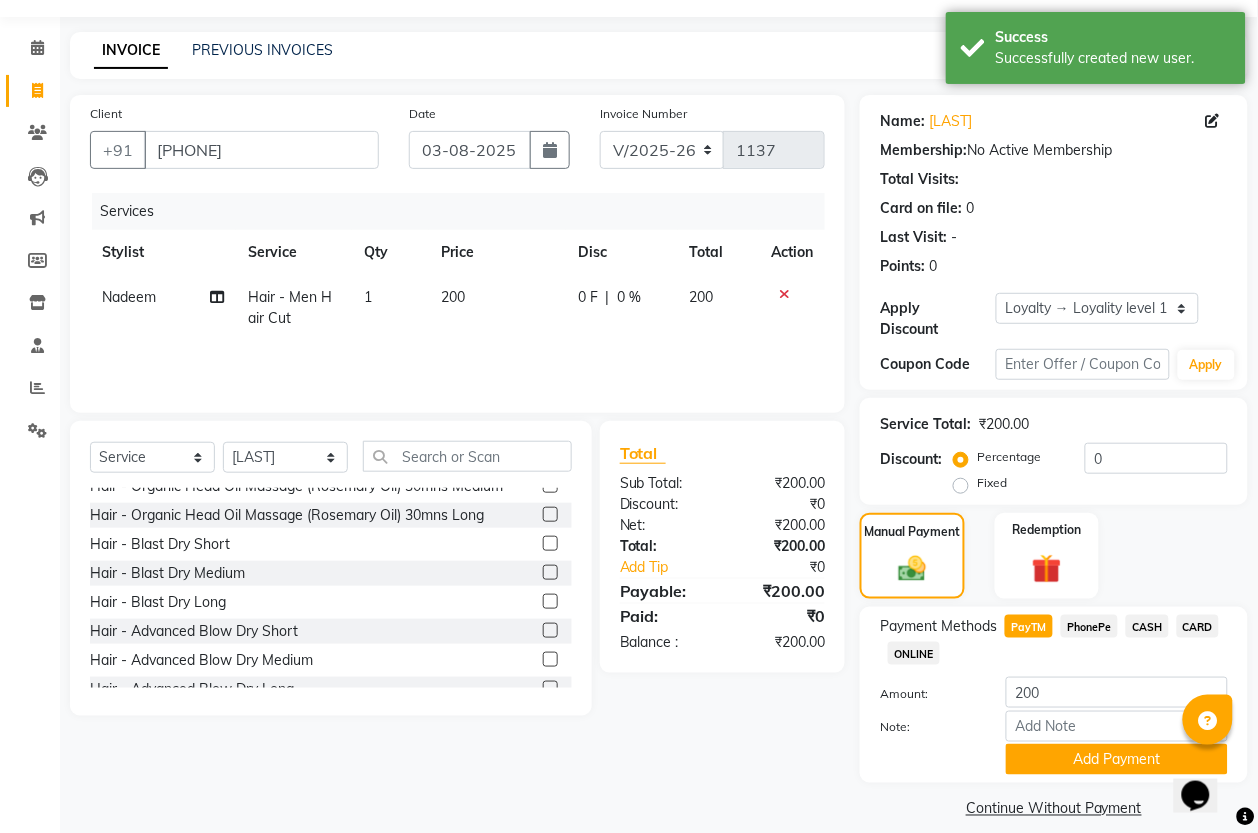 scroll, scrollTop: 75, scrollLeft: 0, axis: vertical 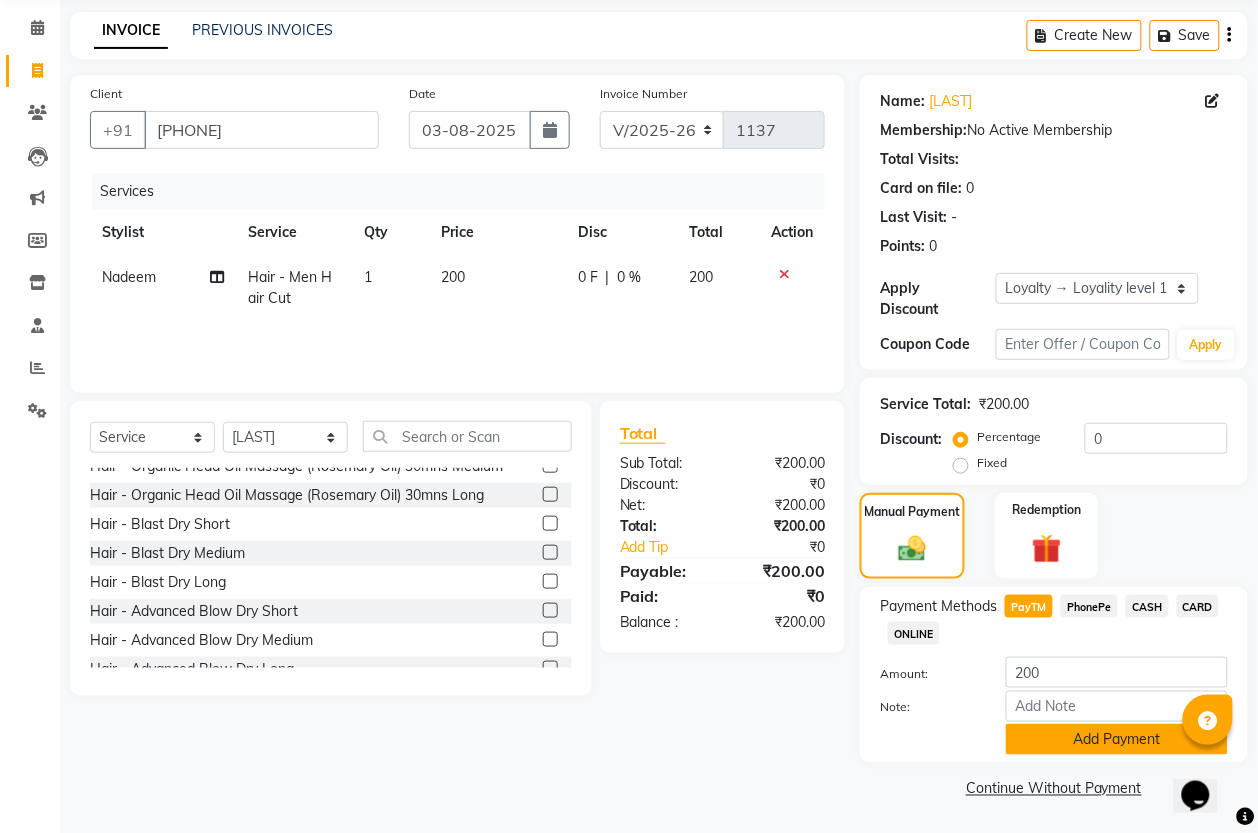 click on "Add Payment" 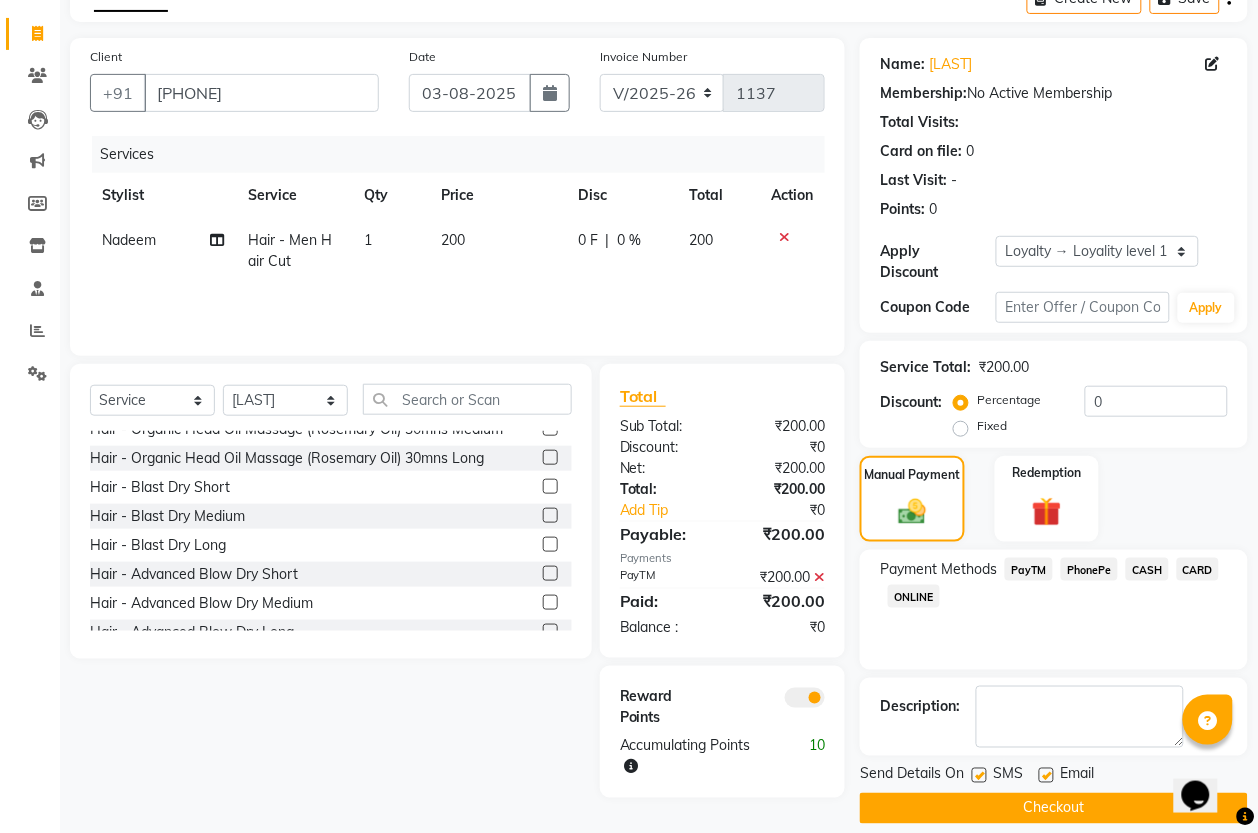 scroll, scrollTop: 133, scrollLeft: 0, axis: vertical 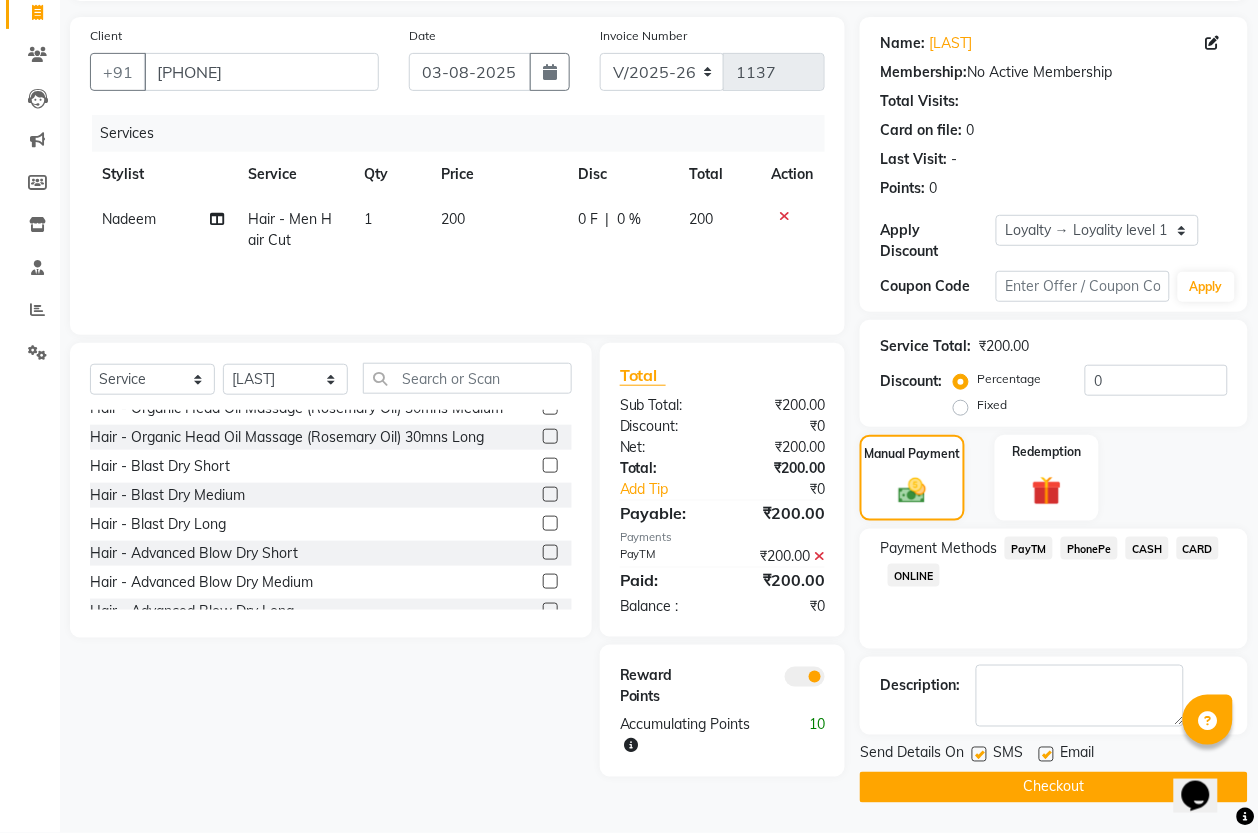 click on "Checkout" 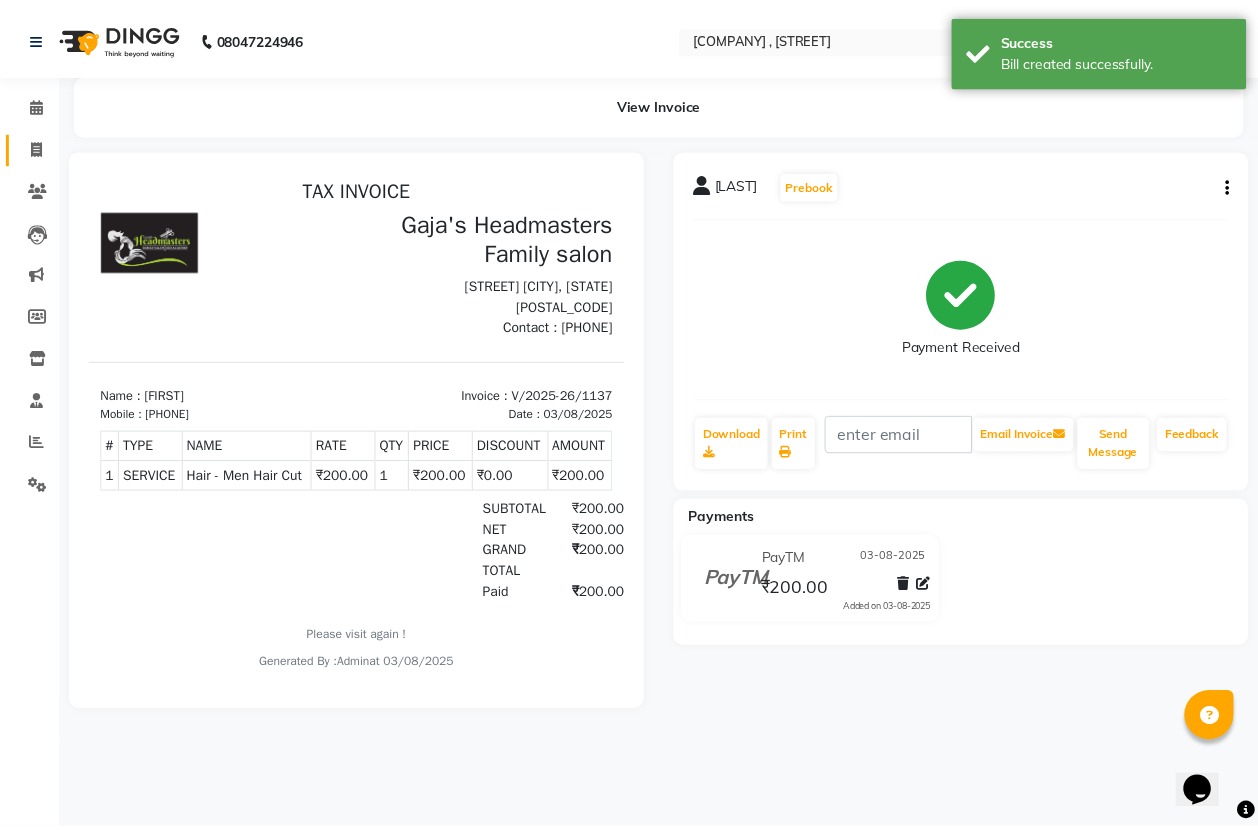 scroll, scrollTop: 0, scrollLeft: 0, axis: both 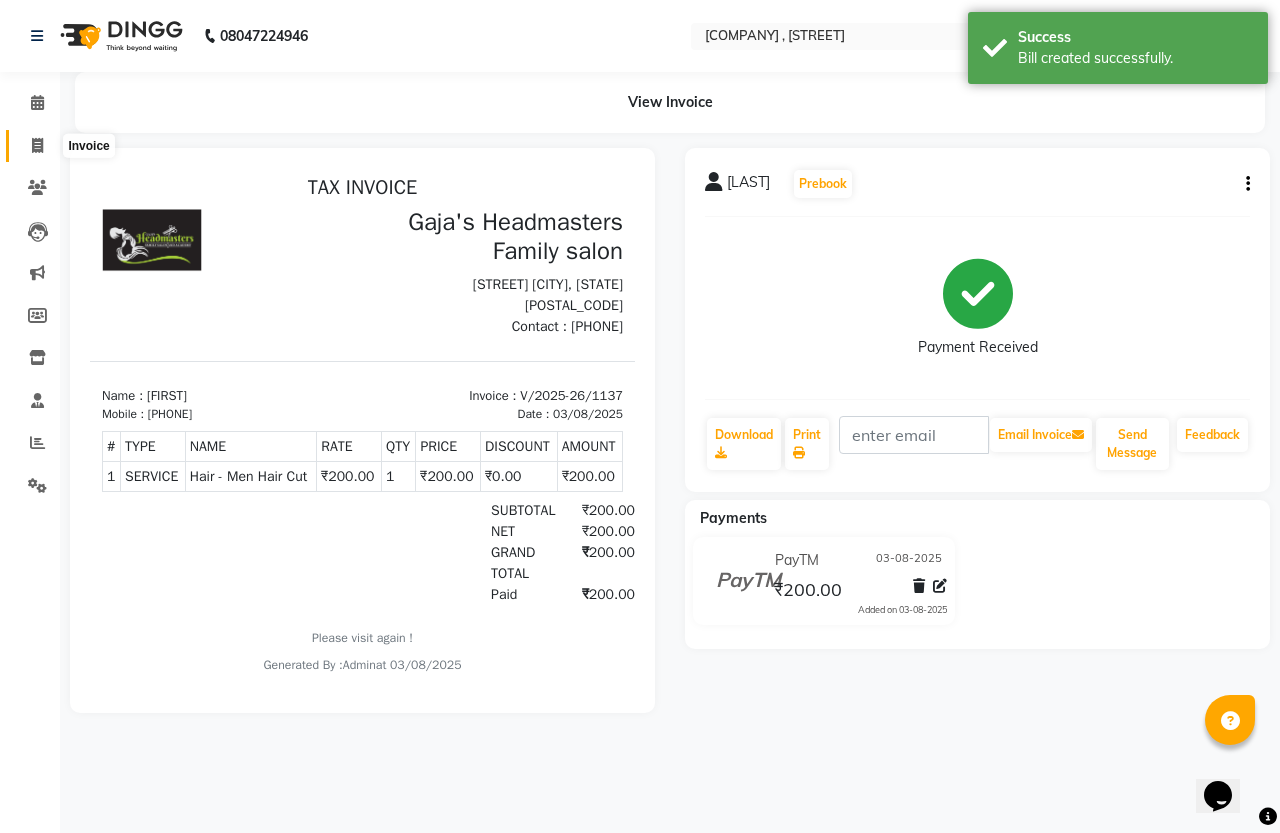 click 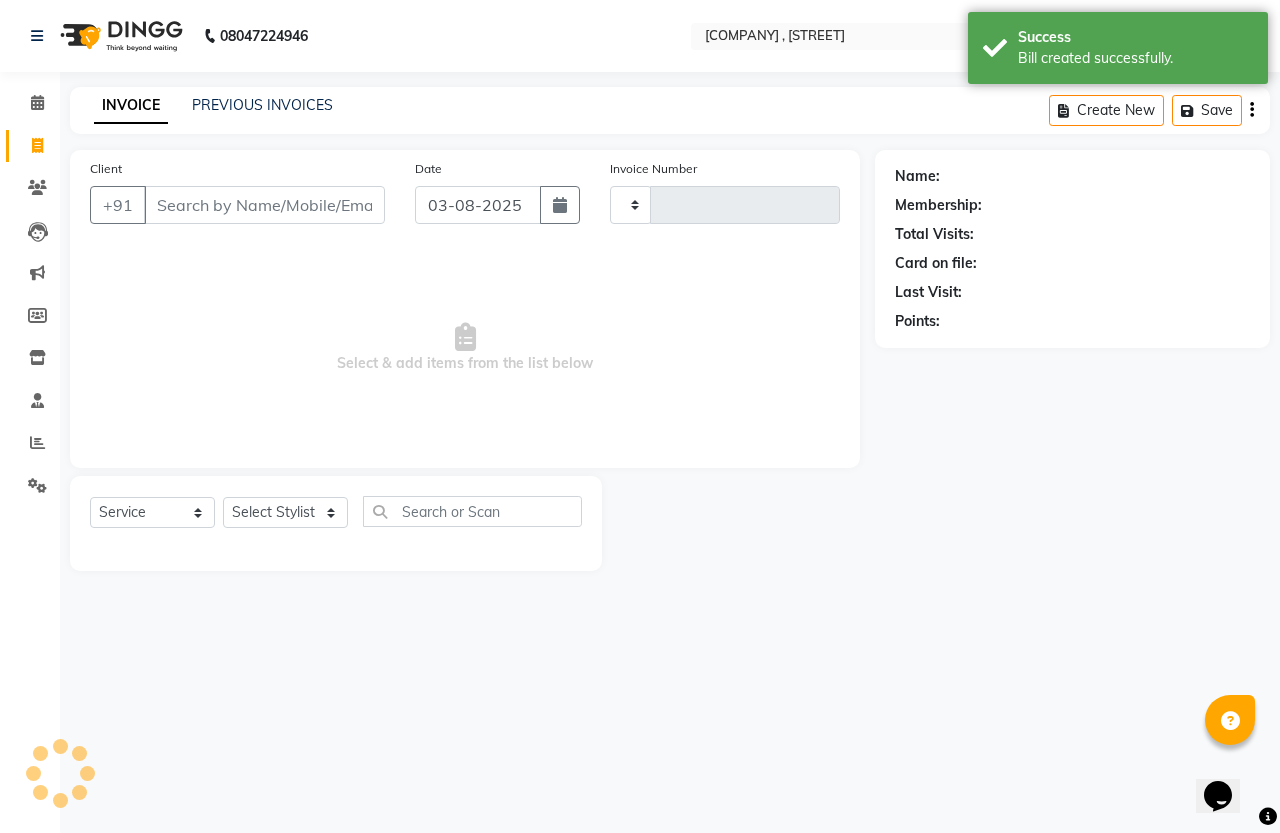 click on "Client" at bounding box center (264, 205) 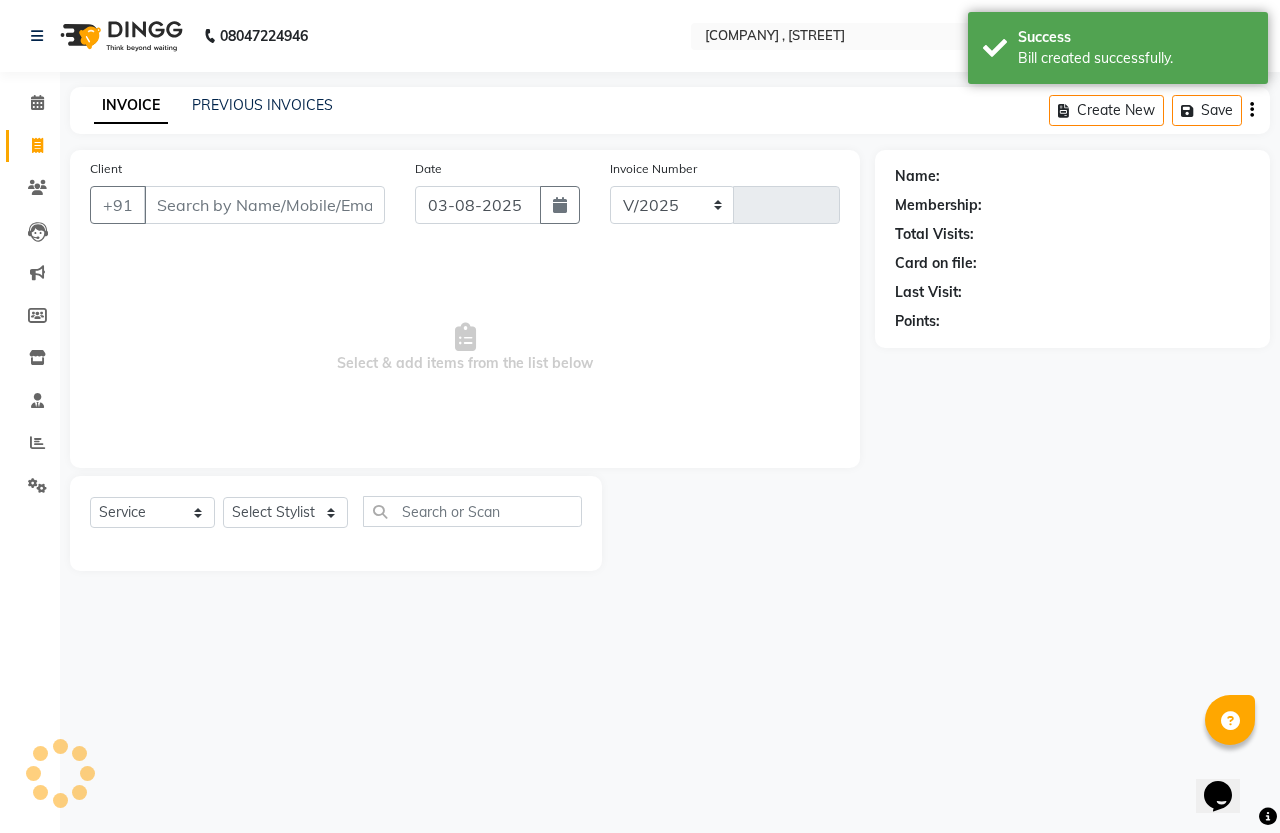select on "7213" 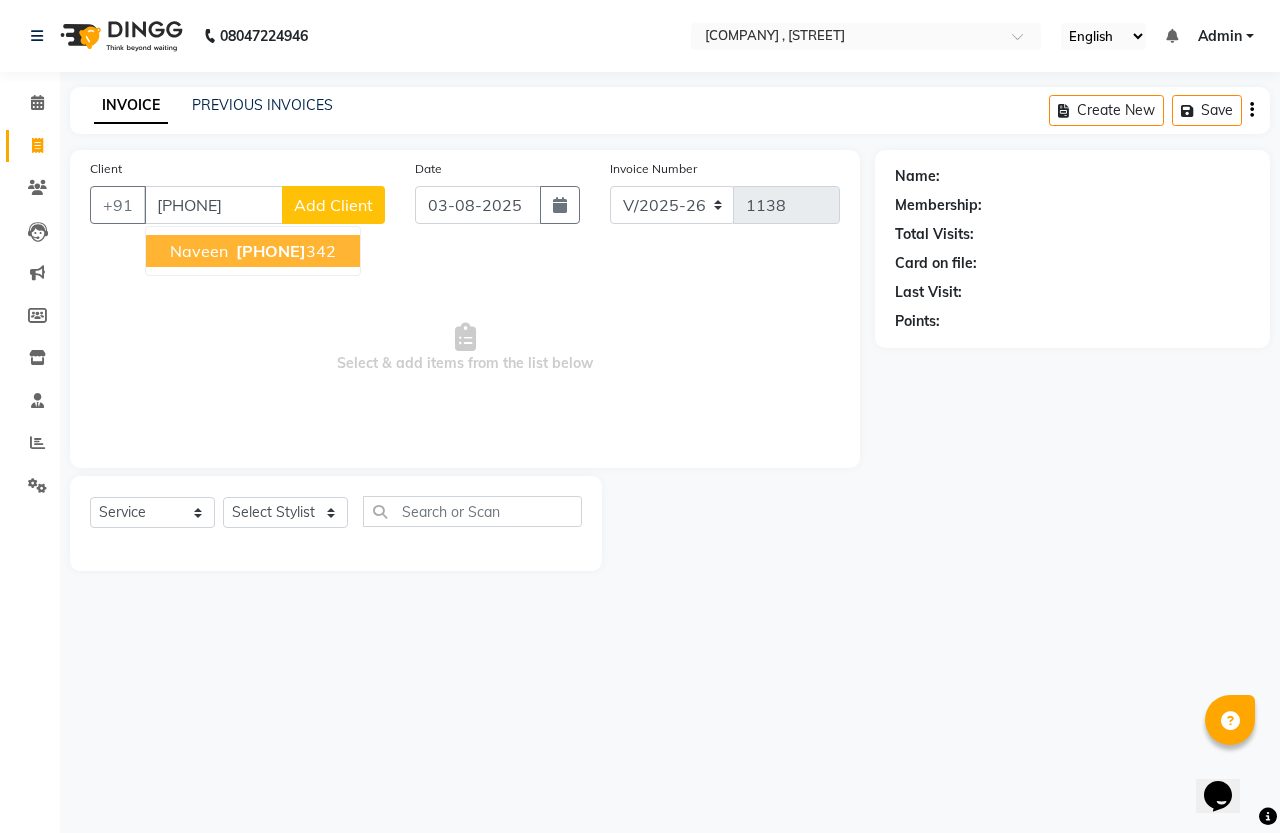 click on "[PHONE]" at bounding box center (271, 251) 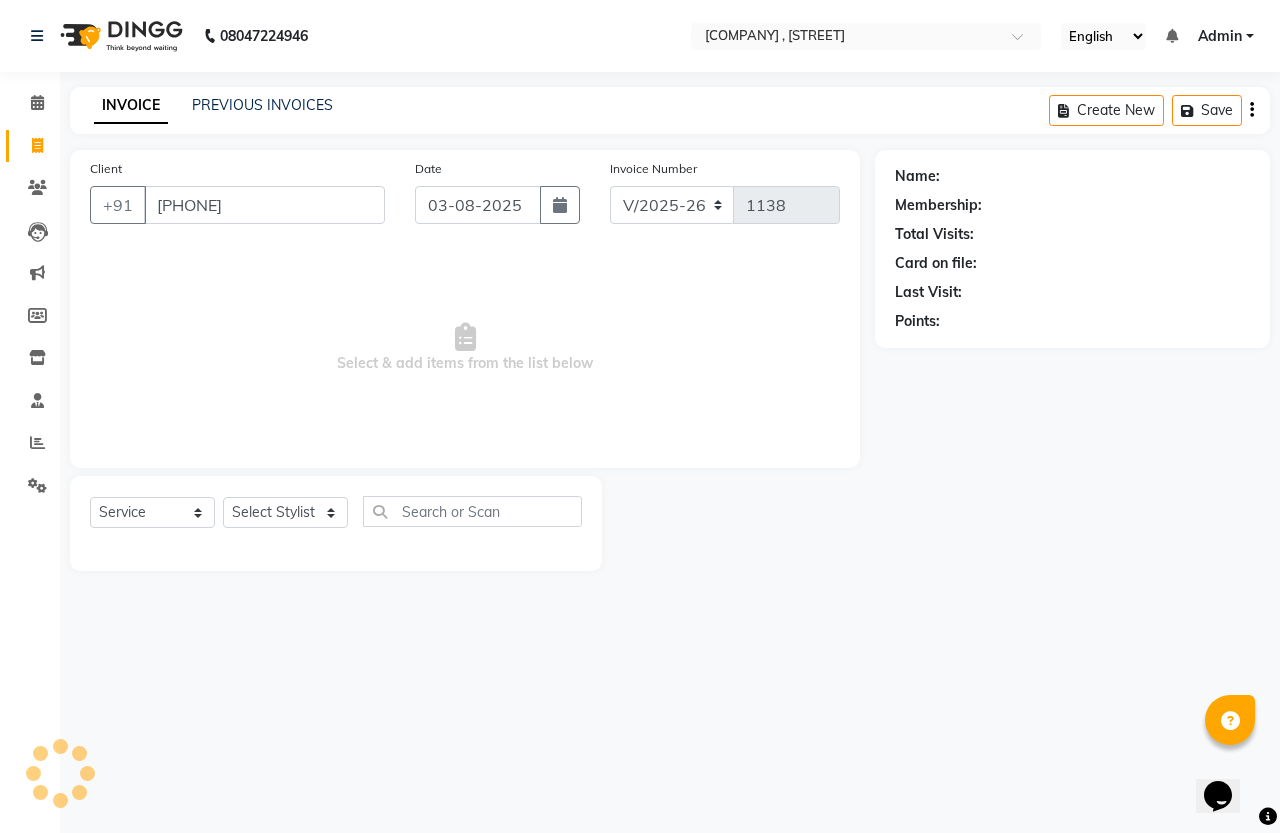 type on "[PHONE]" 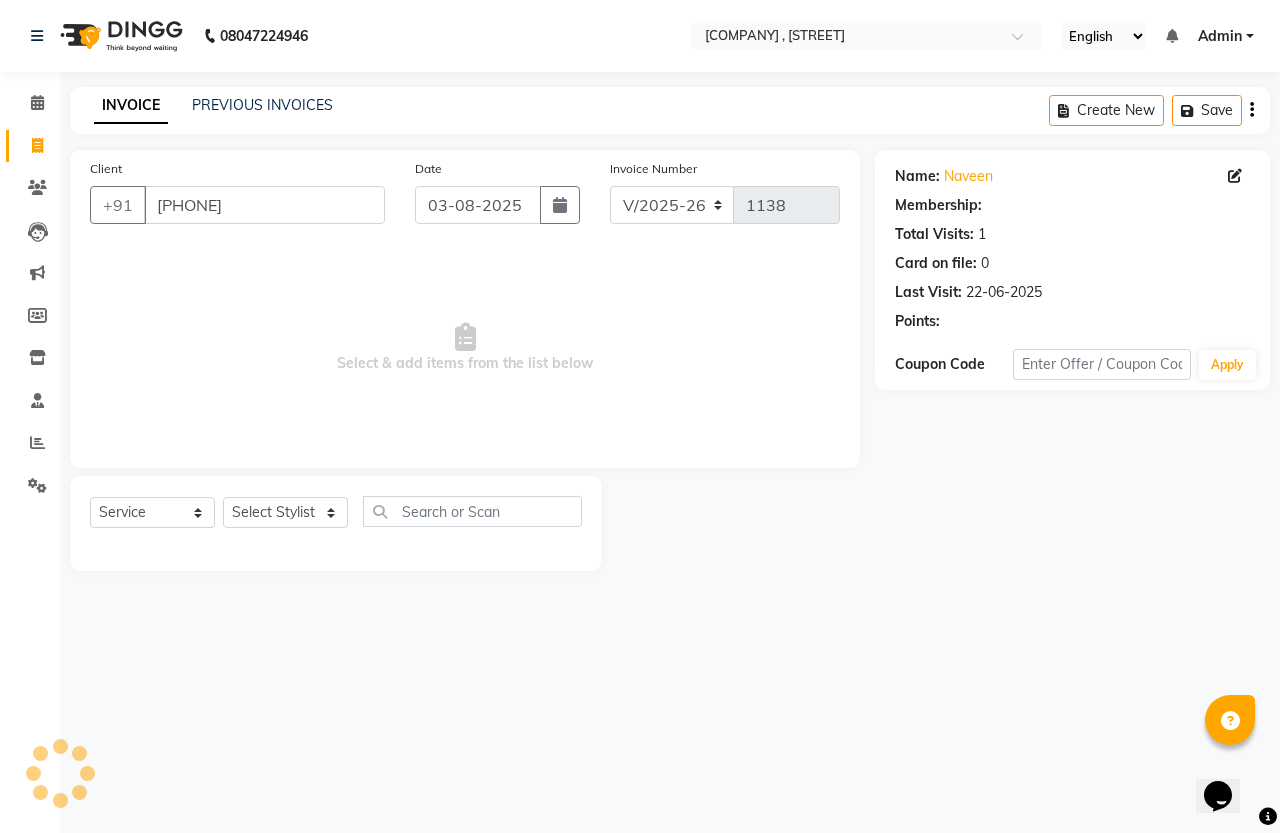 select on "1: Object" 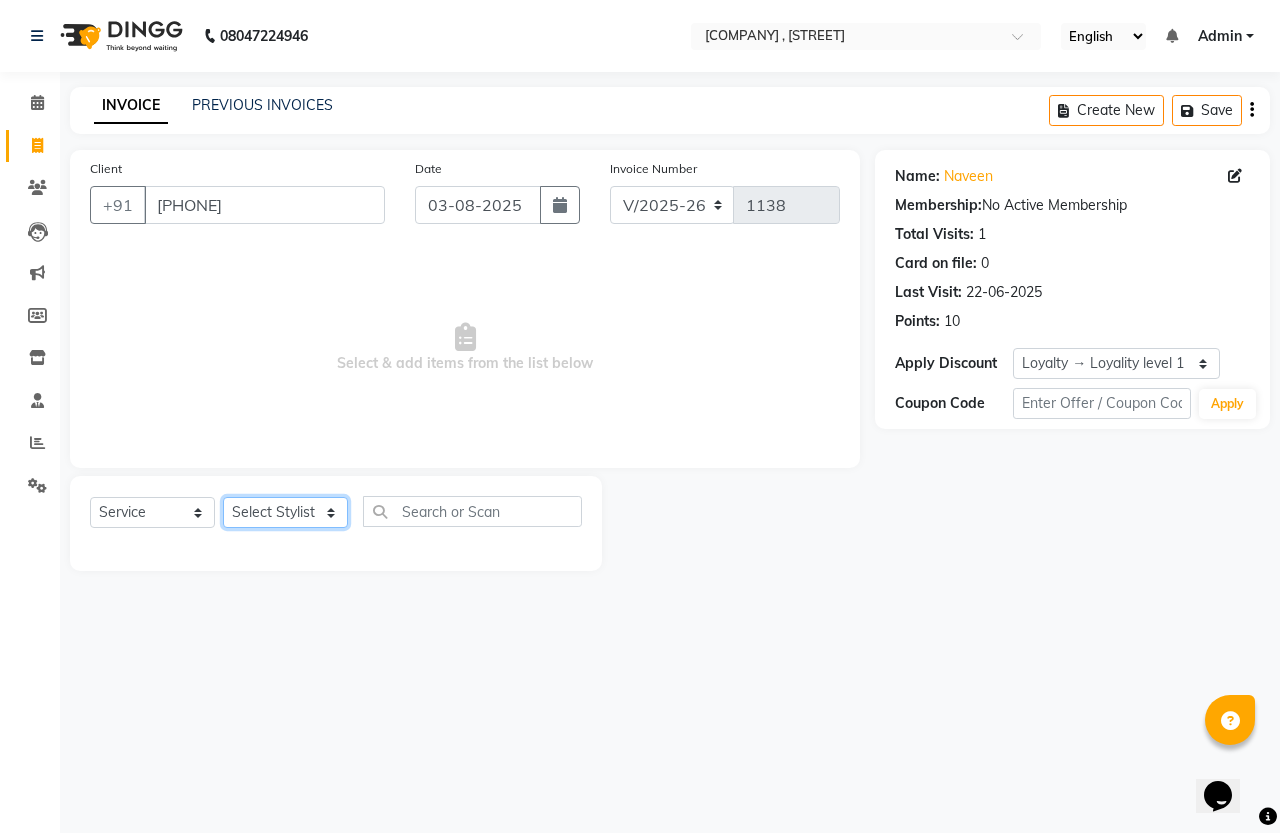 click on "Select Stylist [FIRST] [LAST] [LAST]" 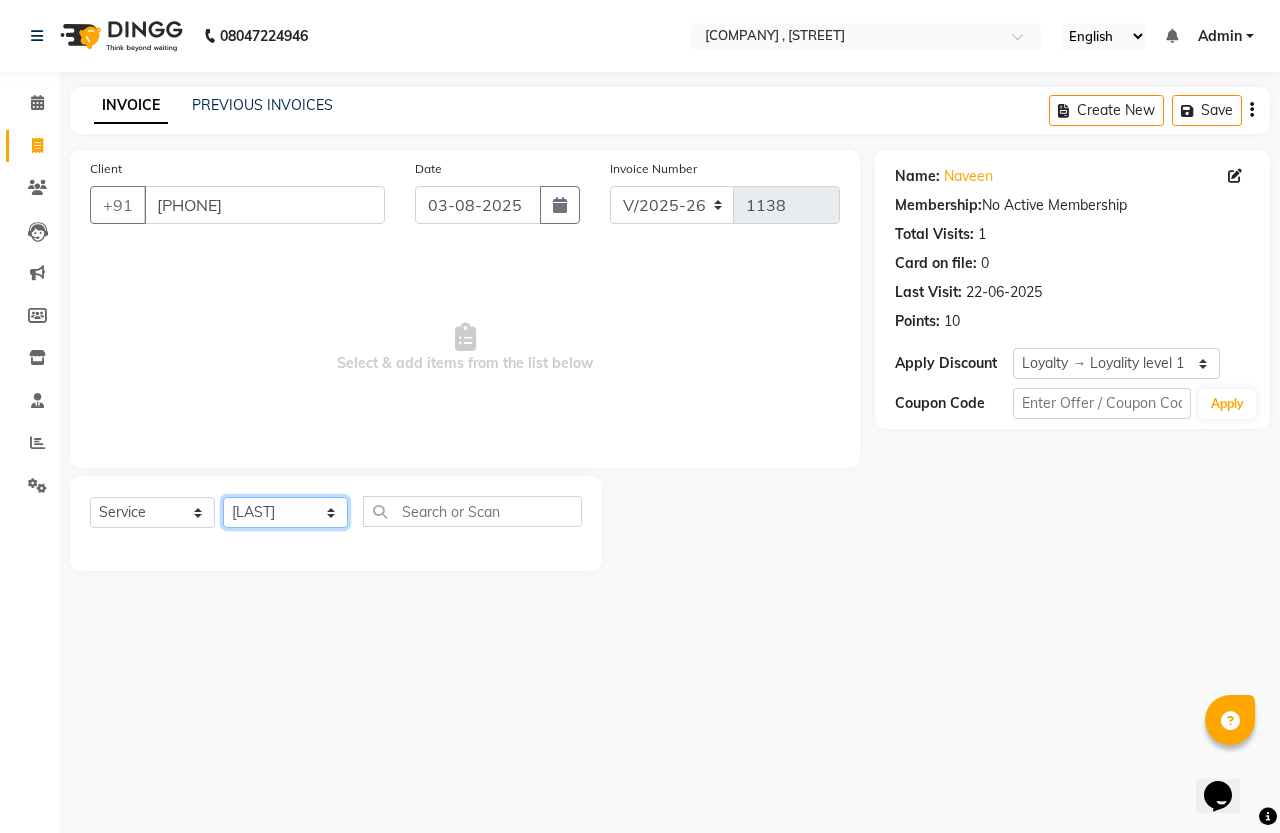 click on "Select Stylist [FIRST] [LAST] [LAST]" 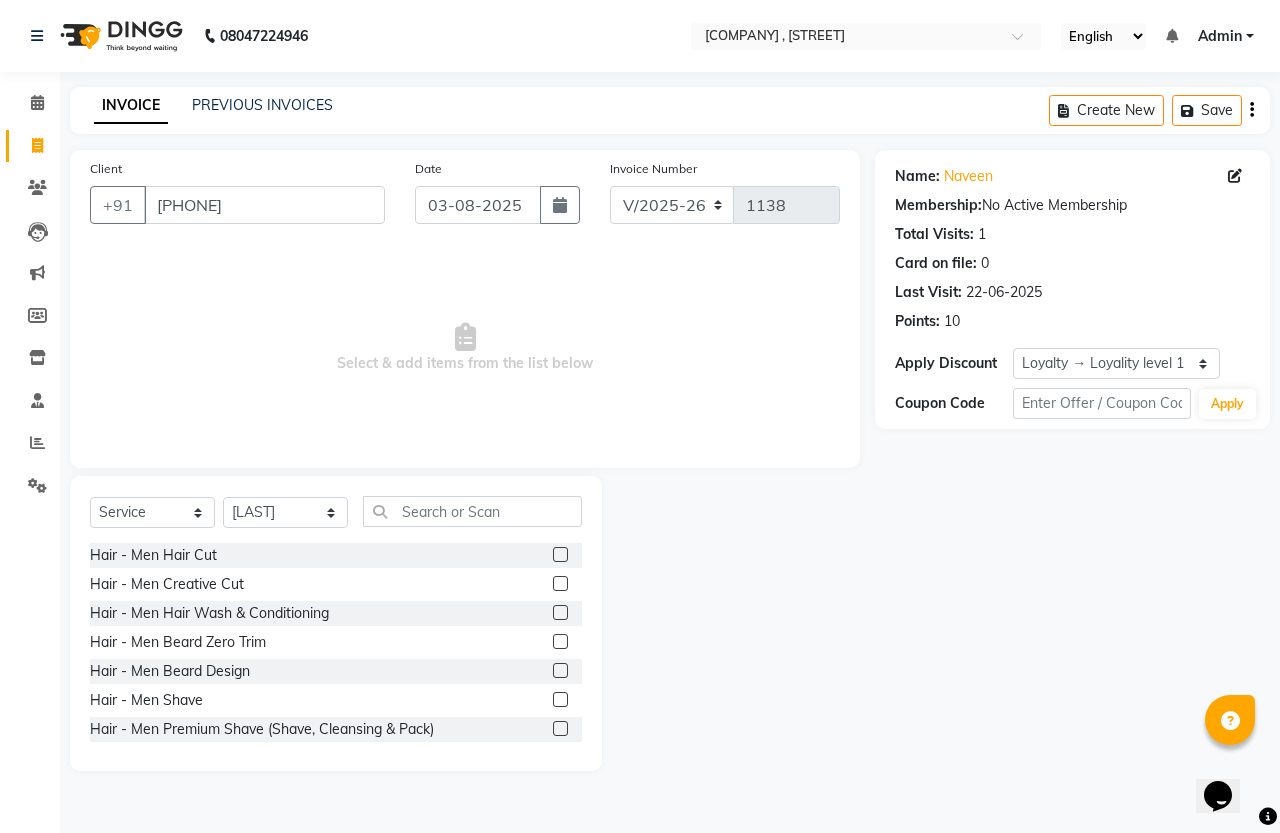 click 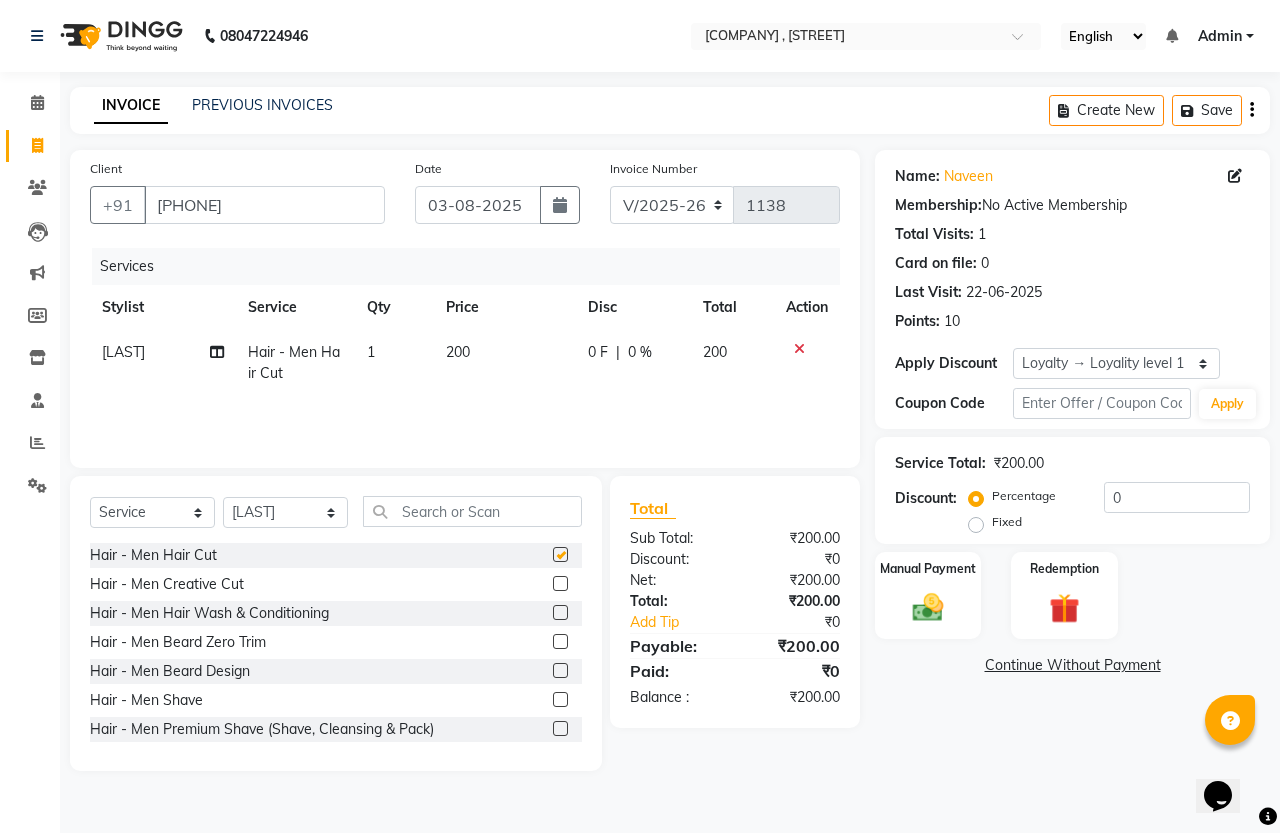 checkbox on "false" 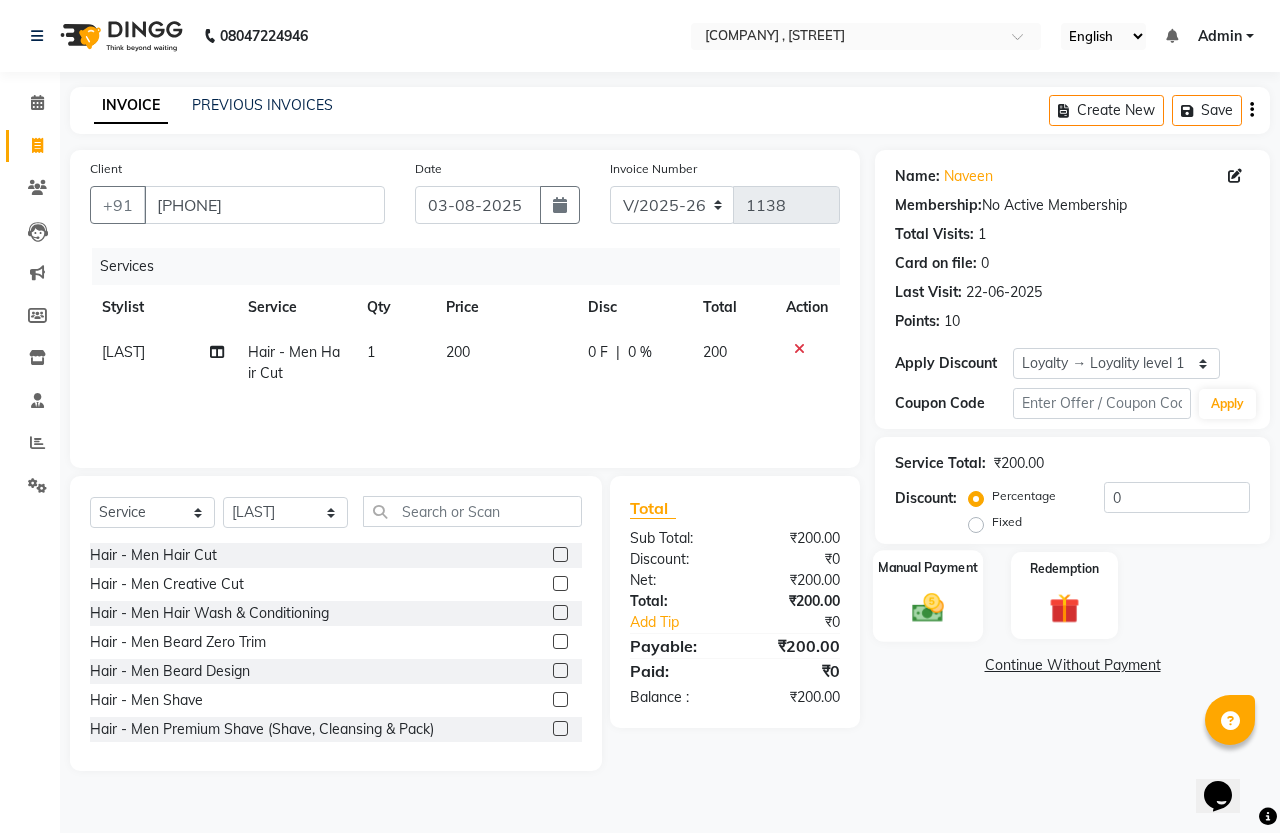click 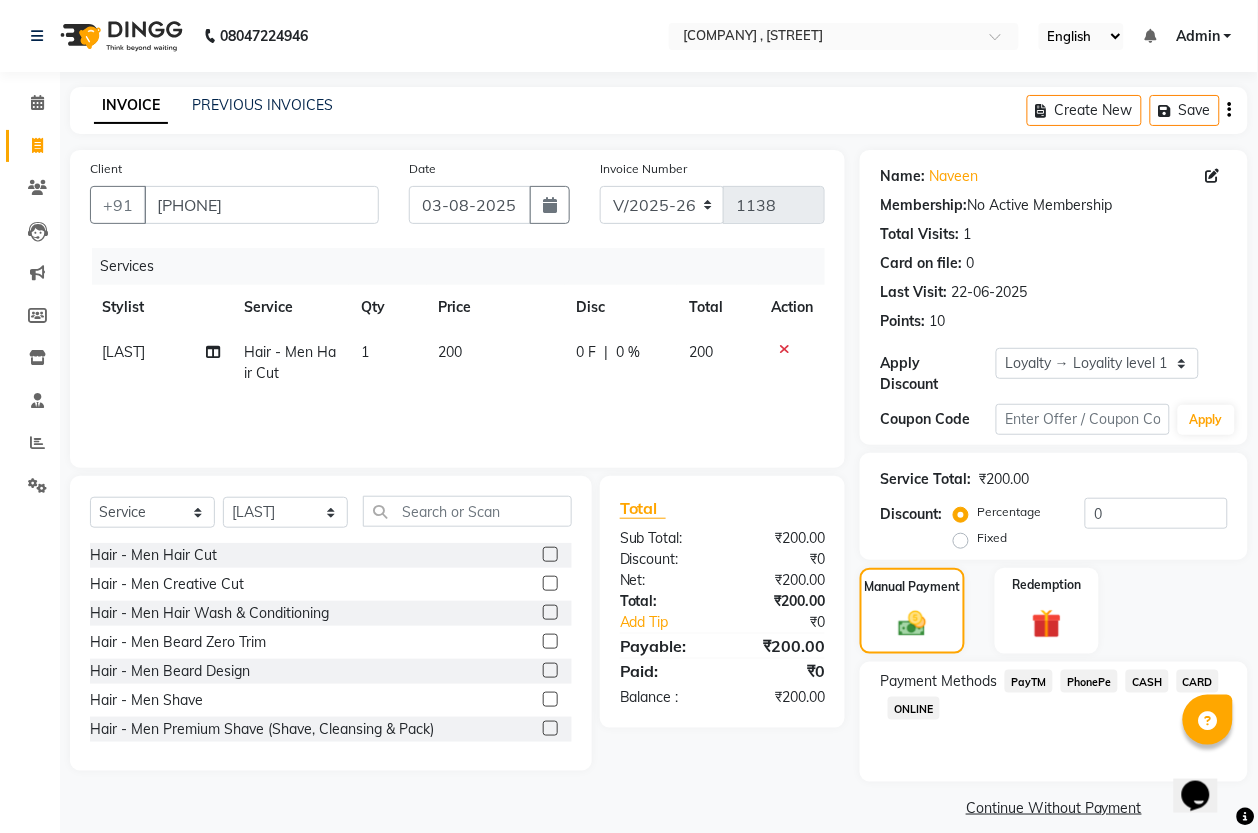 click on "CASH" 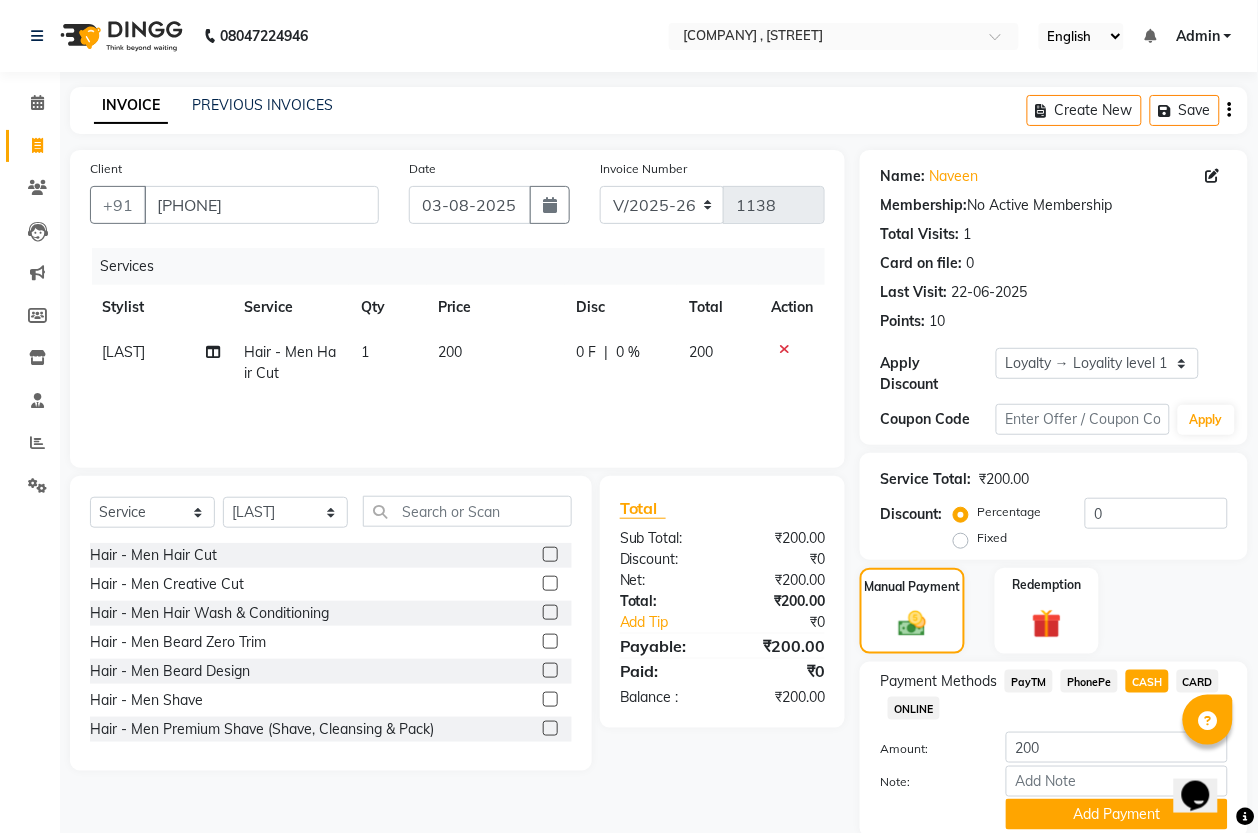 scroll, scrollTop: 75, scrollLeft: 0, axis: vertical 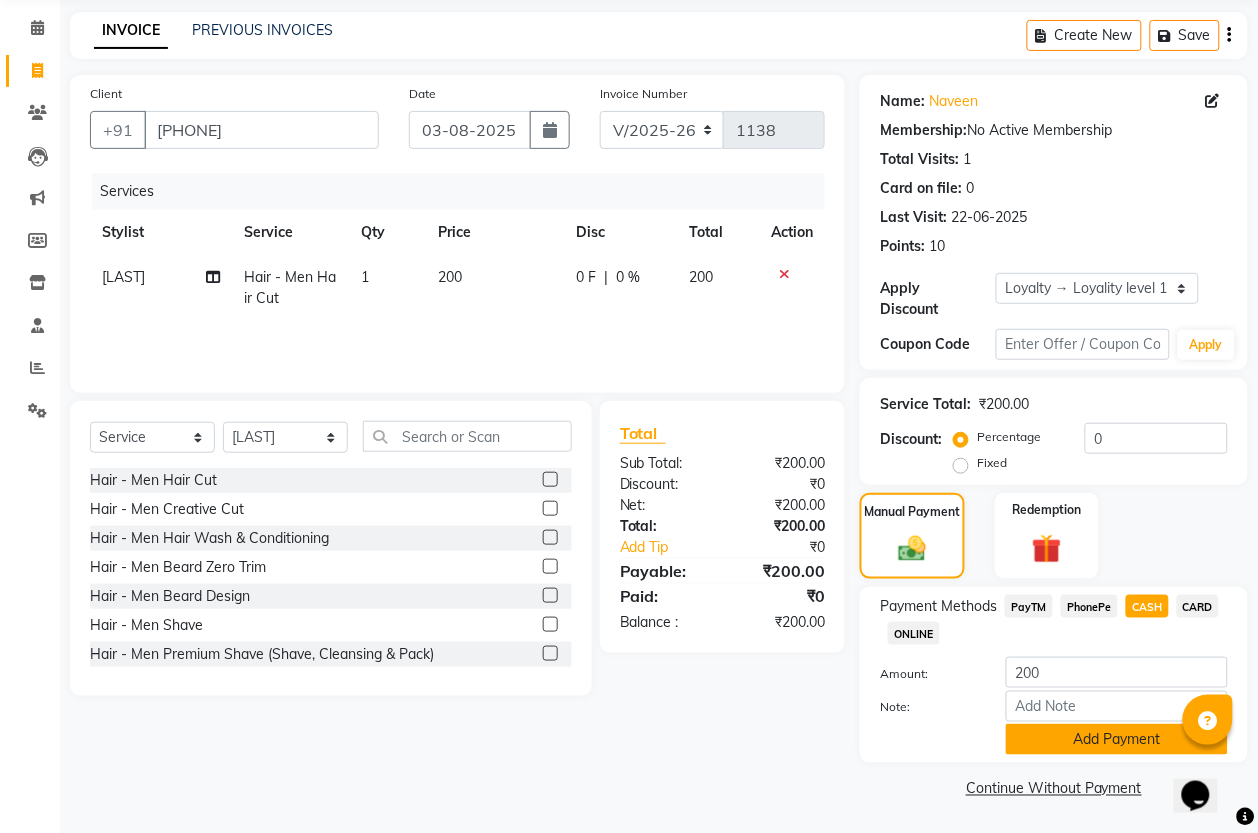click on "Add Payment" 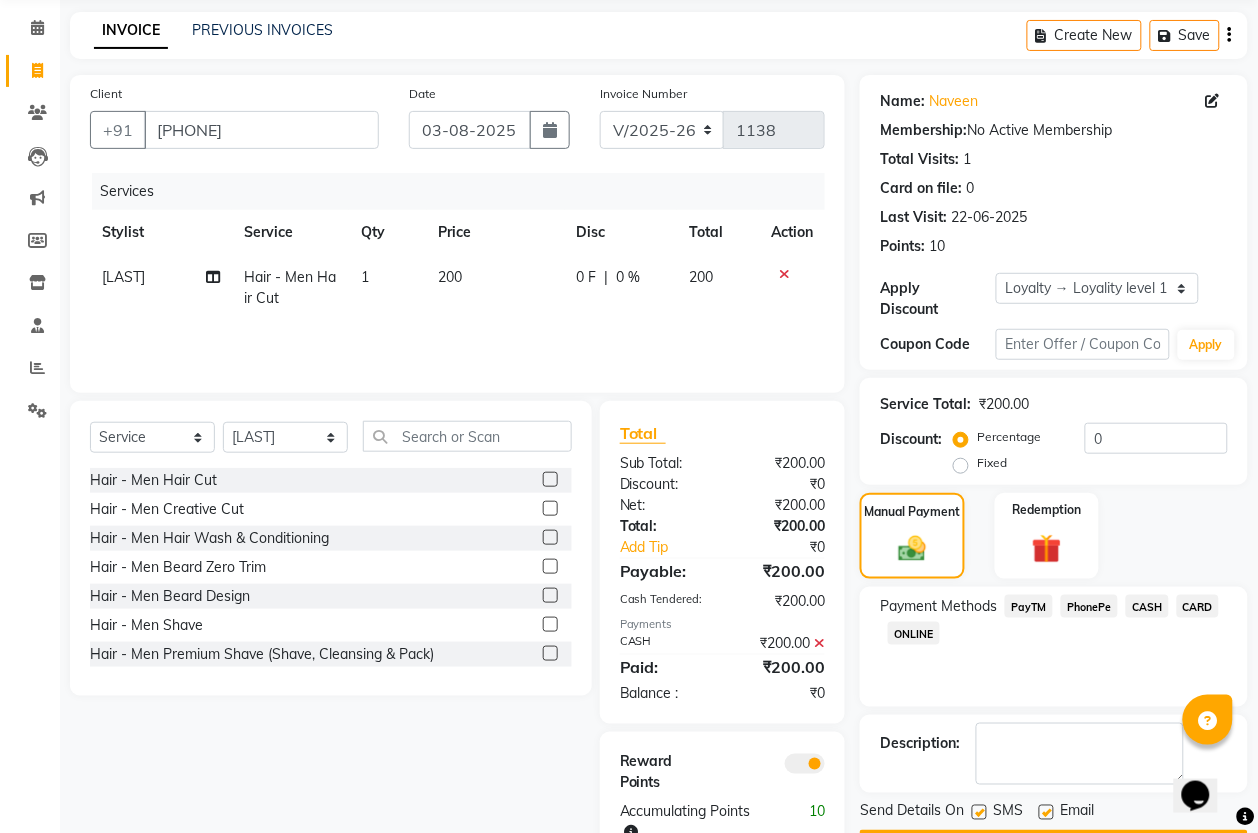 scroll, scrollTop: 135, scrollLeft: 0, axis: vertical 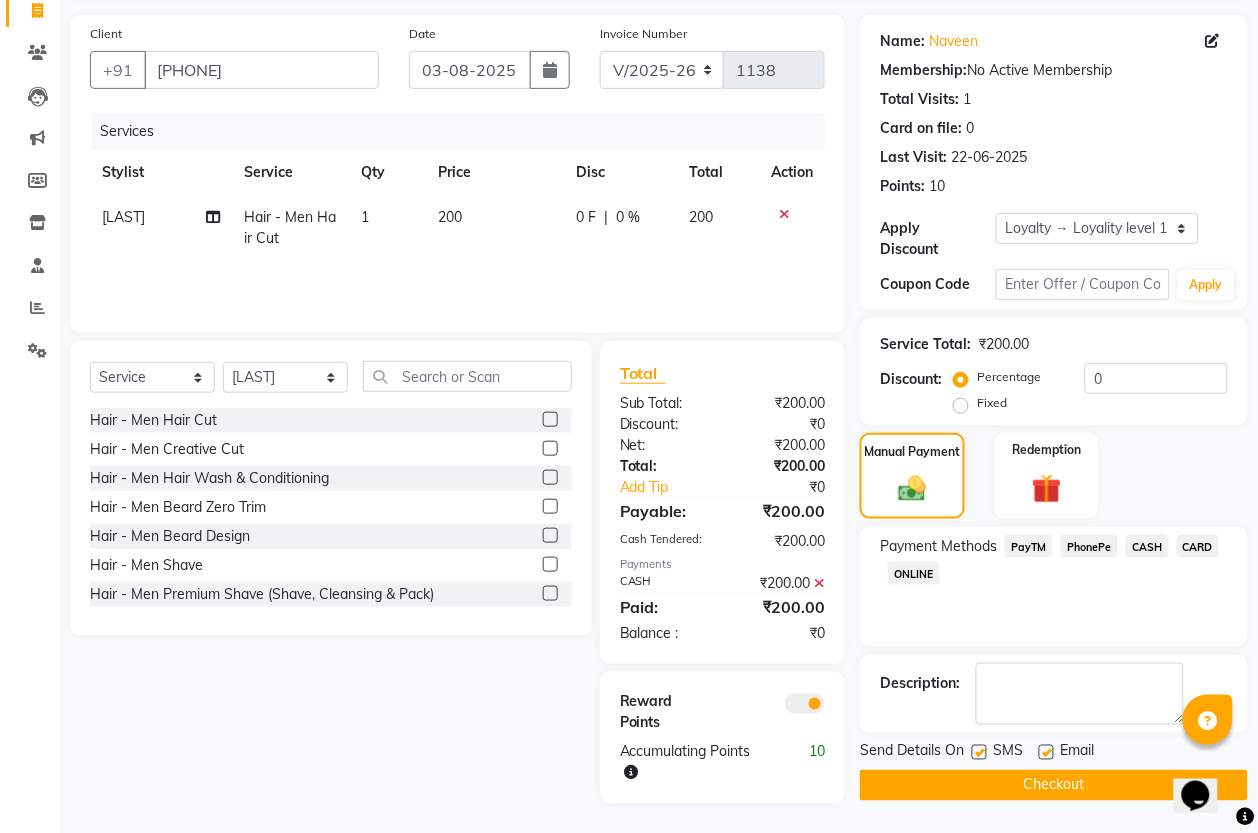 click on "Checkout" 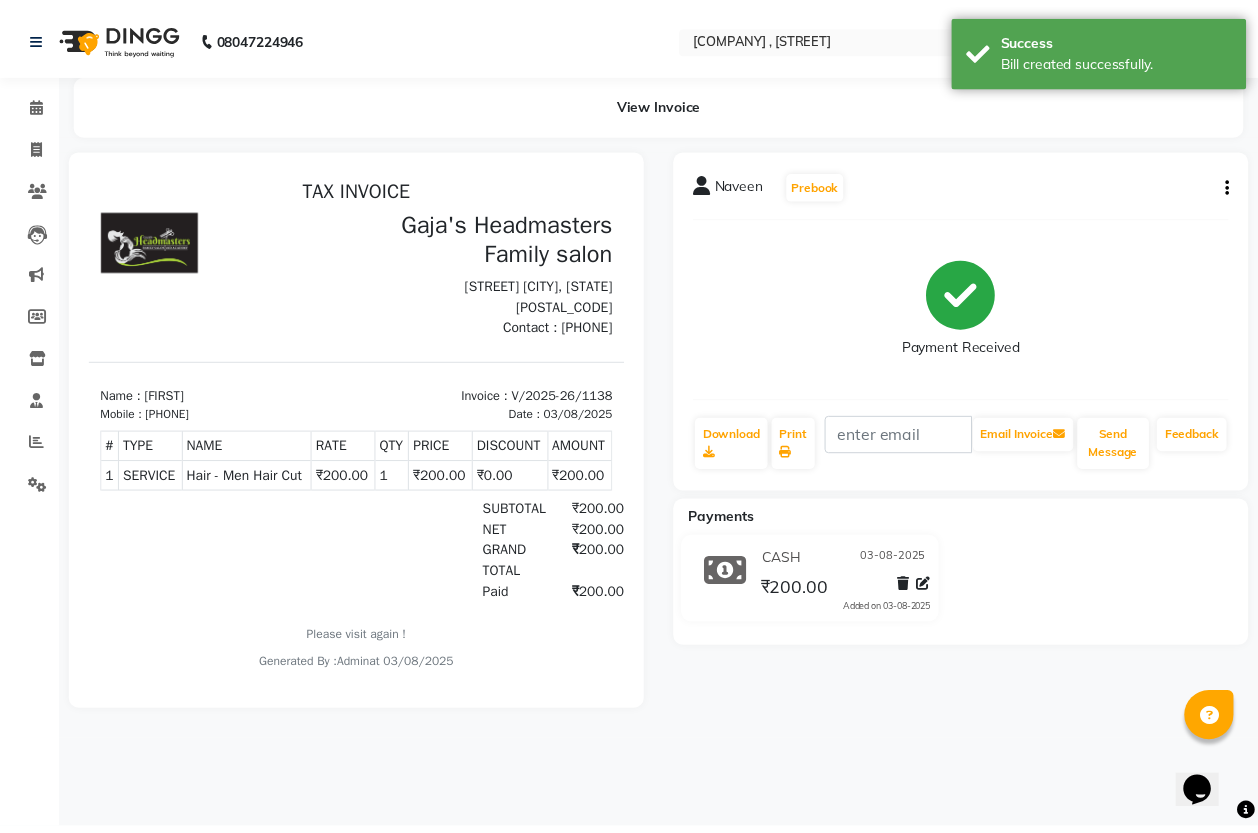 scroll, scrollTop: 0, scrollLeft: 0, axis: both 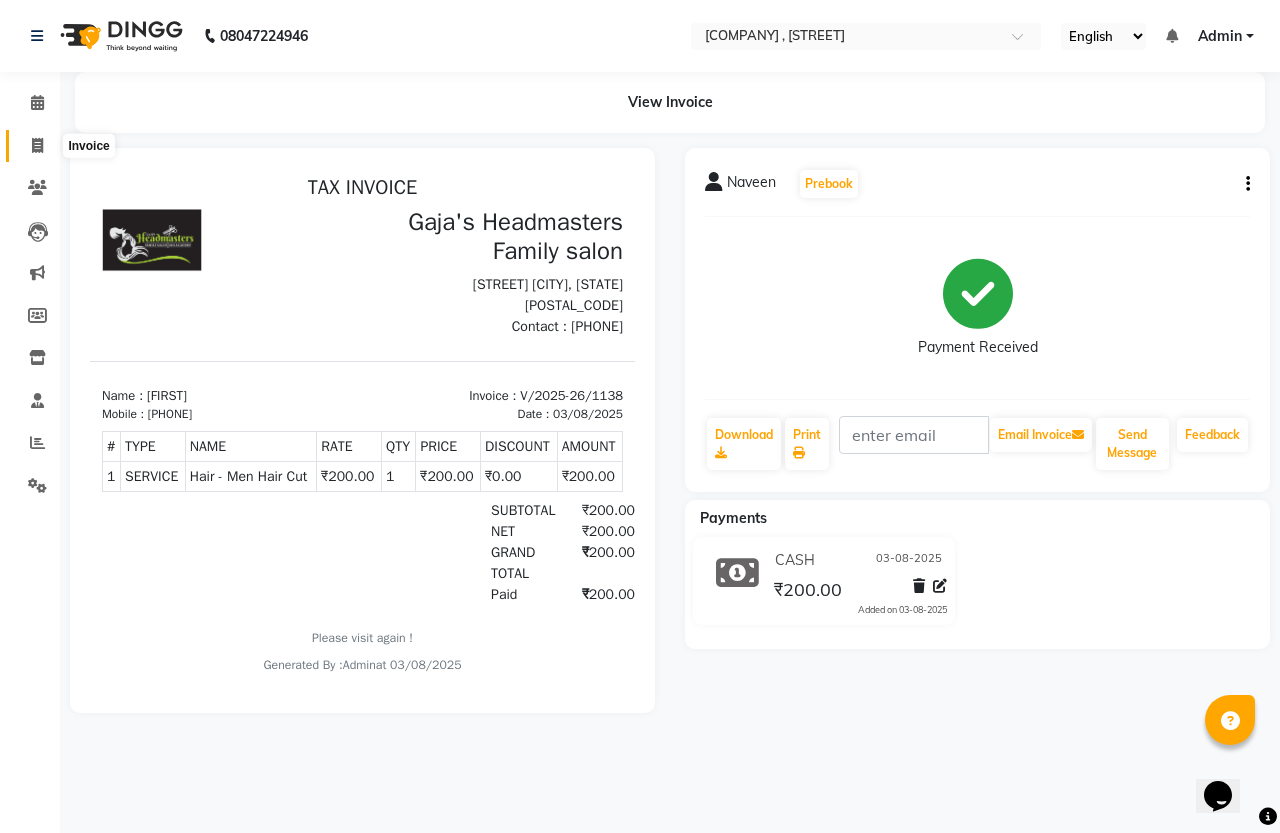 click 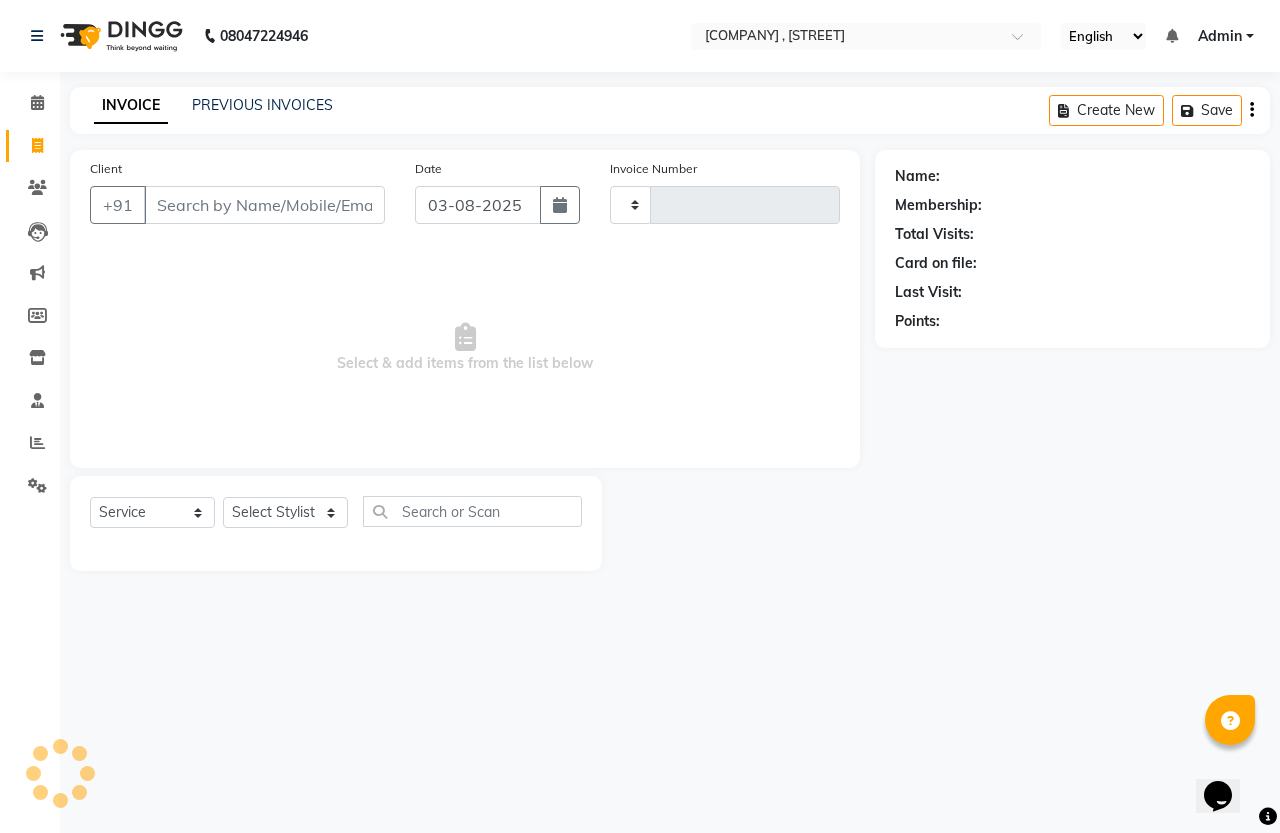 type on "1139" 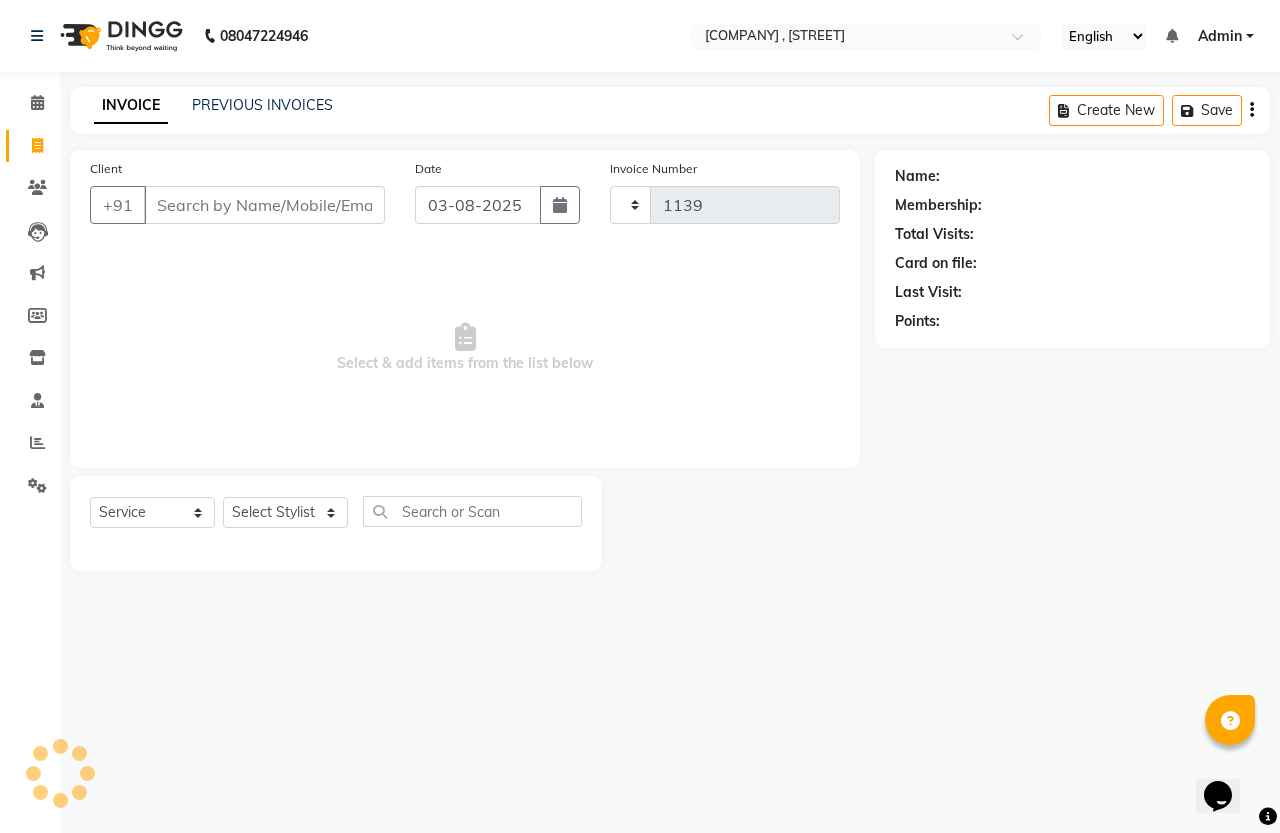 select on "7213" 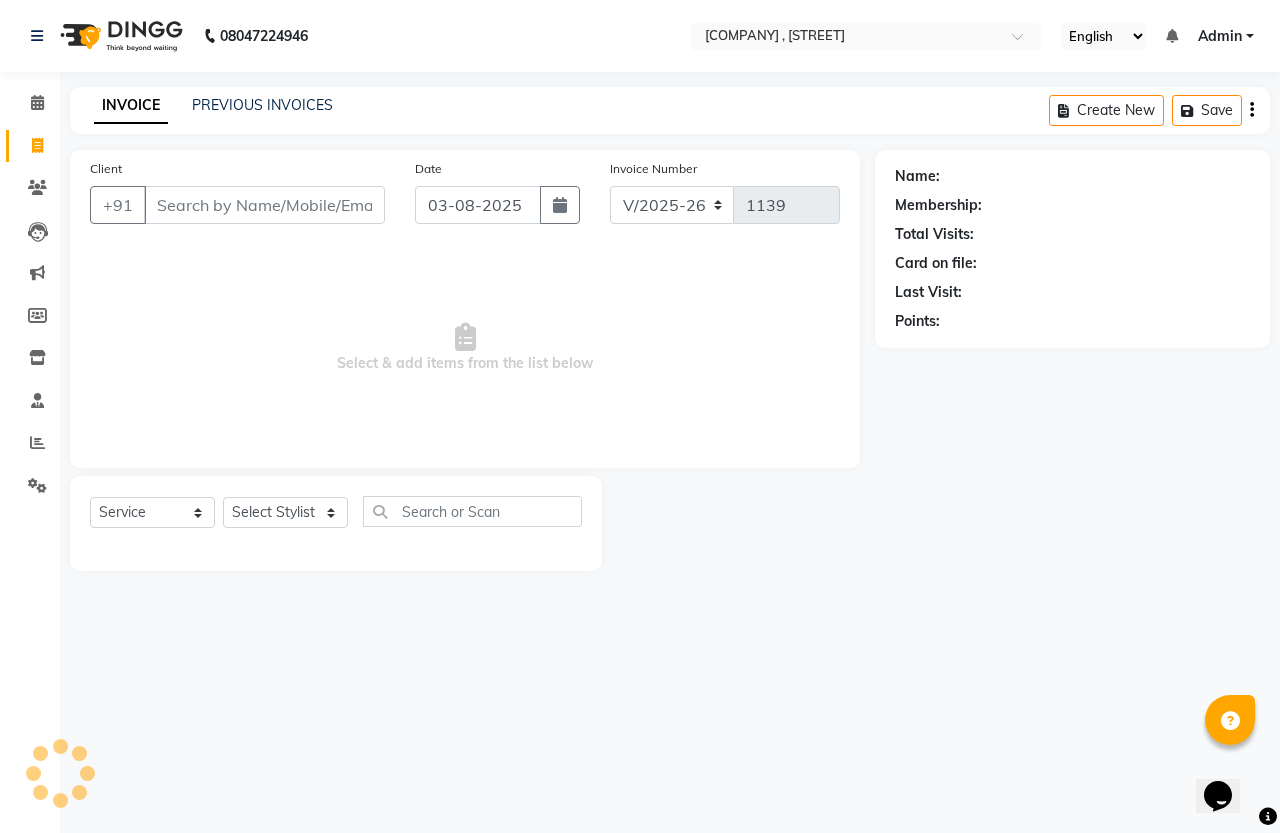 click on "Client" at bounding box center (264, 205) 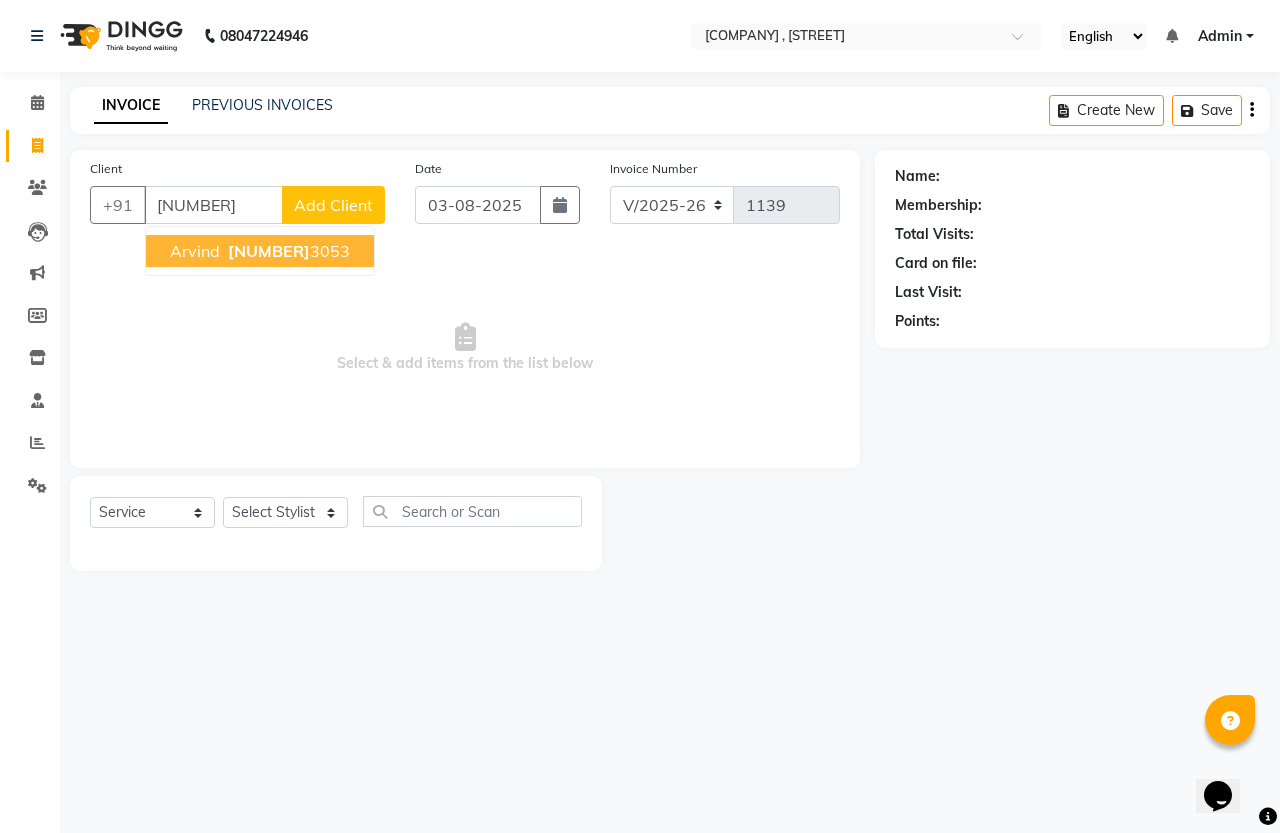 click on "[PHONE]" at bounding box center (287, 251) 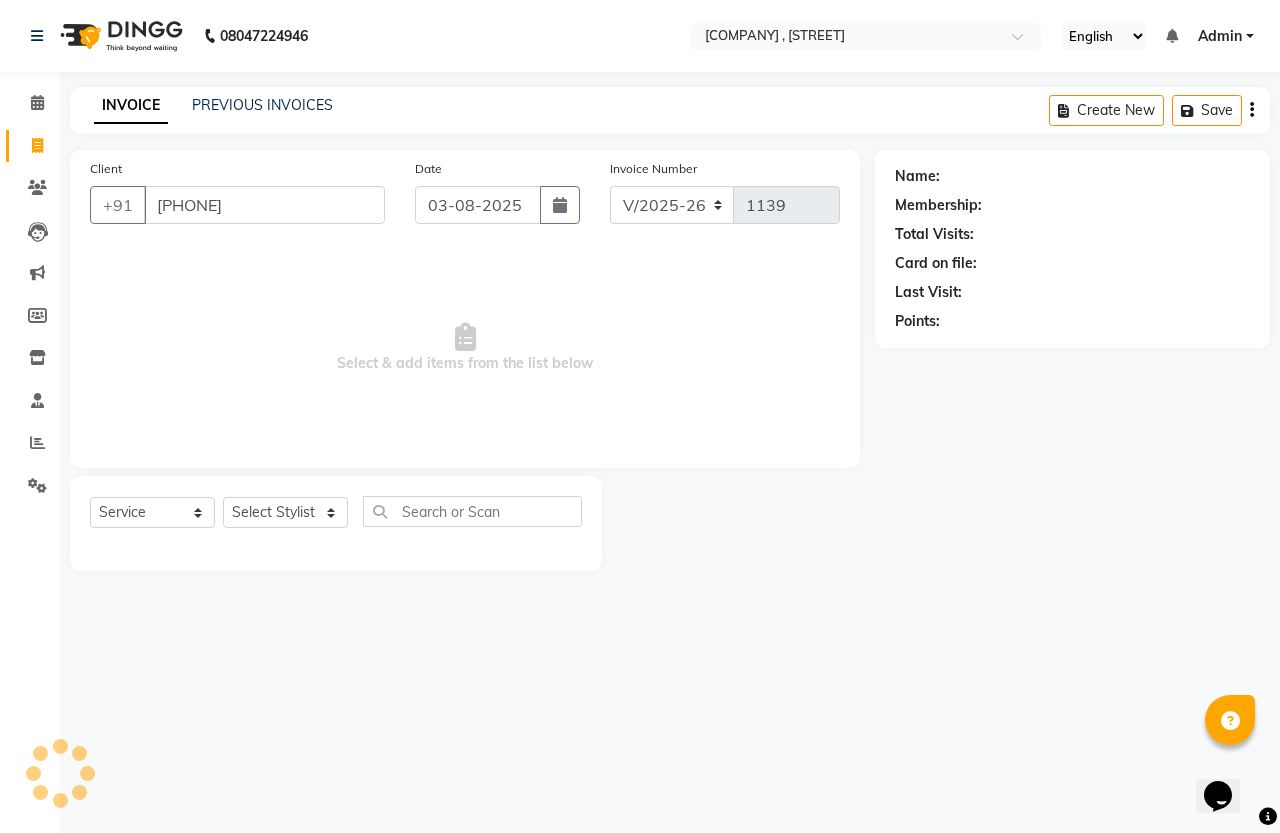 type on "[PHONE]" 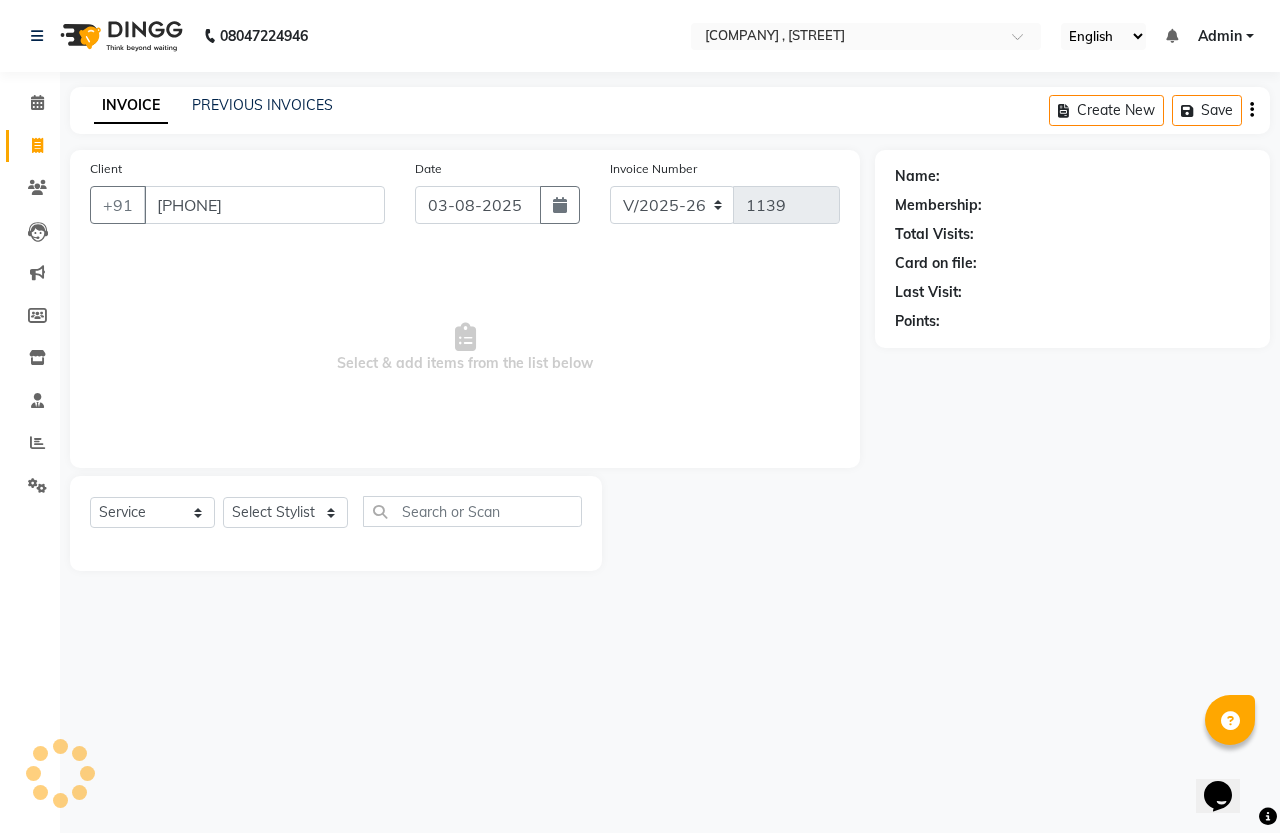 select on "1: Object" 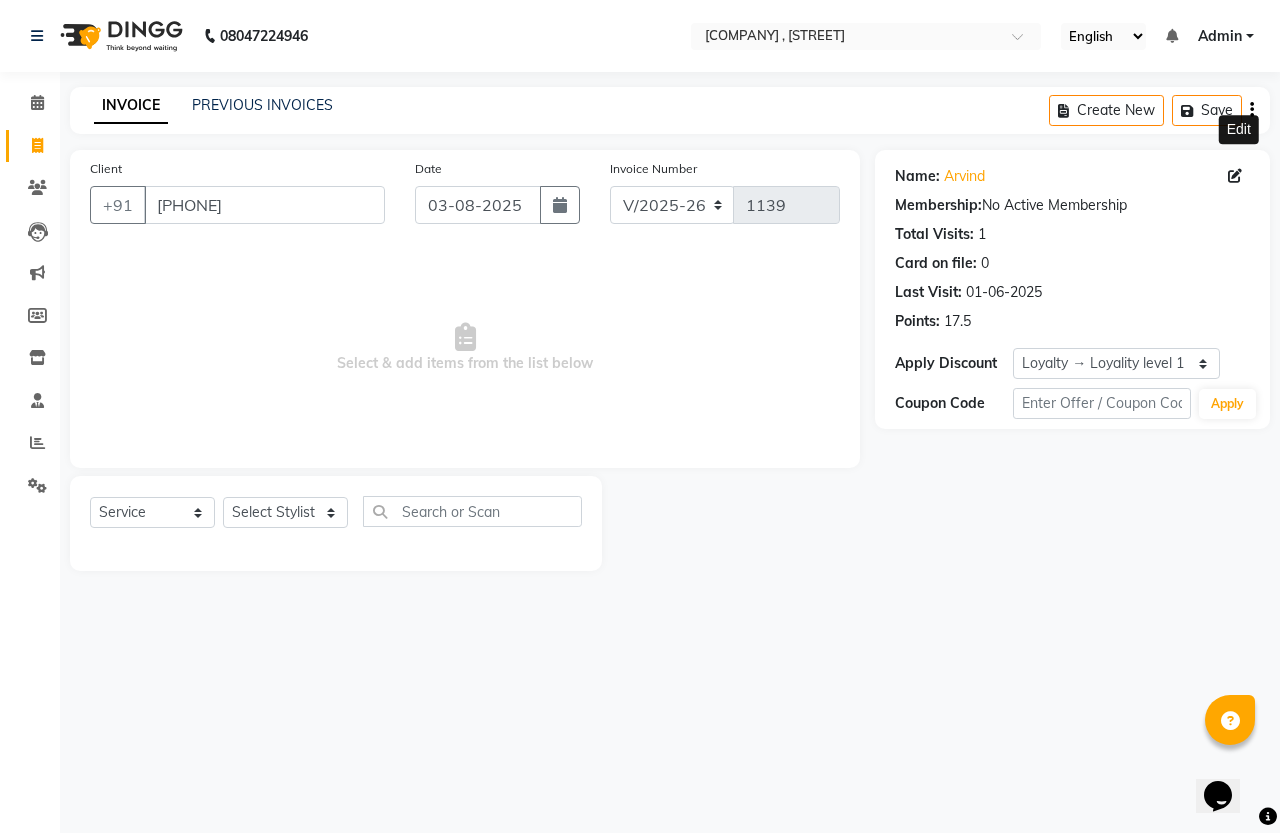 click 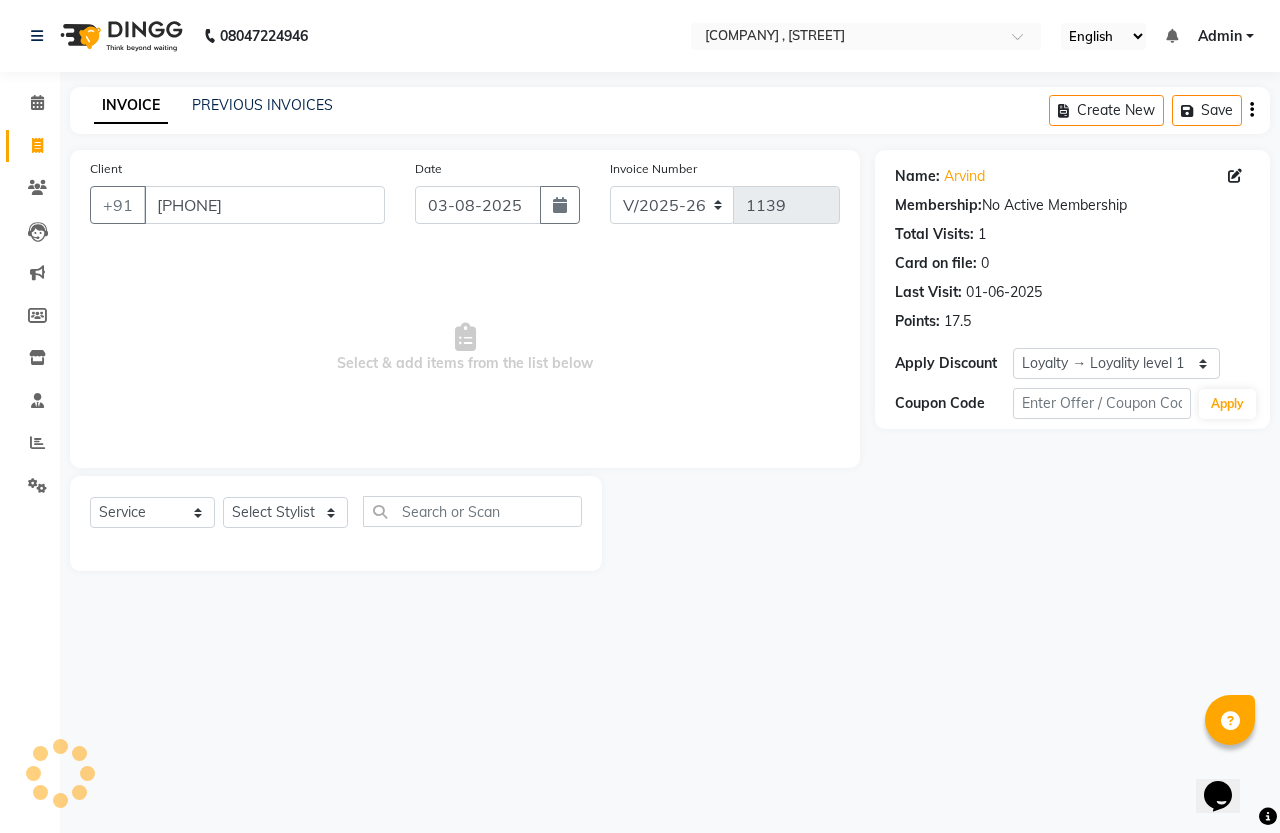 select on "male" 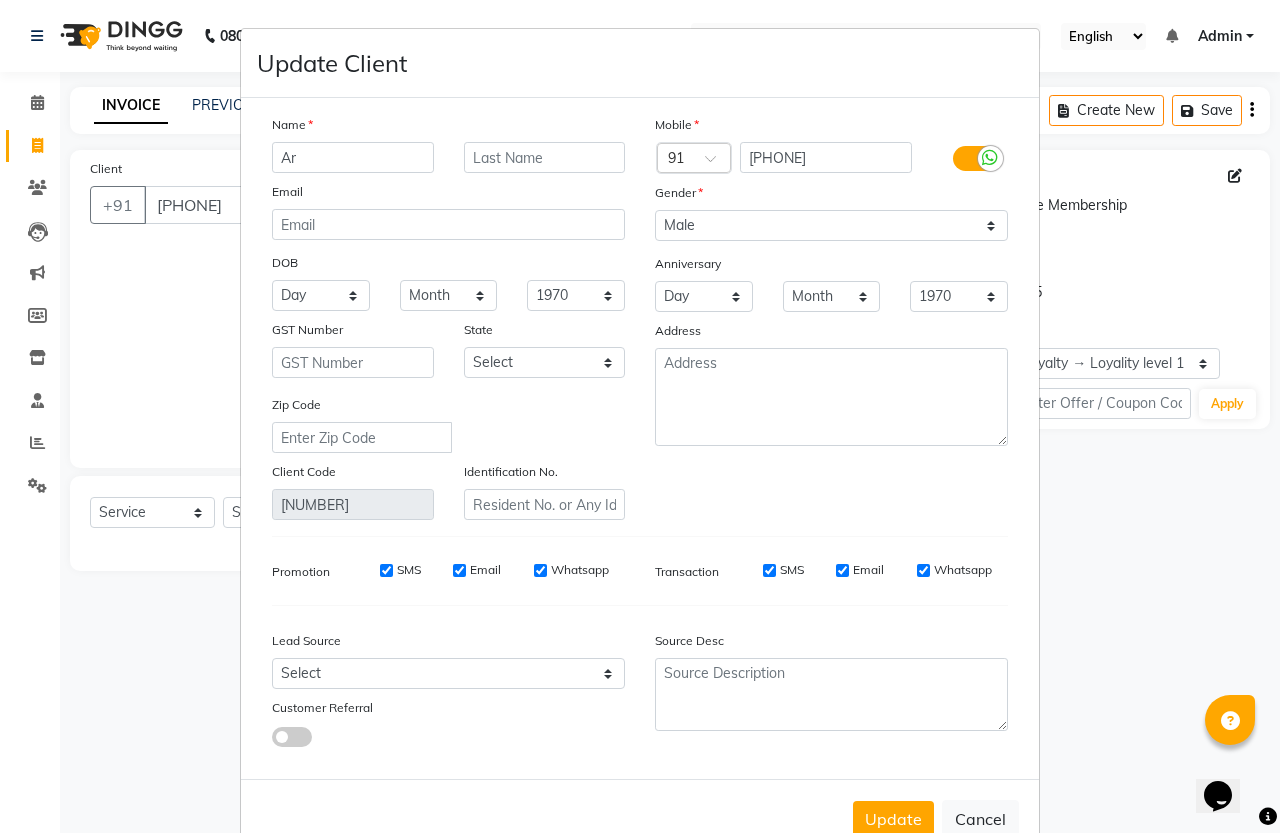 type on "A" 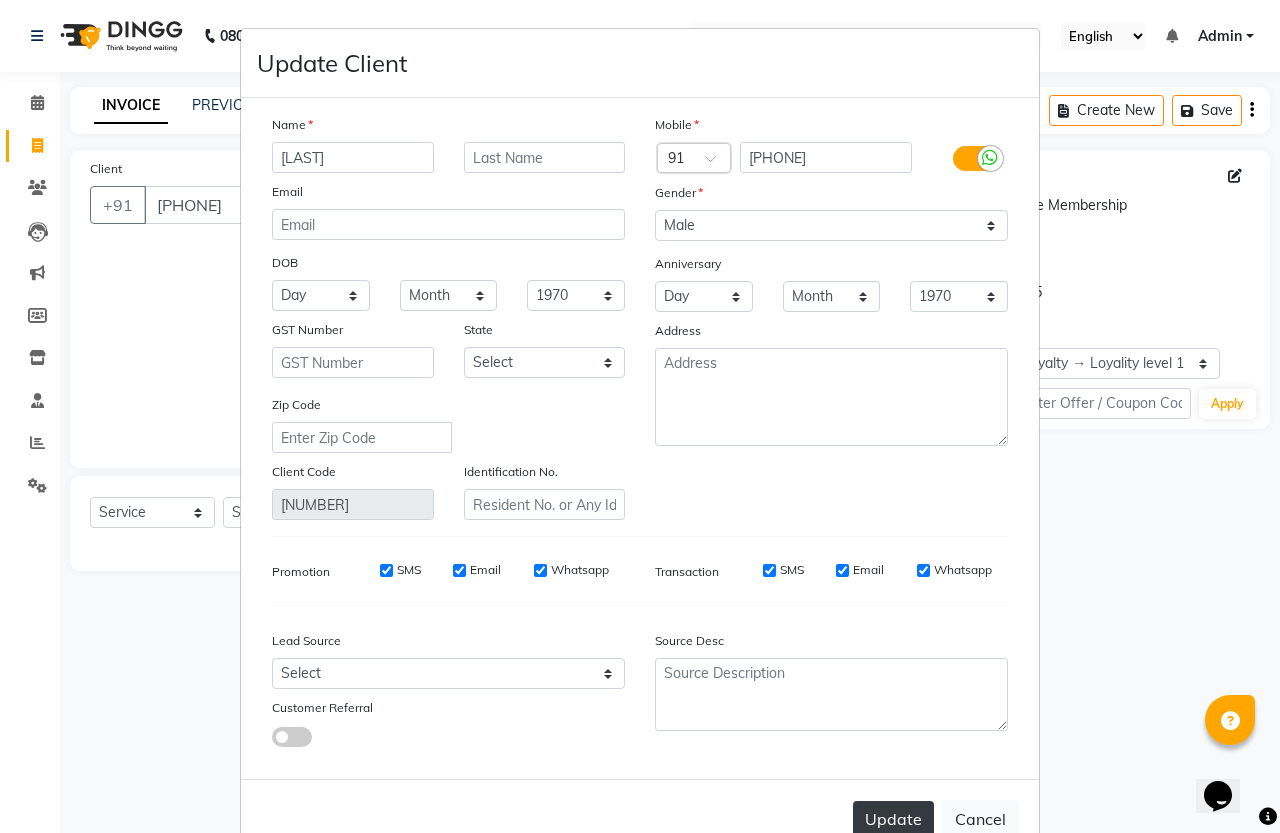 type on "[LAST]" 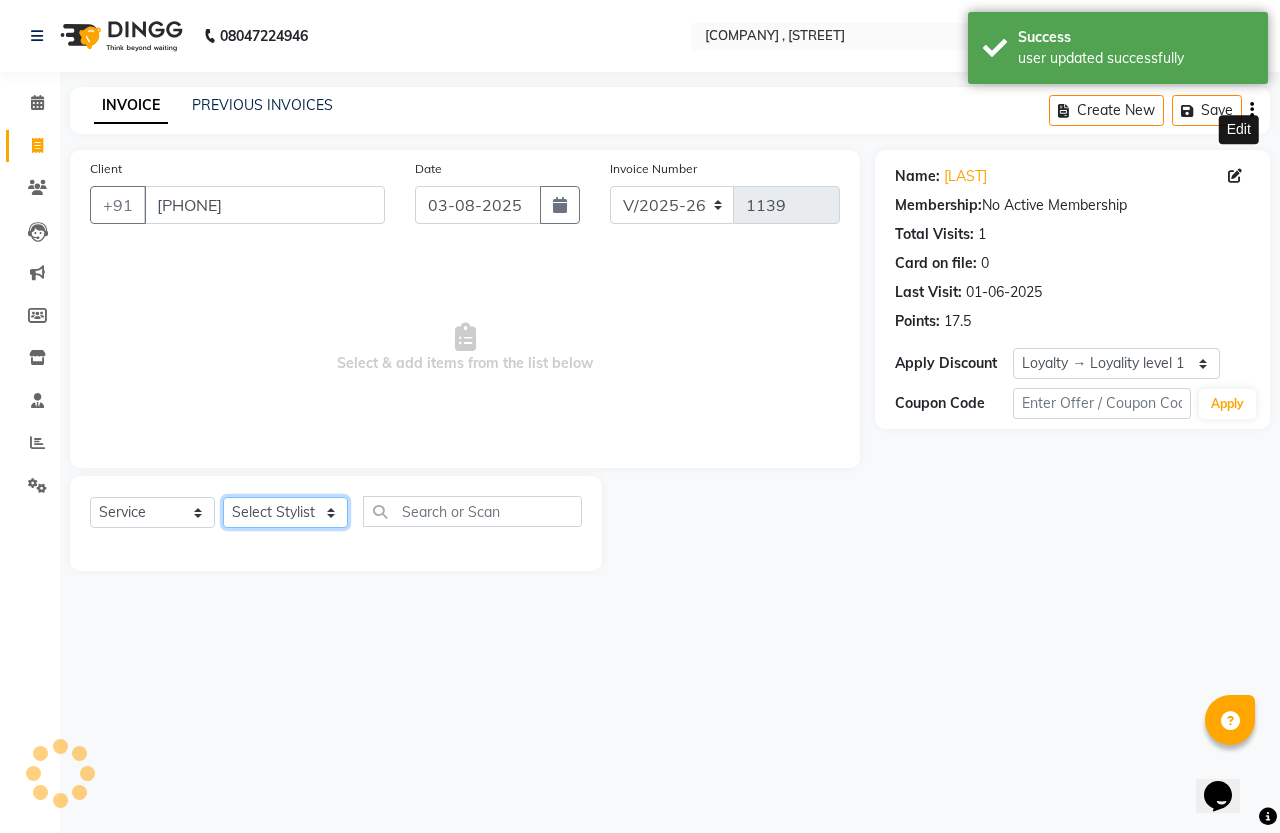 click on "Select Stylist [FIRST] [LAST] [LAST]" 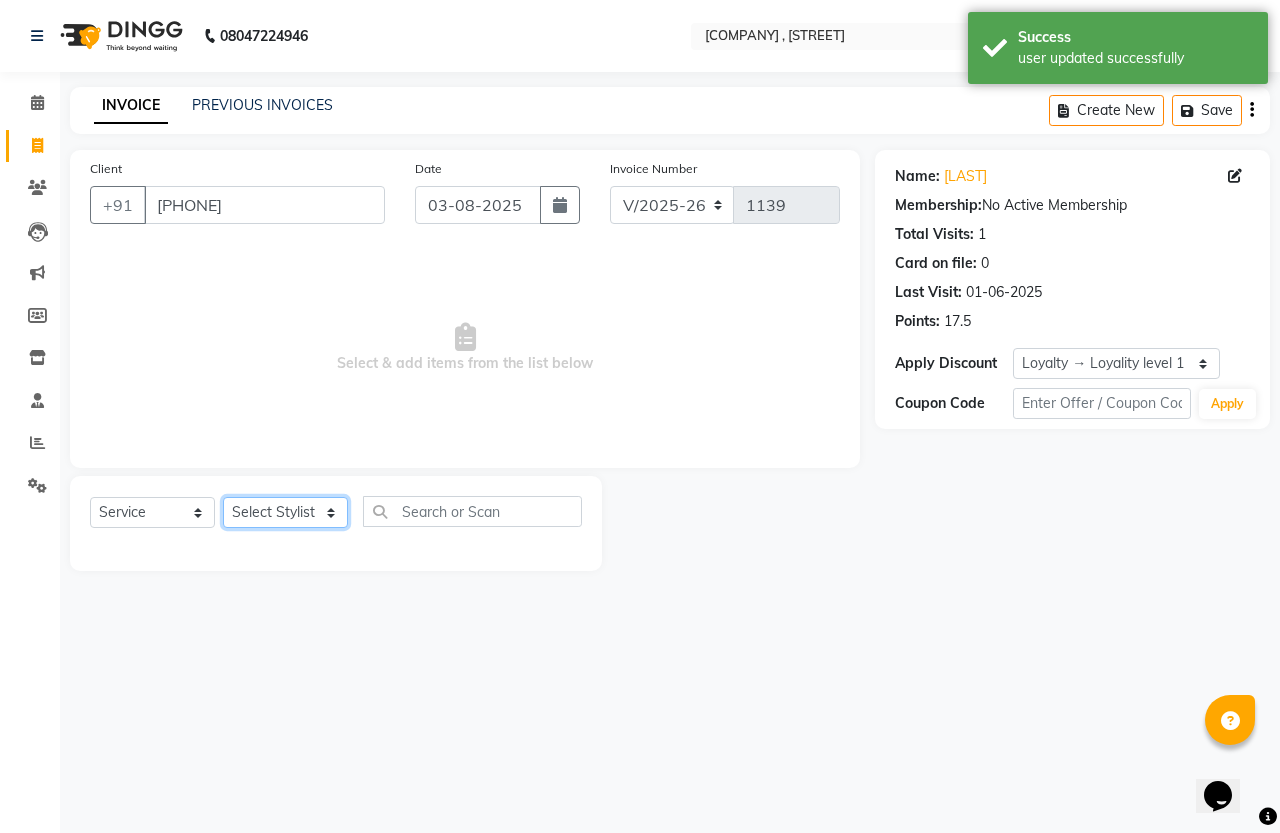 select on "61185" 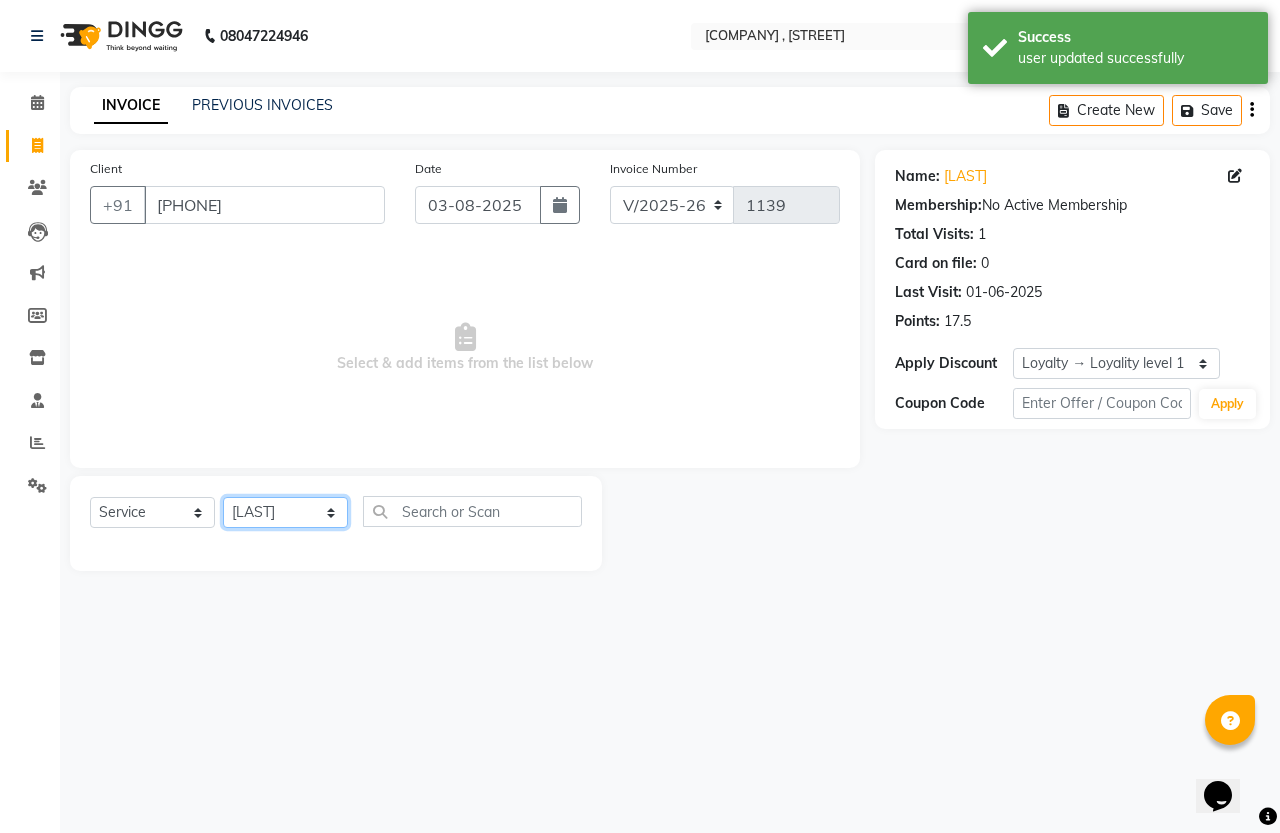 click on "Select Stylist [FIRST] [LAST] [LAST]" 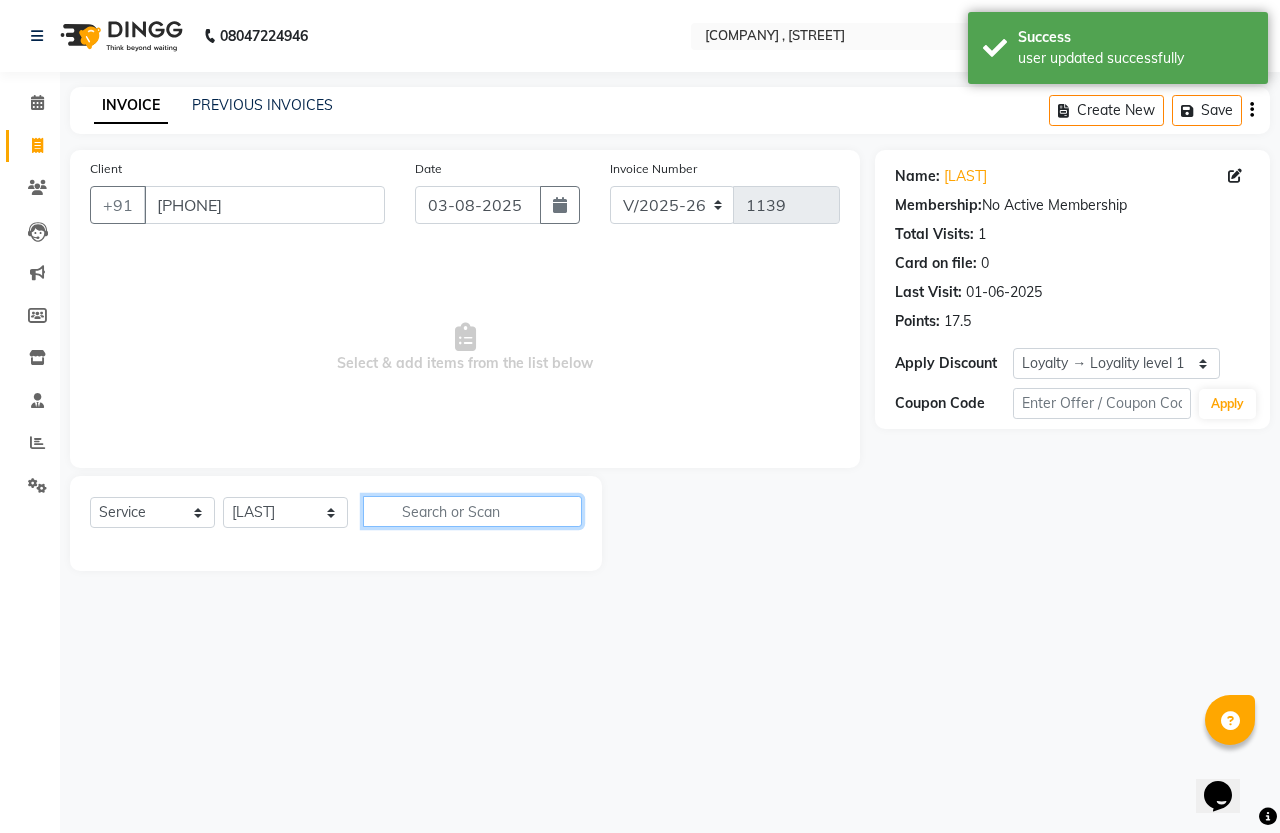 click 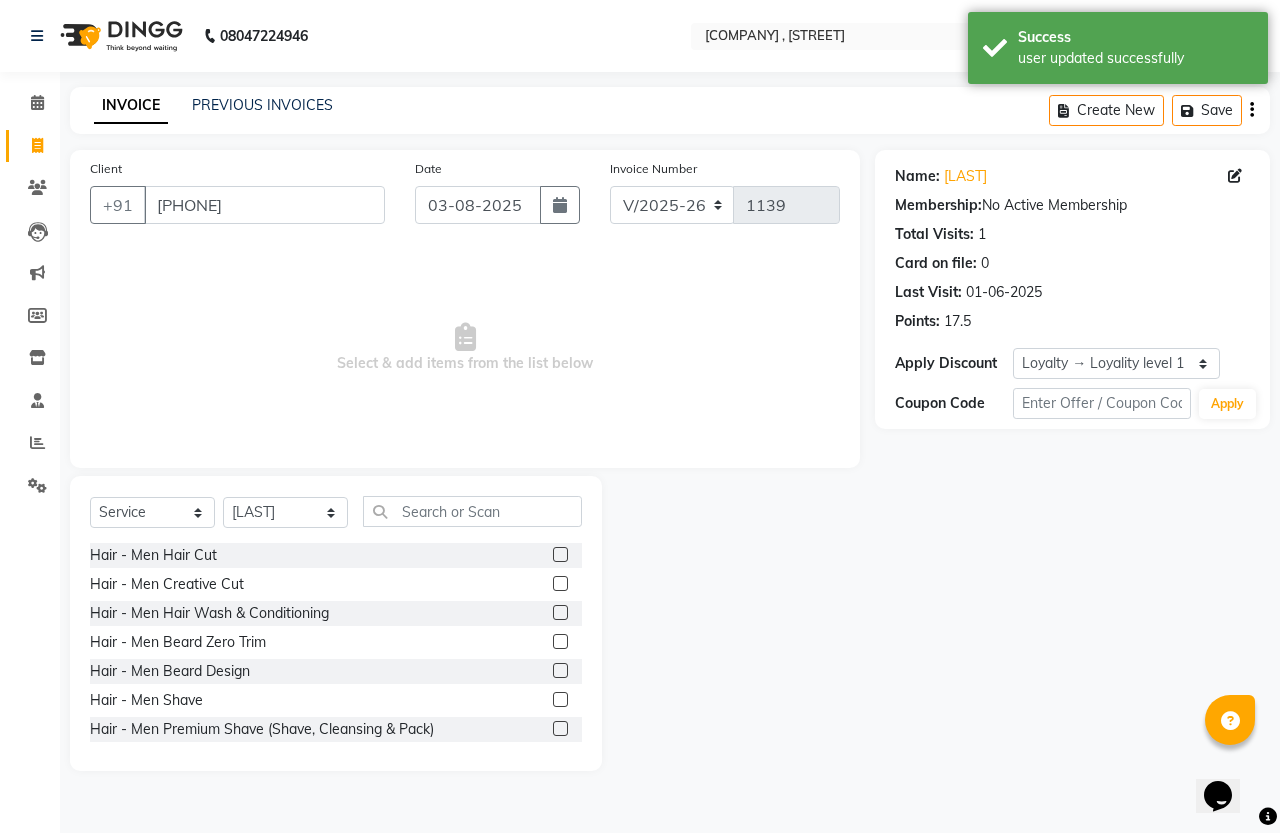 click on "Hair - Men Hair Cut" 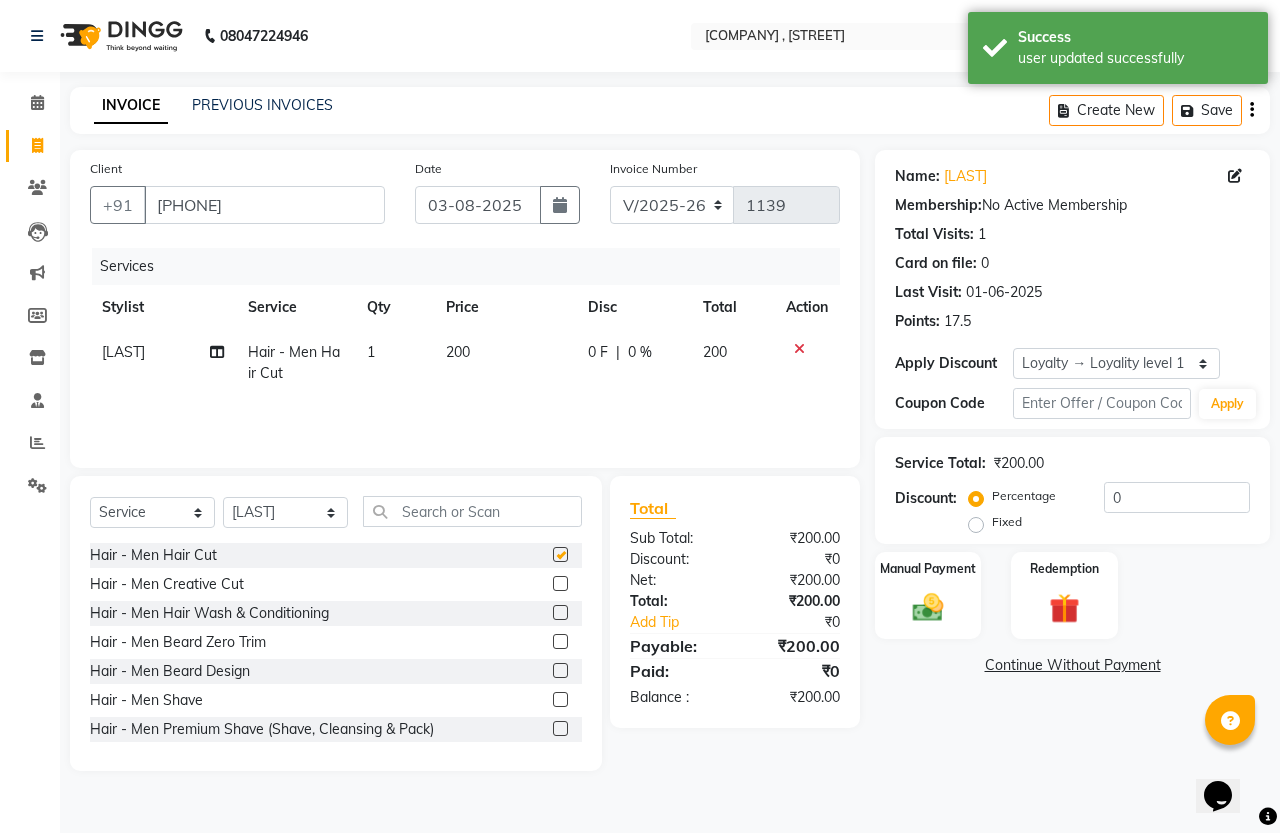 checkbox on "false" 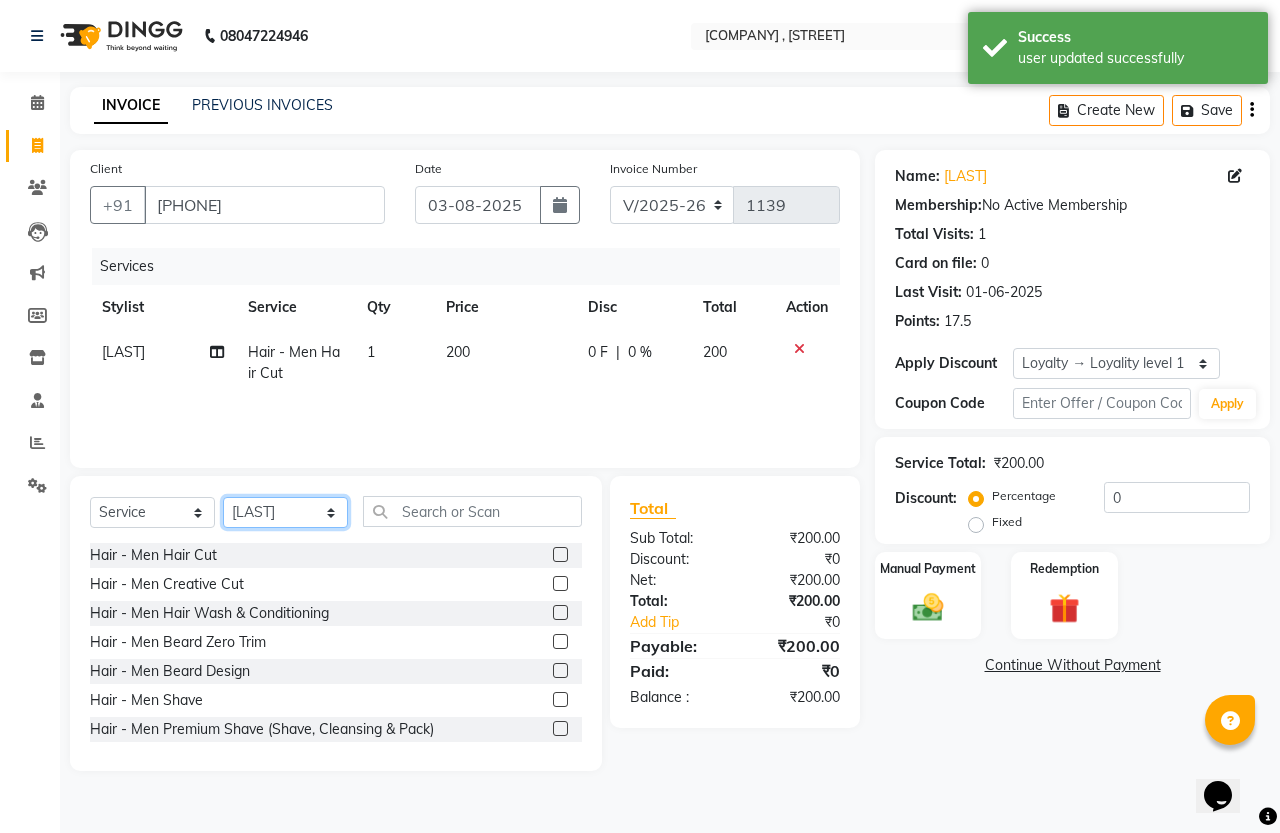 click on "Select Stylist [FIRST] [LAST] [LAST]" 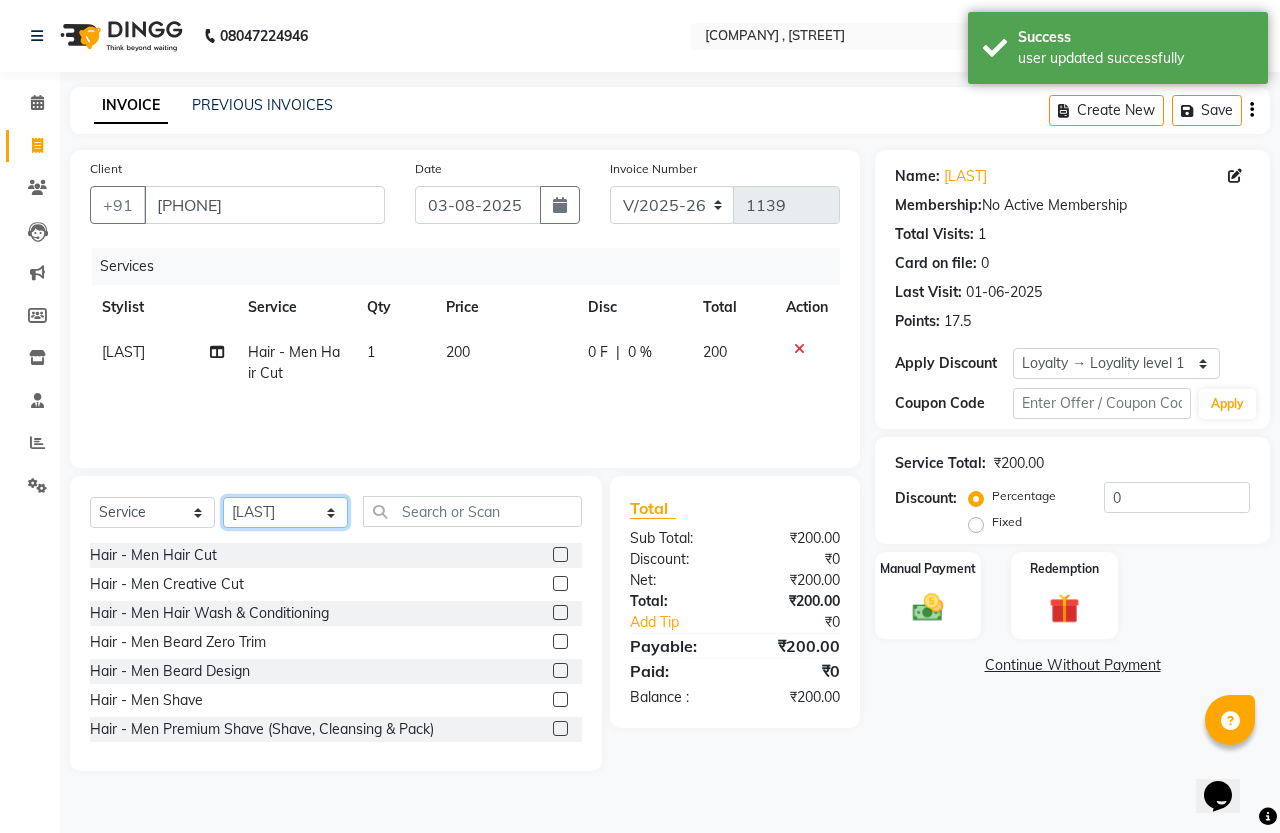 select on "[PHONE]" 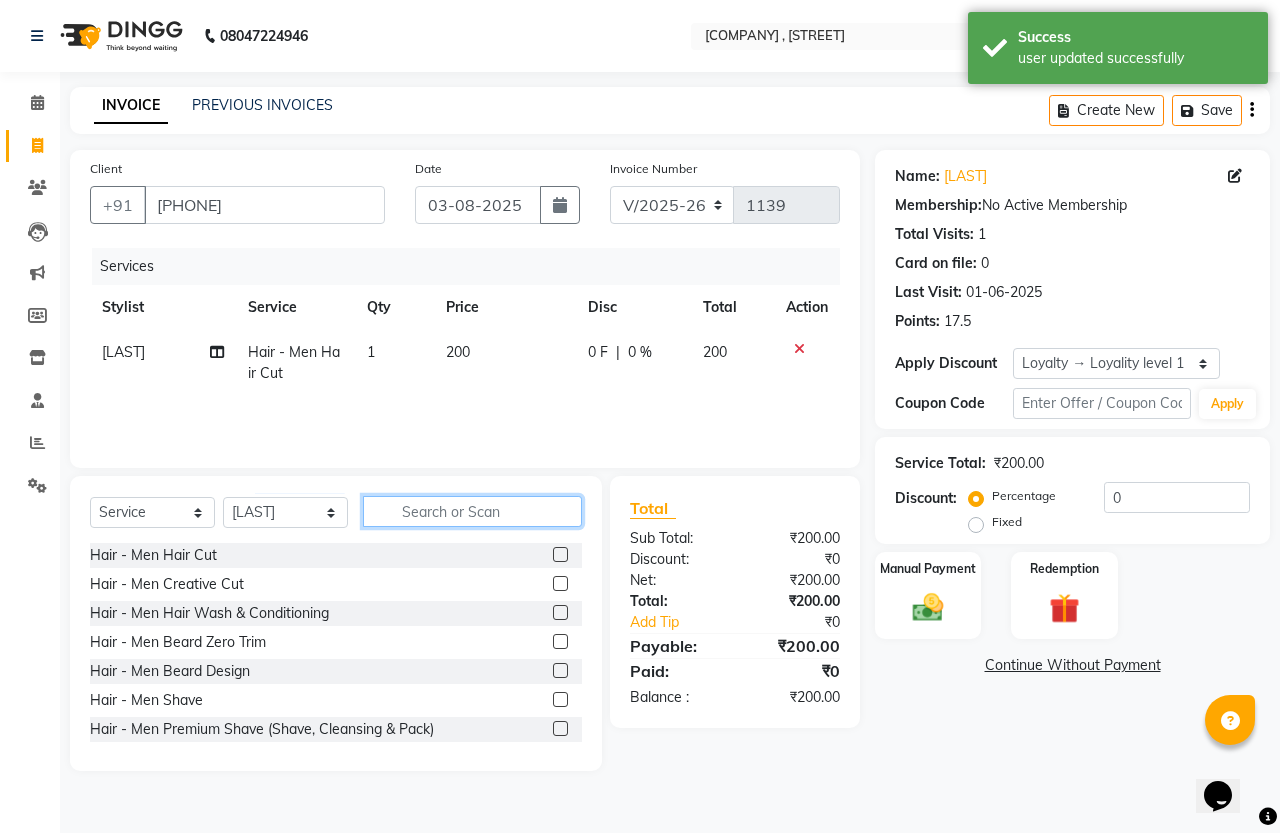 click 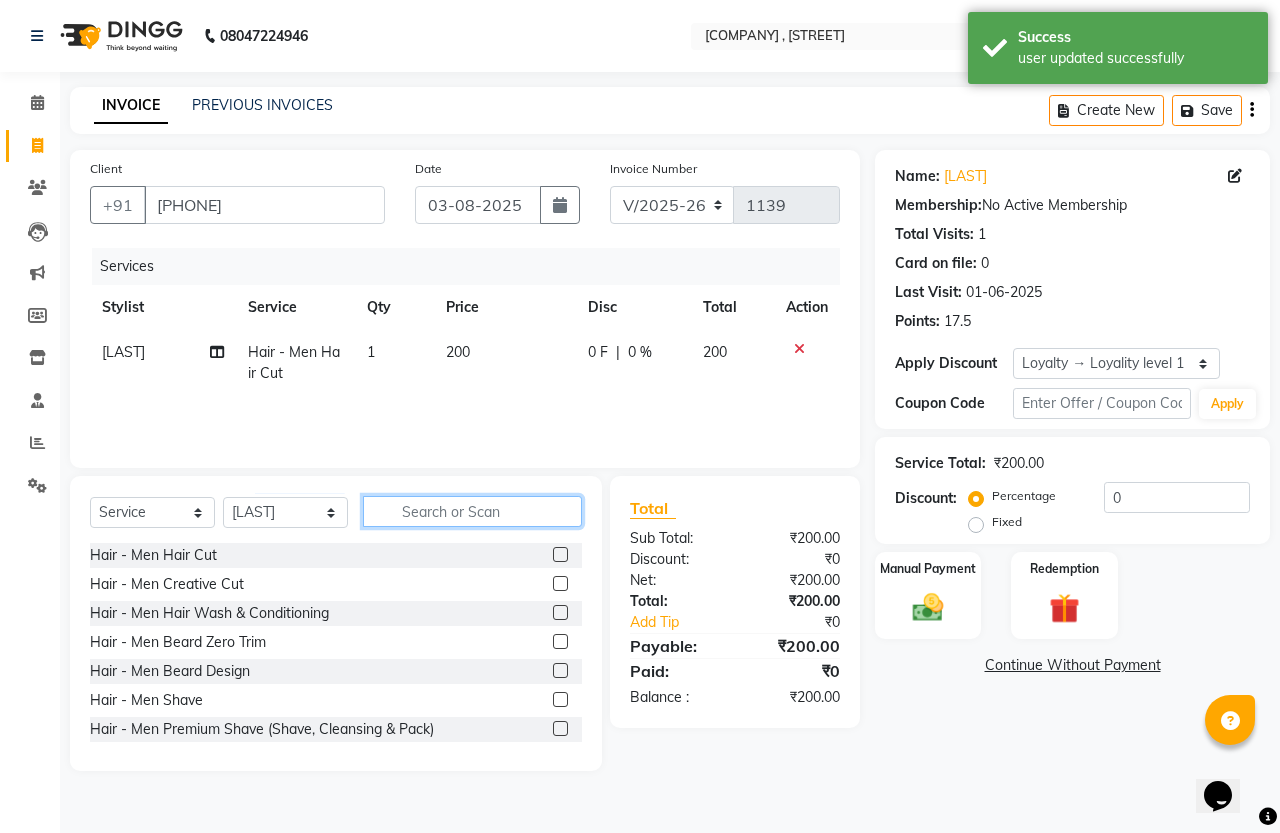 click 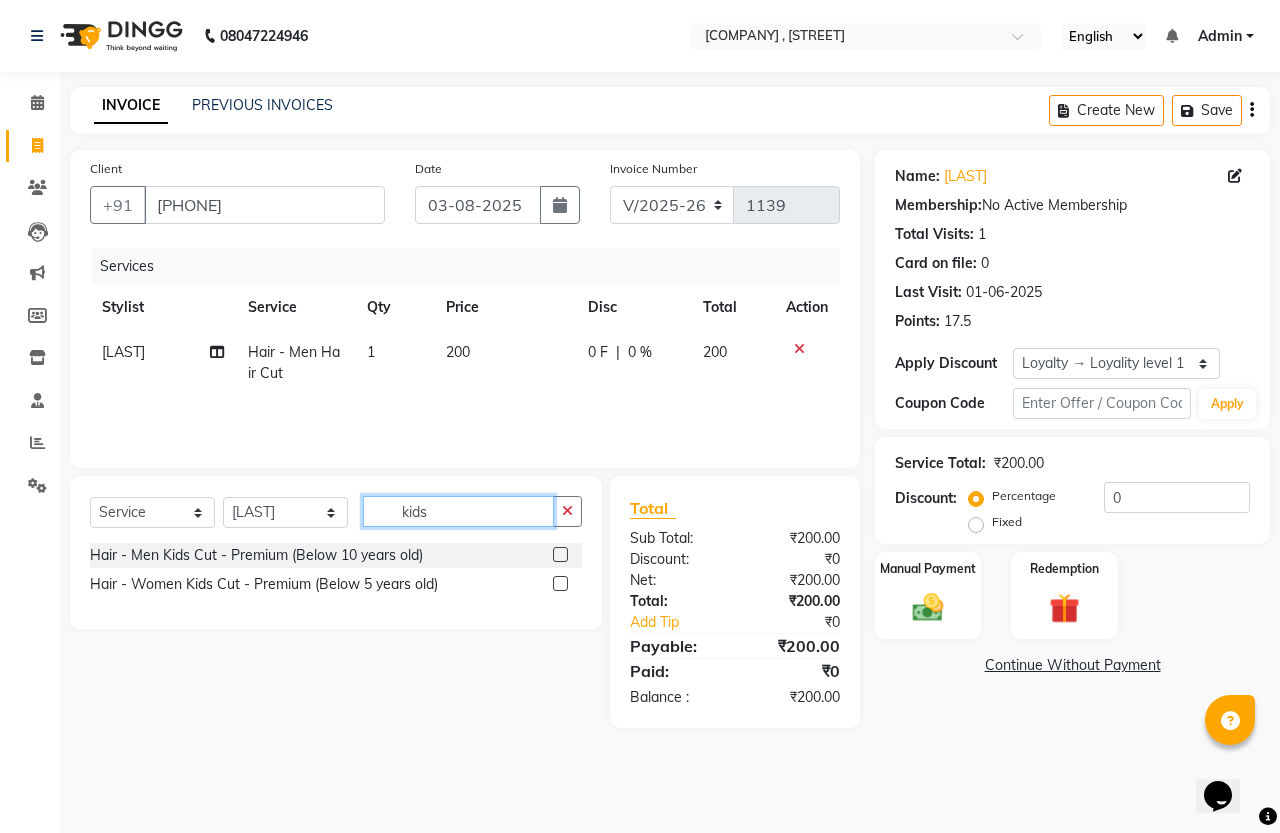 type on "kids" 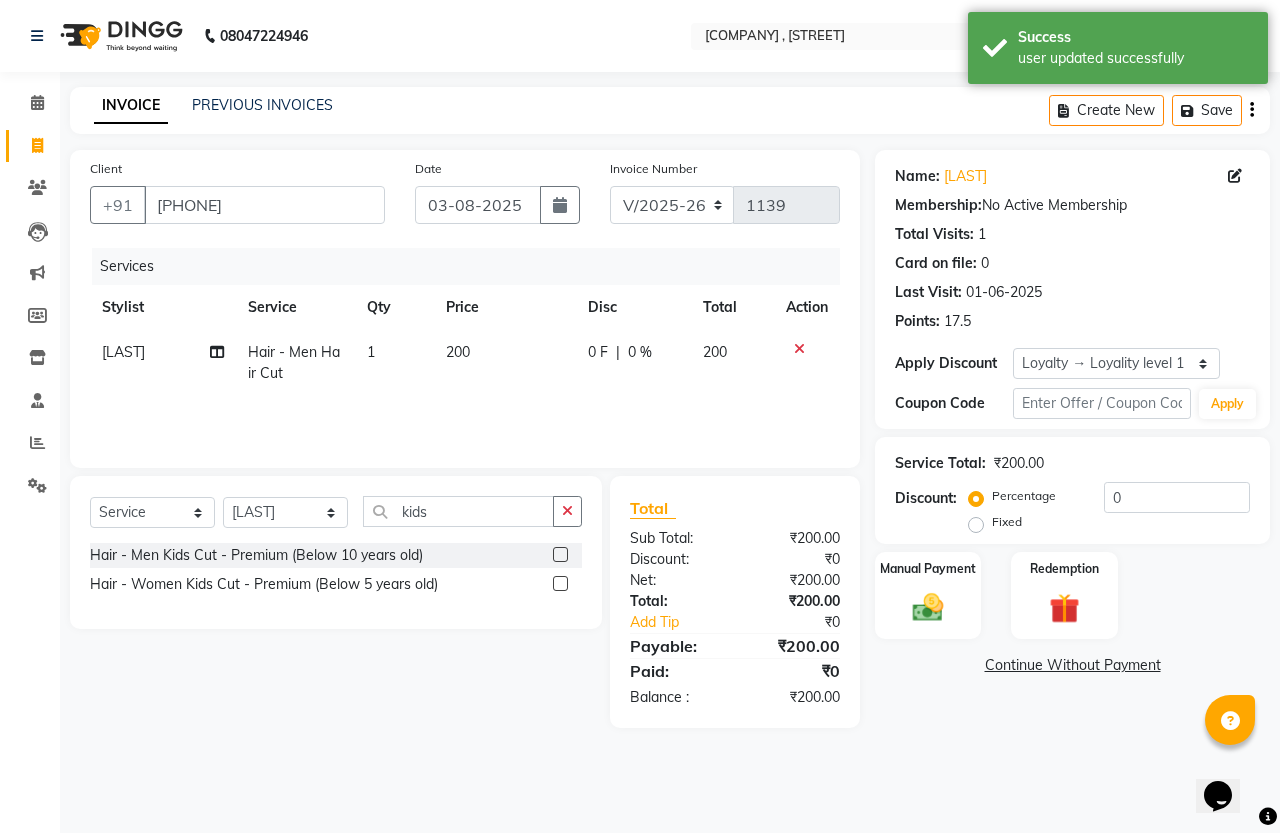 click 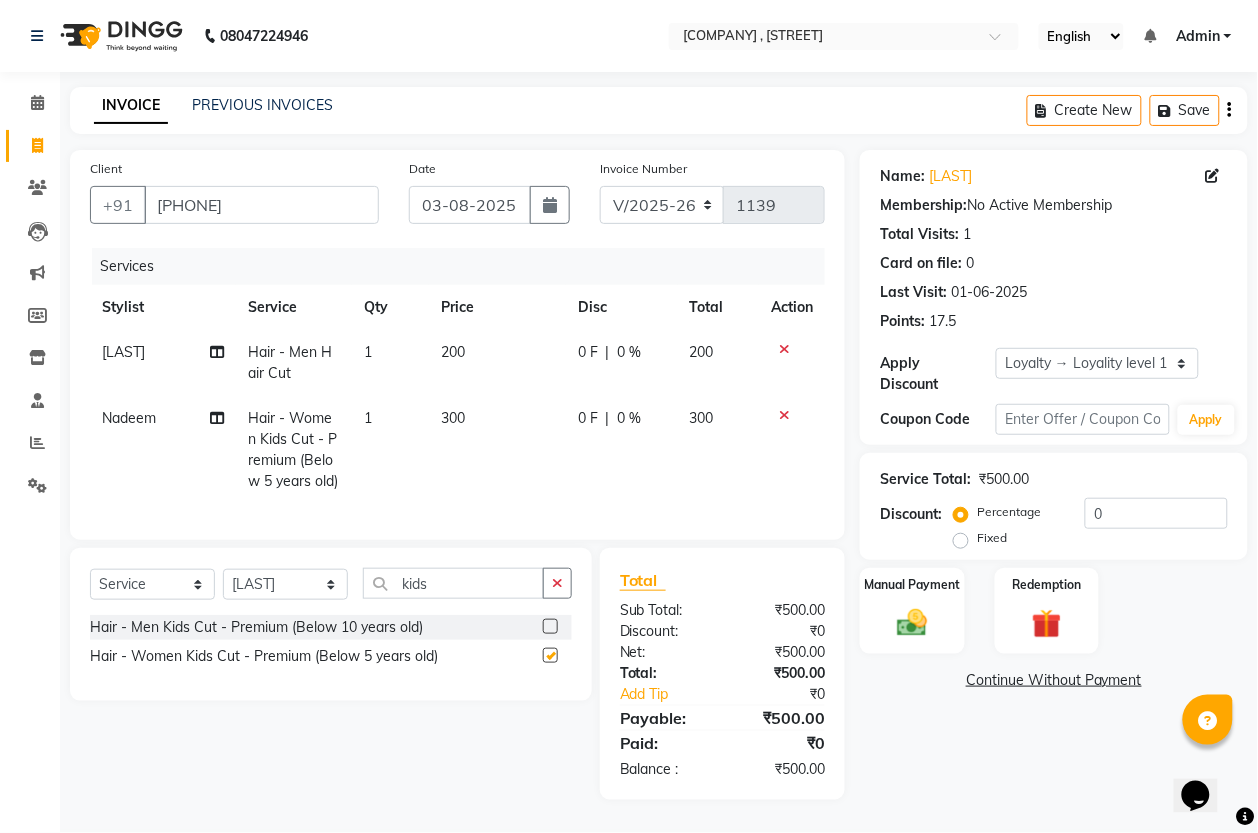 checkbox on "false" 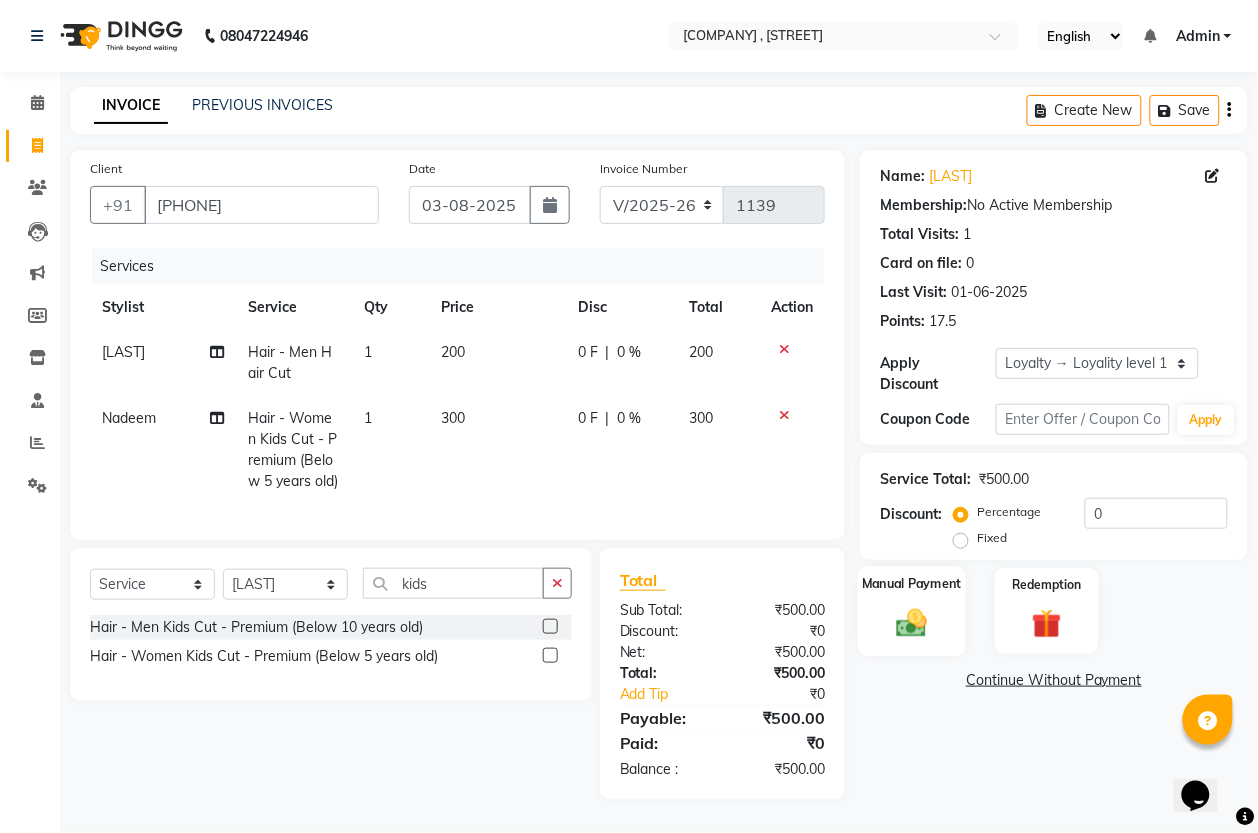 click 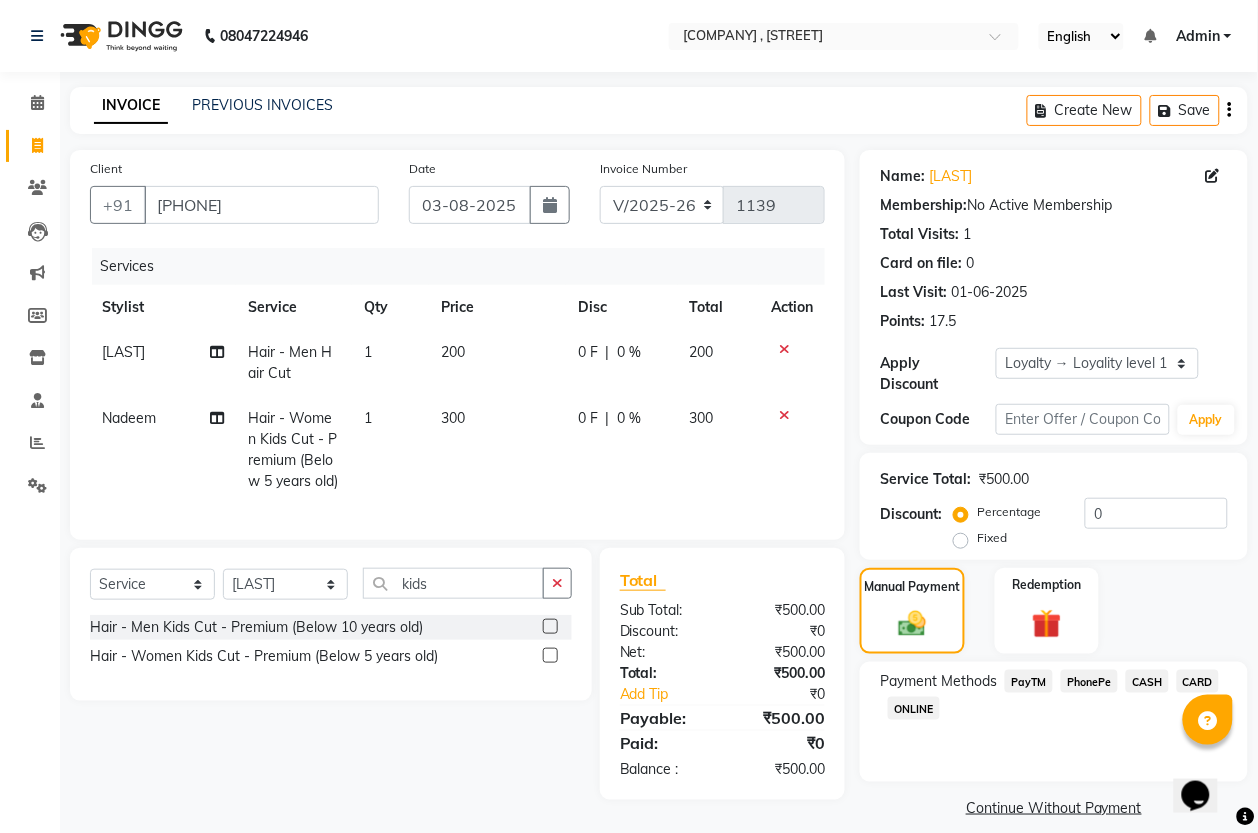 click 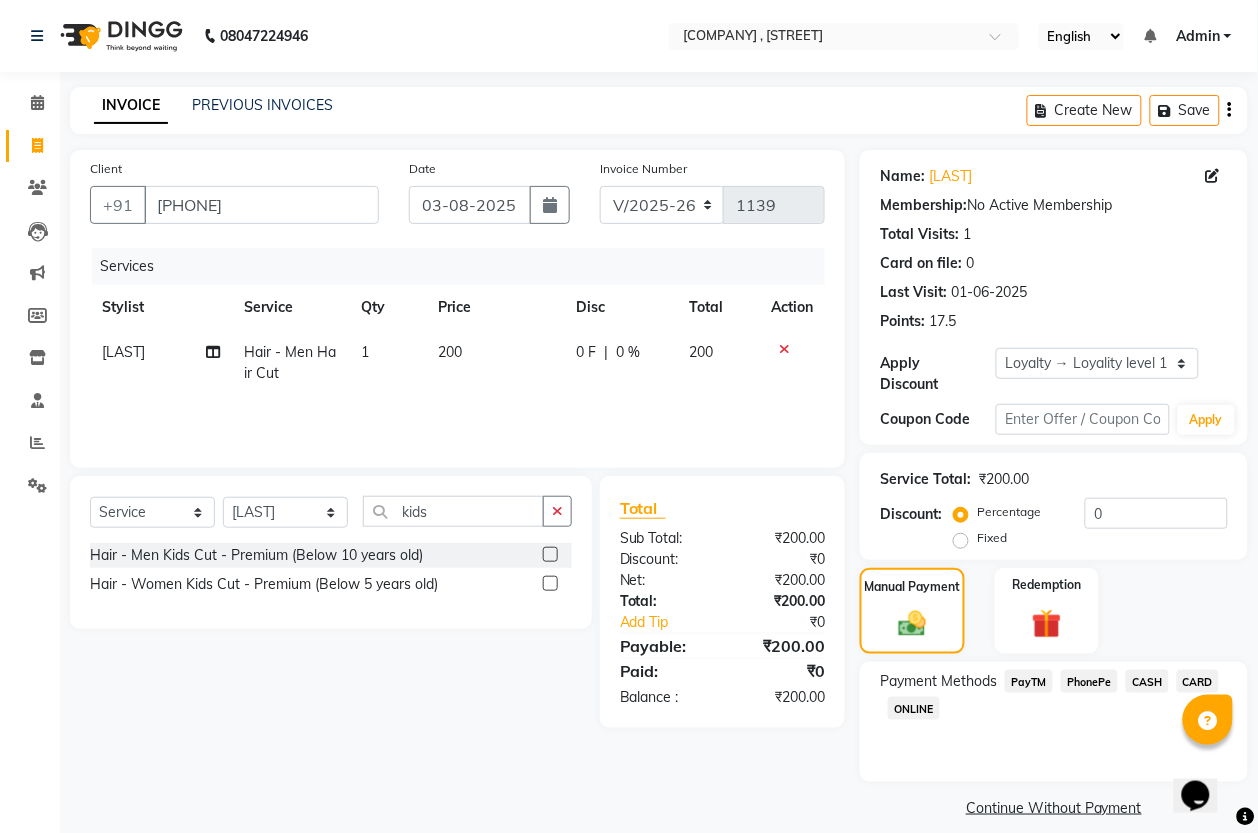 click 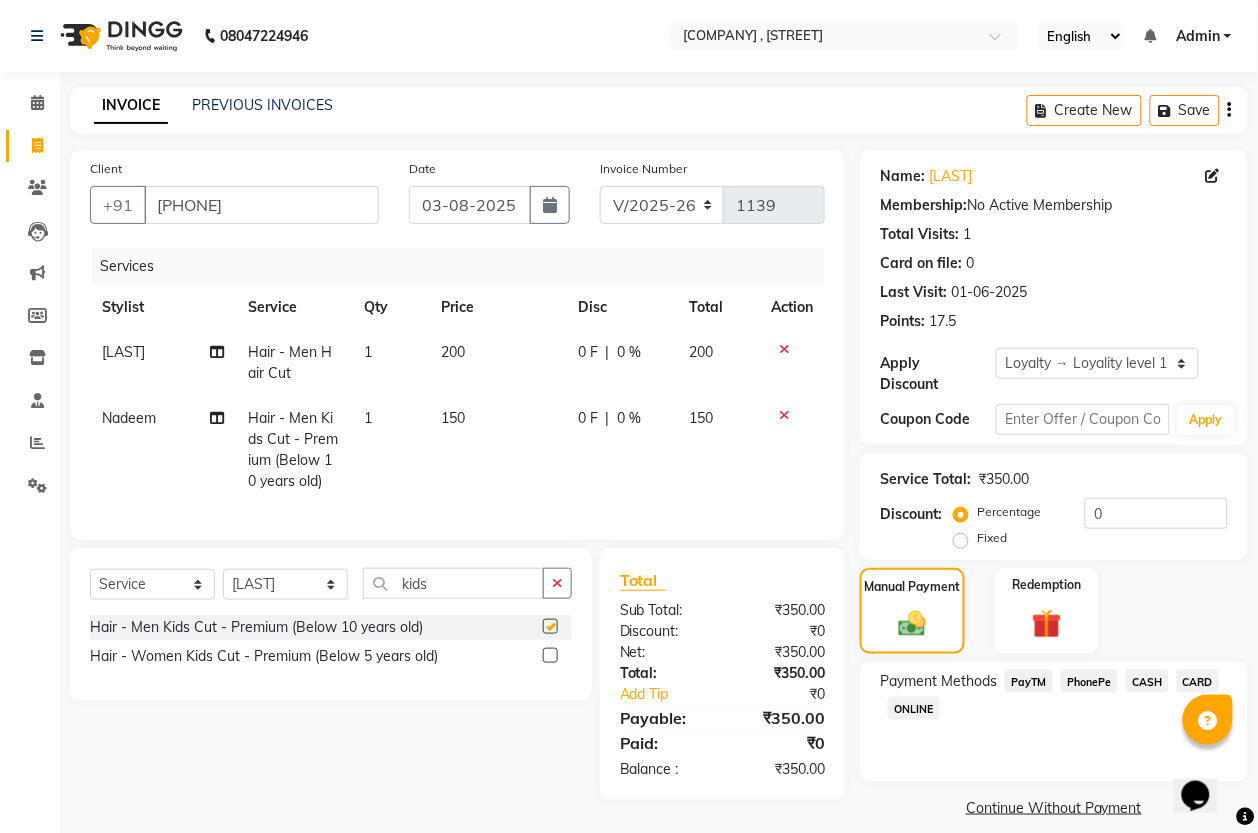 checkbox on "false" 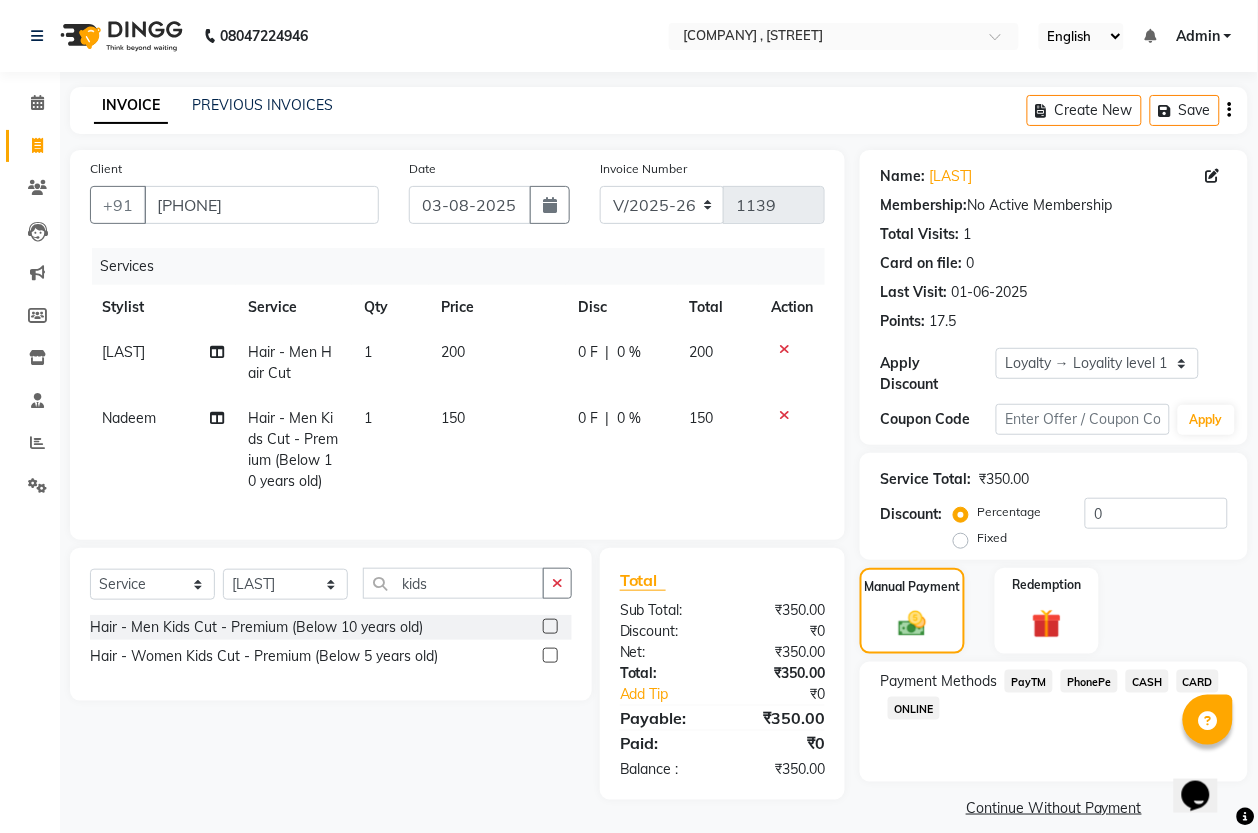 click on "PayTM" 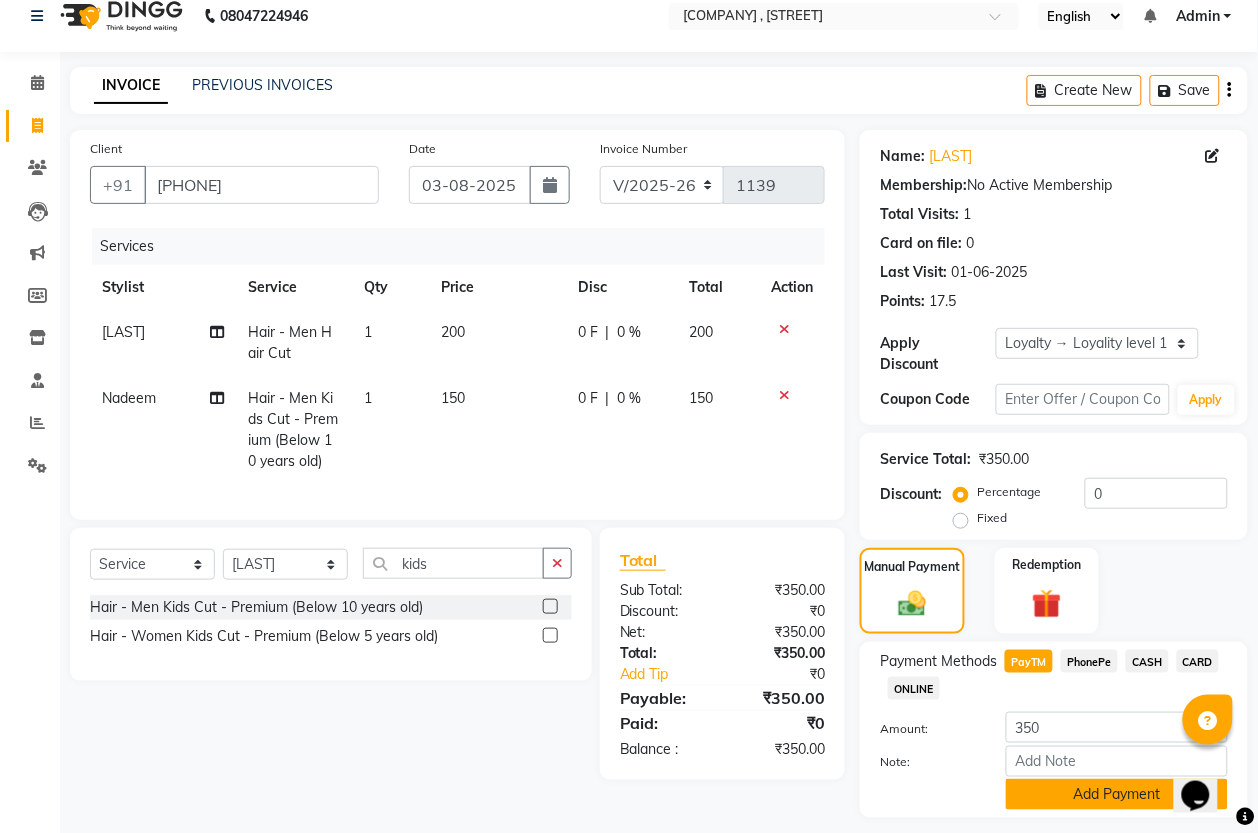 click on "Add Payment" 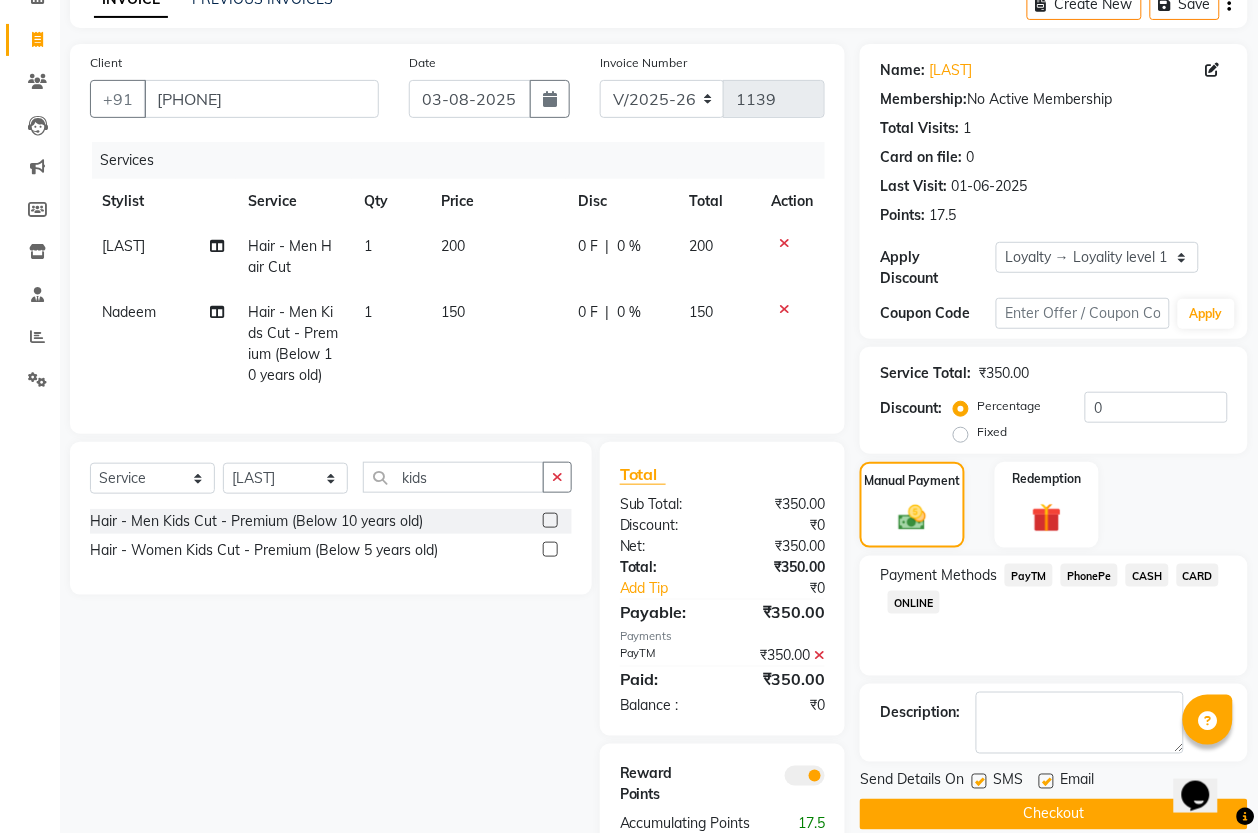 scroll, scrollTop: 200, scrollLeft: 0, axis: vertical 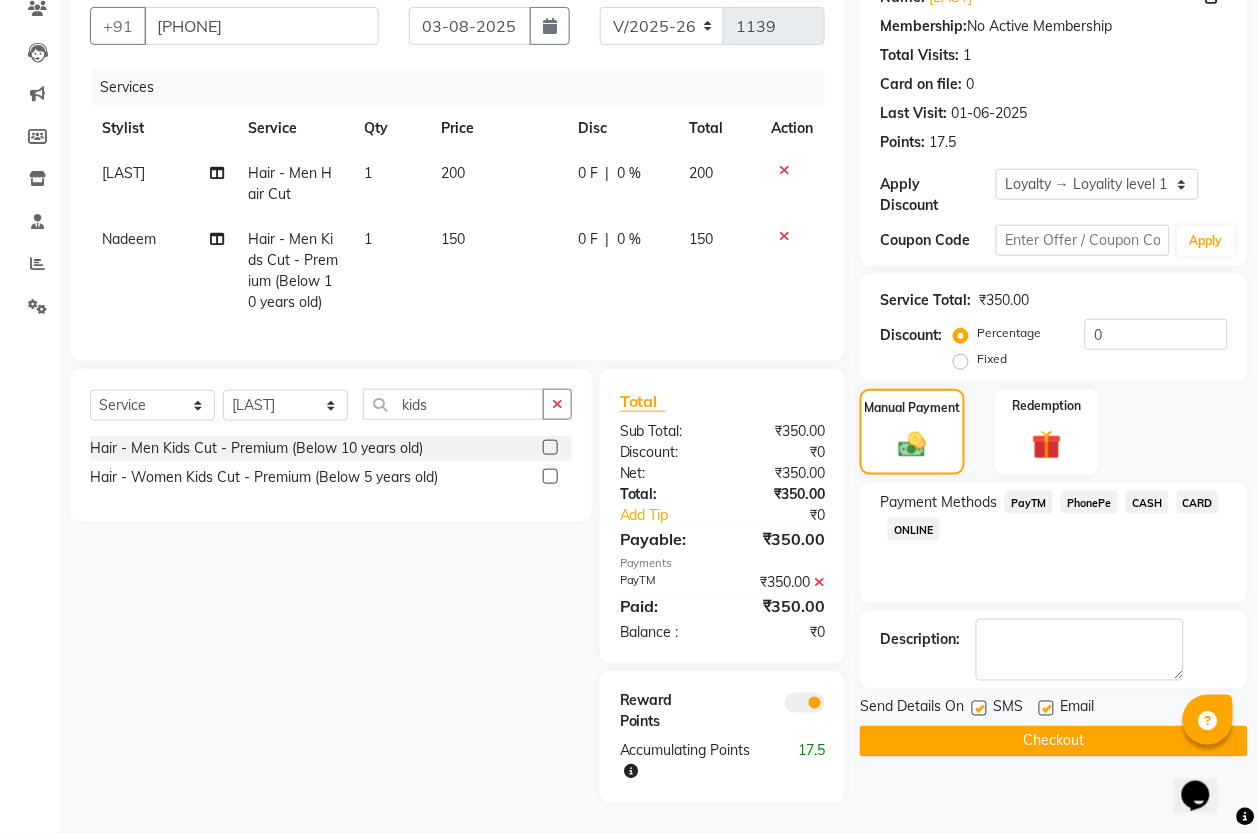click on "Checkout" 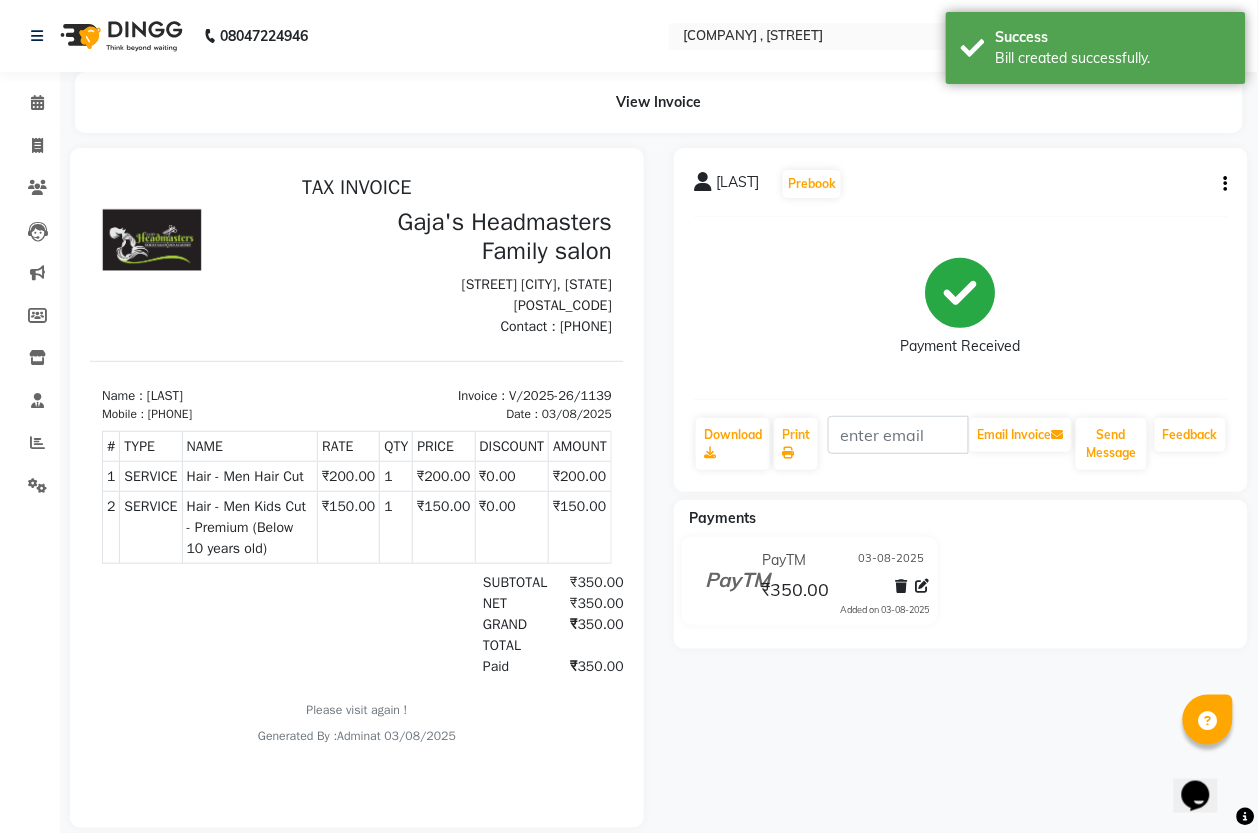 scroll, scrollTop: 0, scrollLeft: 0, axis: both 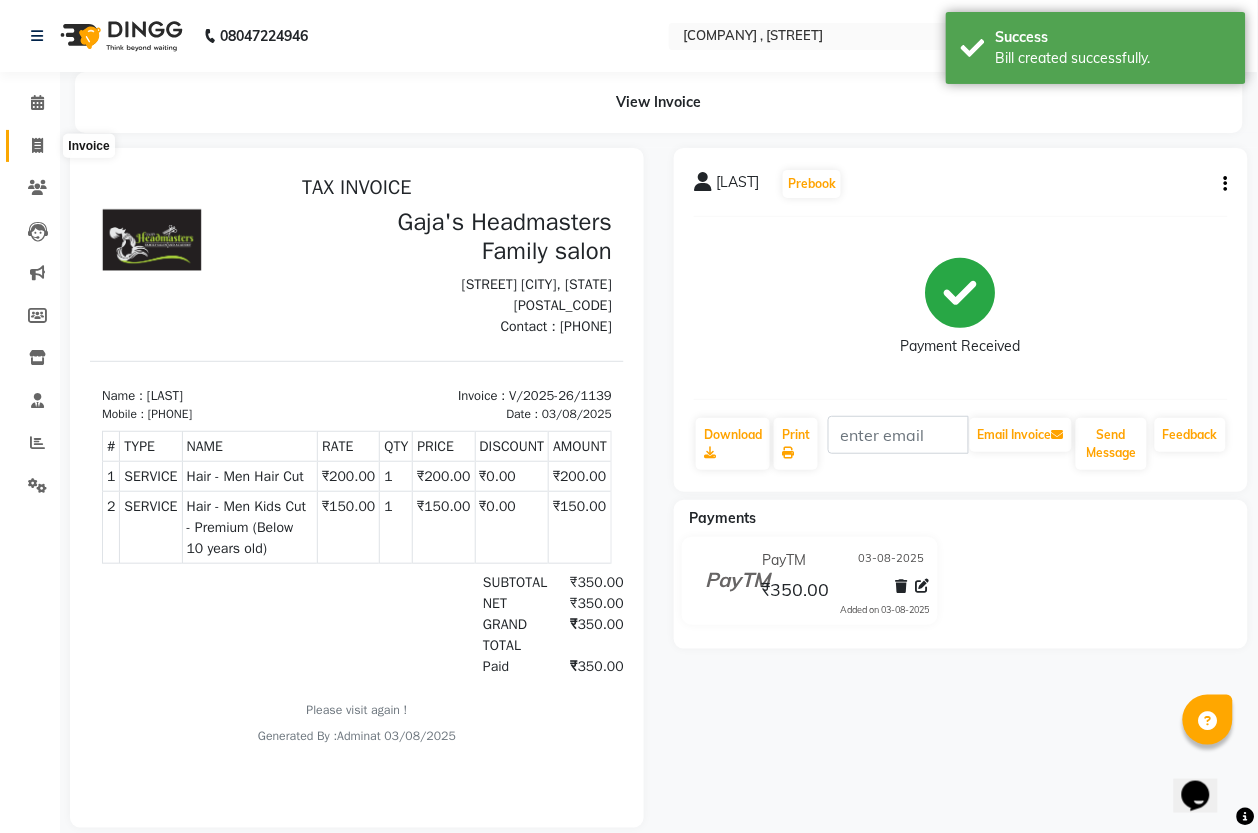 click 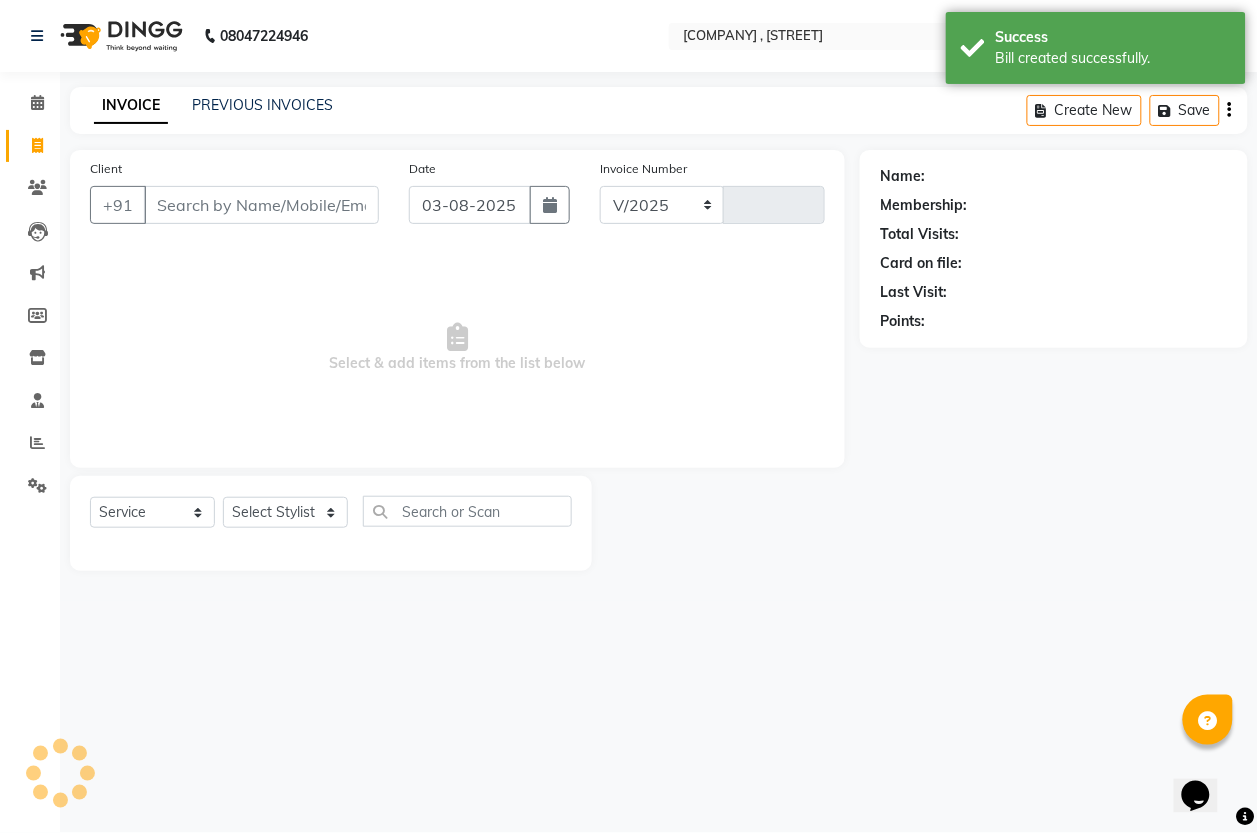 select on "7213" 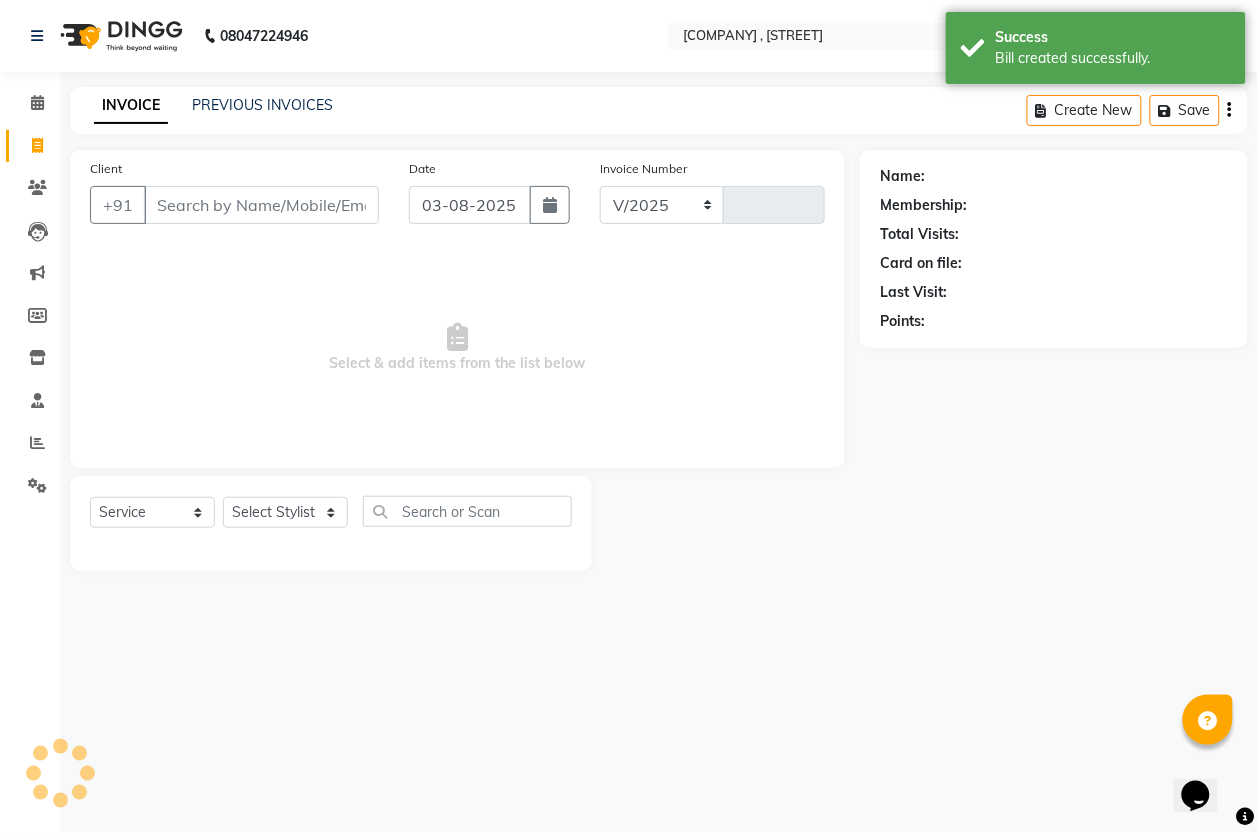 type on "1140" 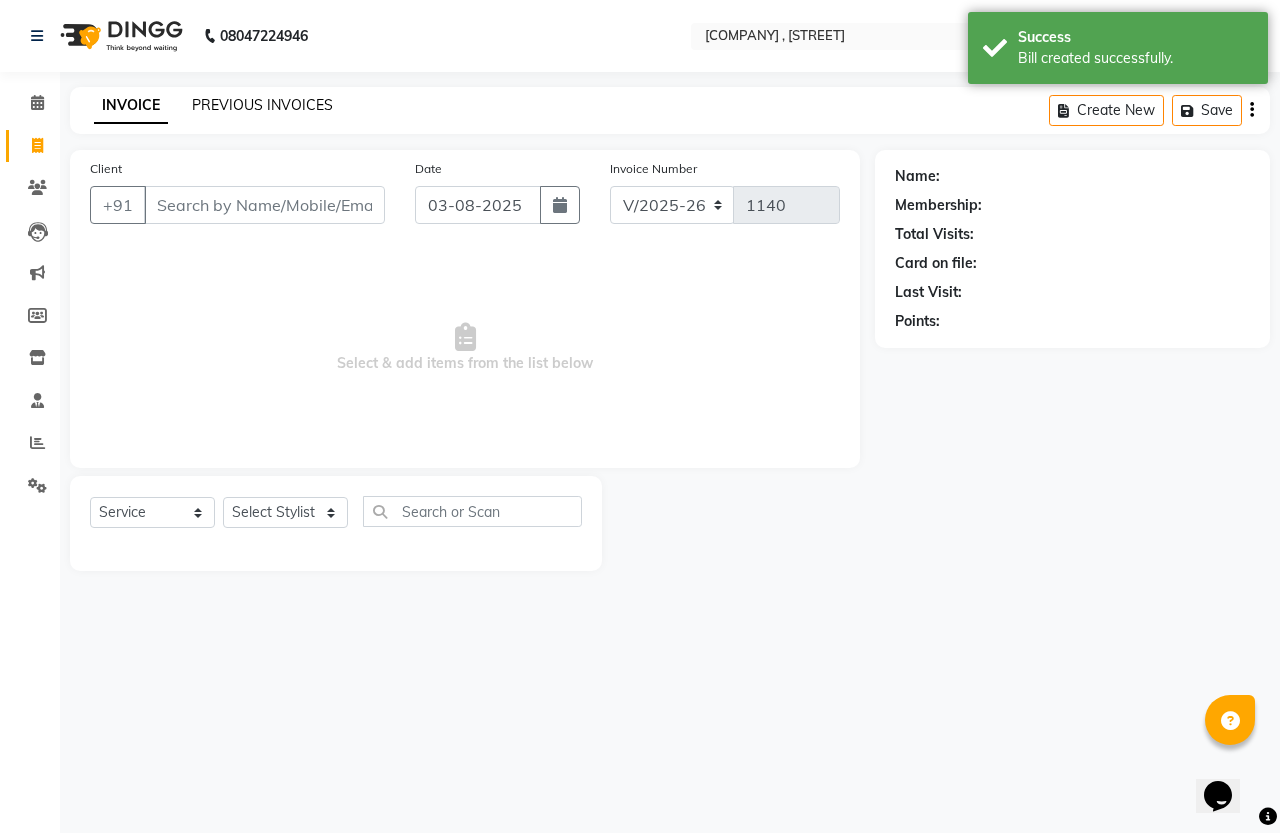 click on "PREVIOUS INVOICES" 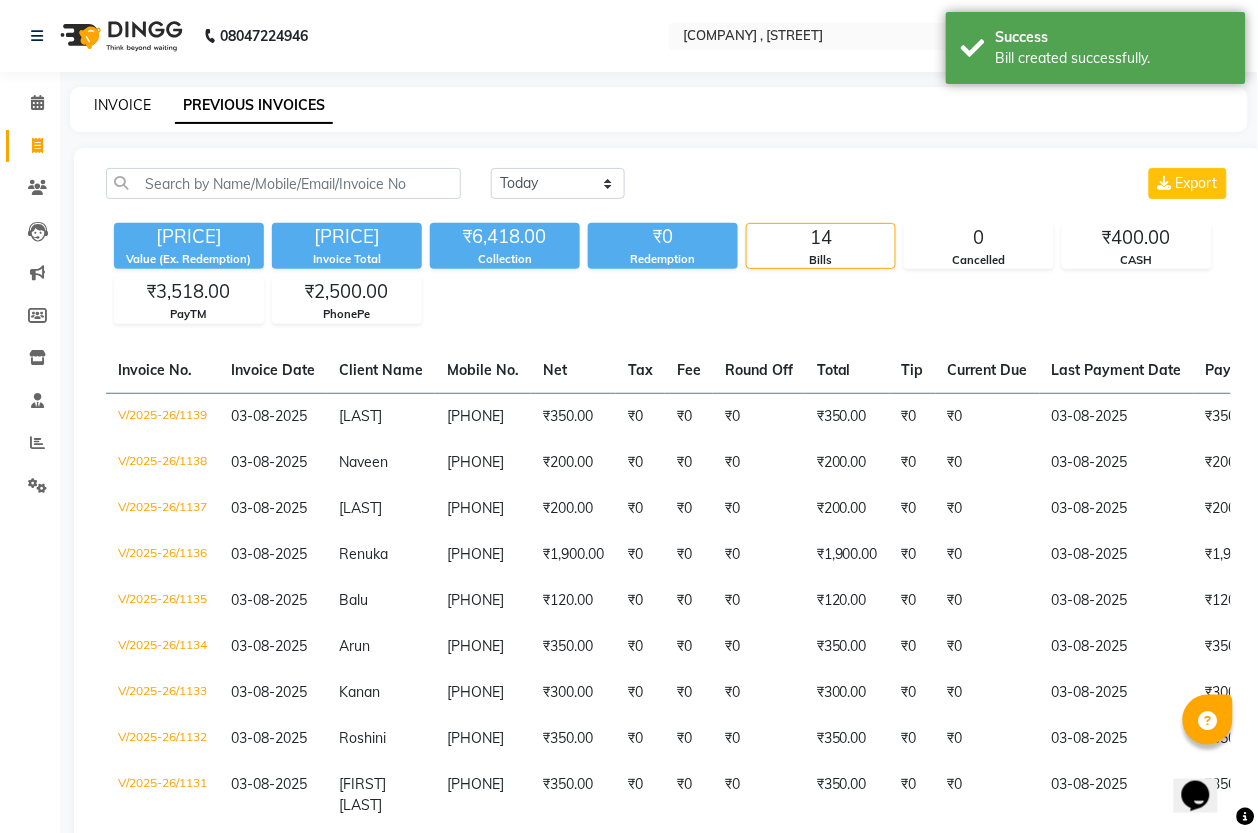 click on "INVOICE" 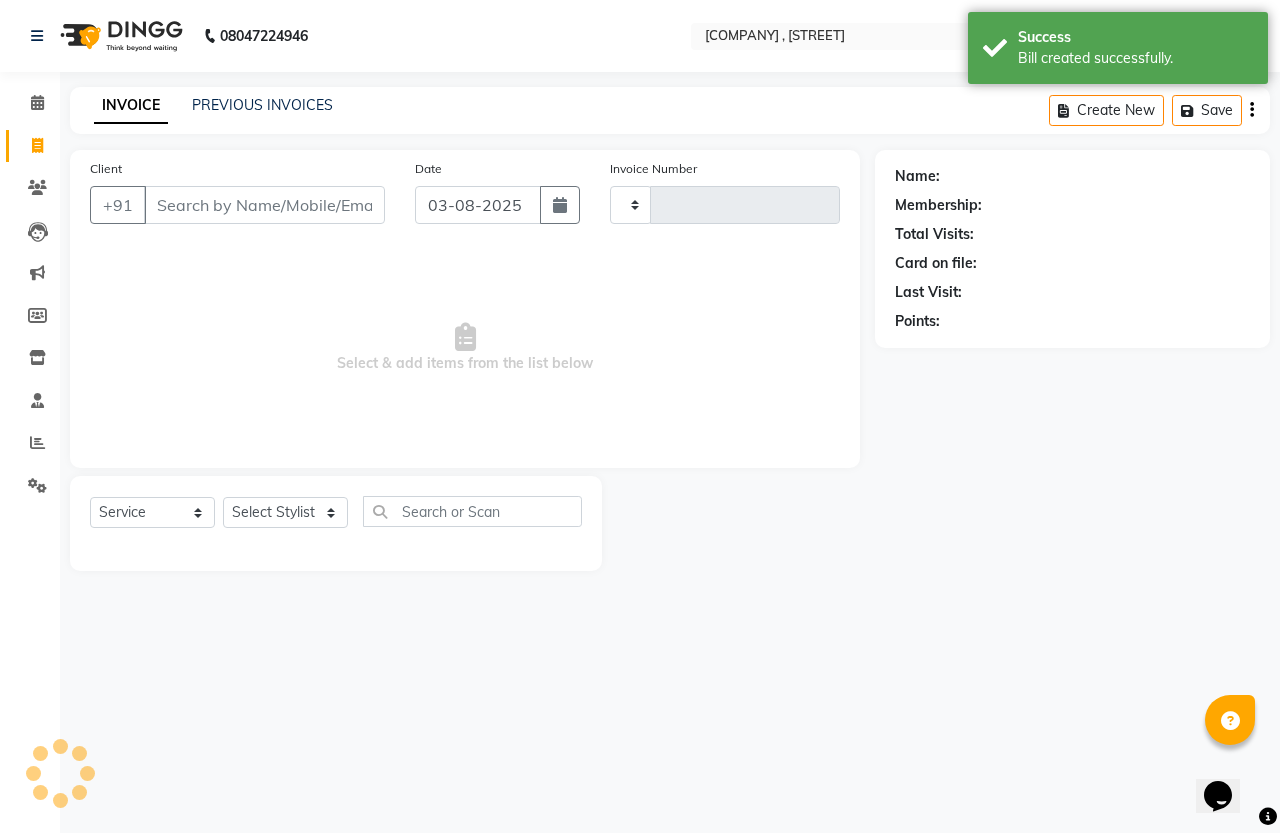 type on "1140" 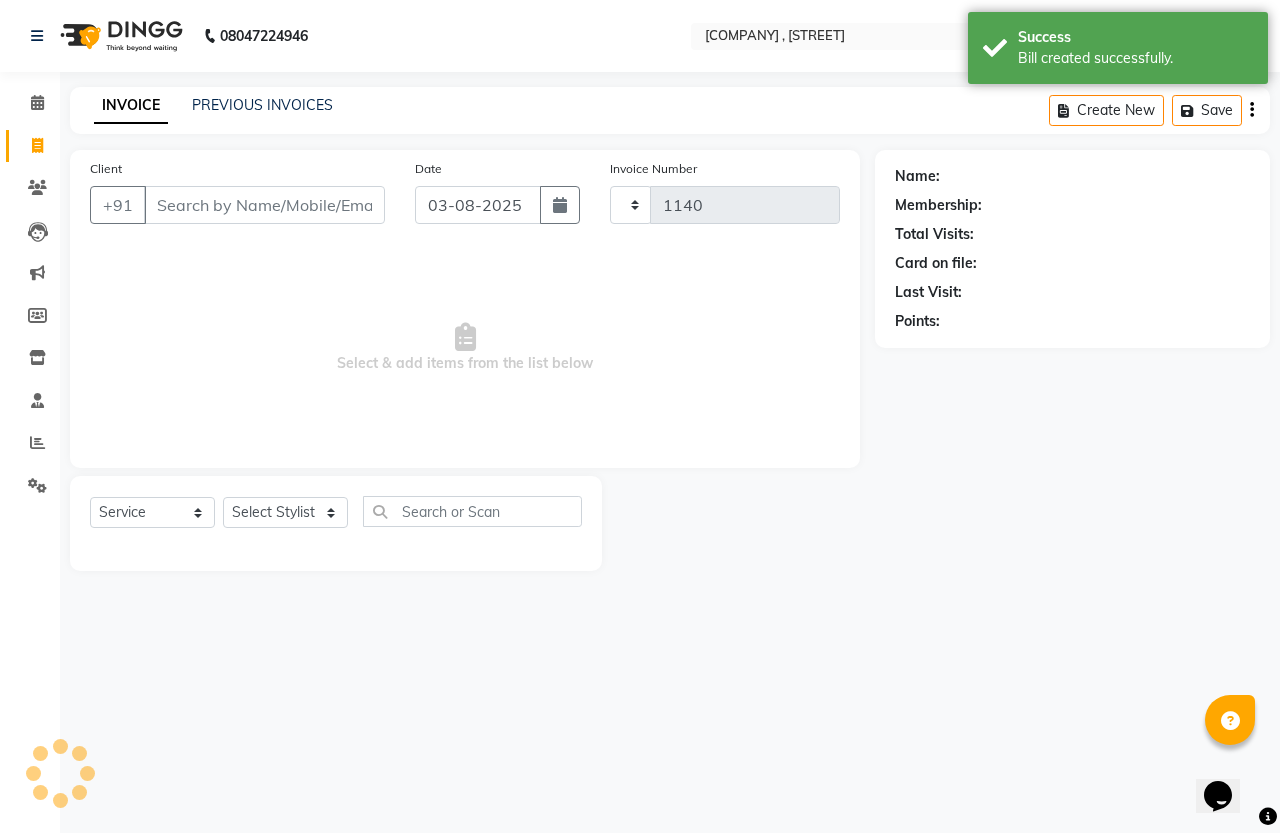select on "7213" 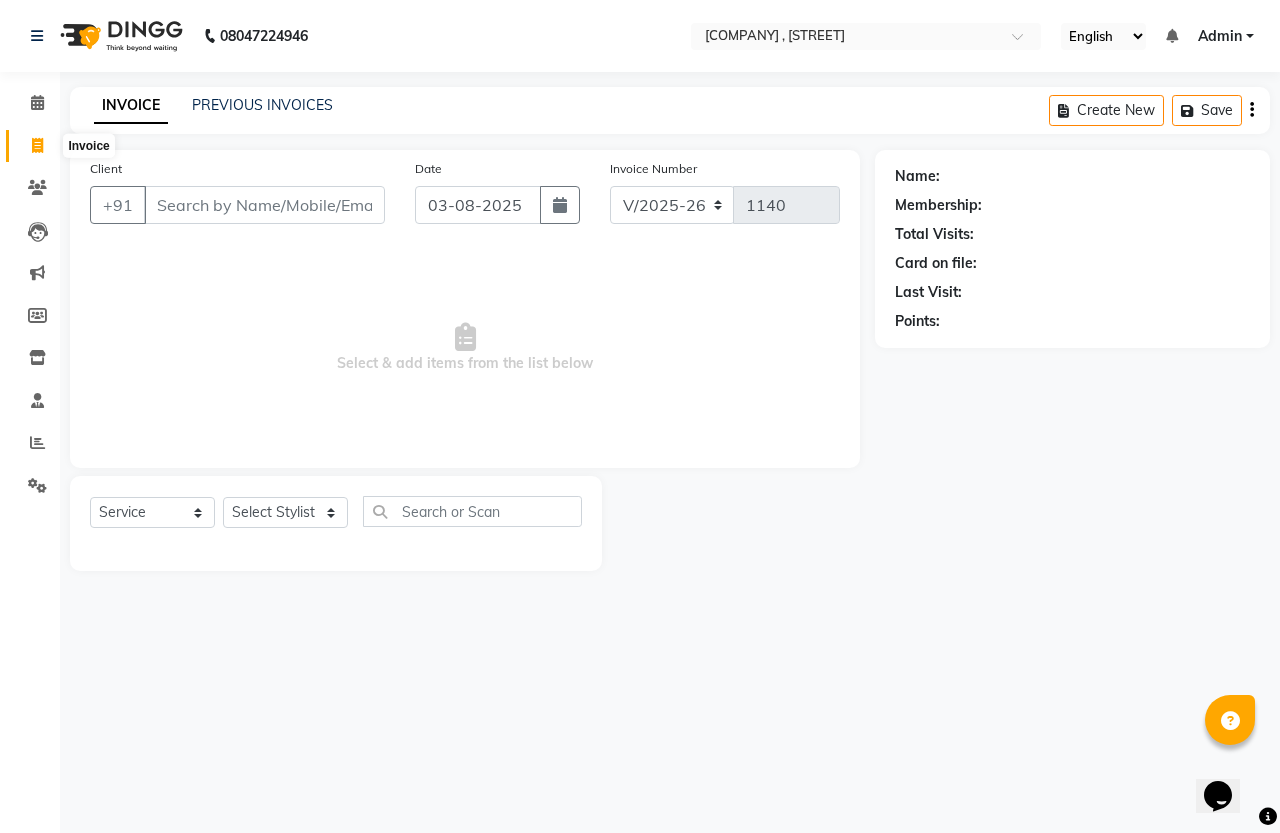 click 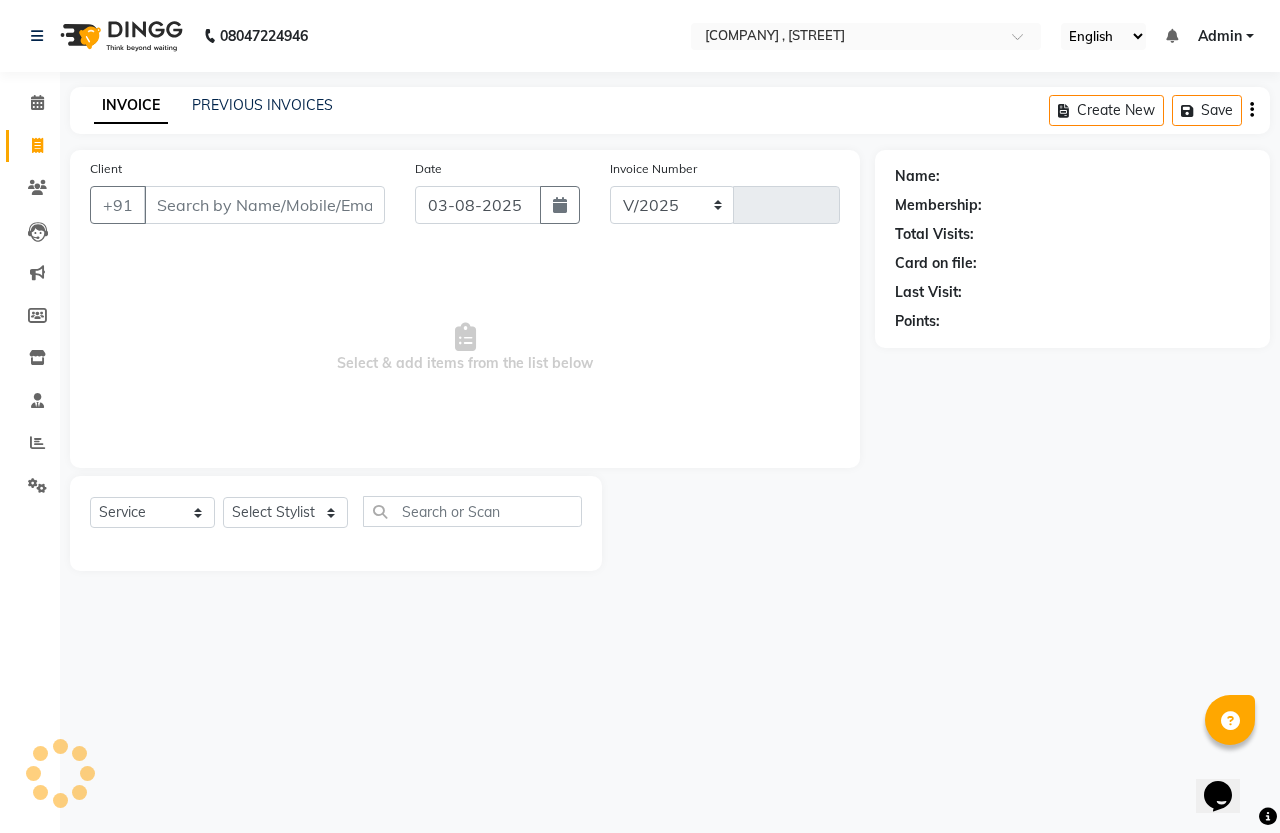 select on "7213" 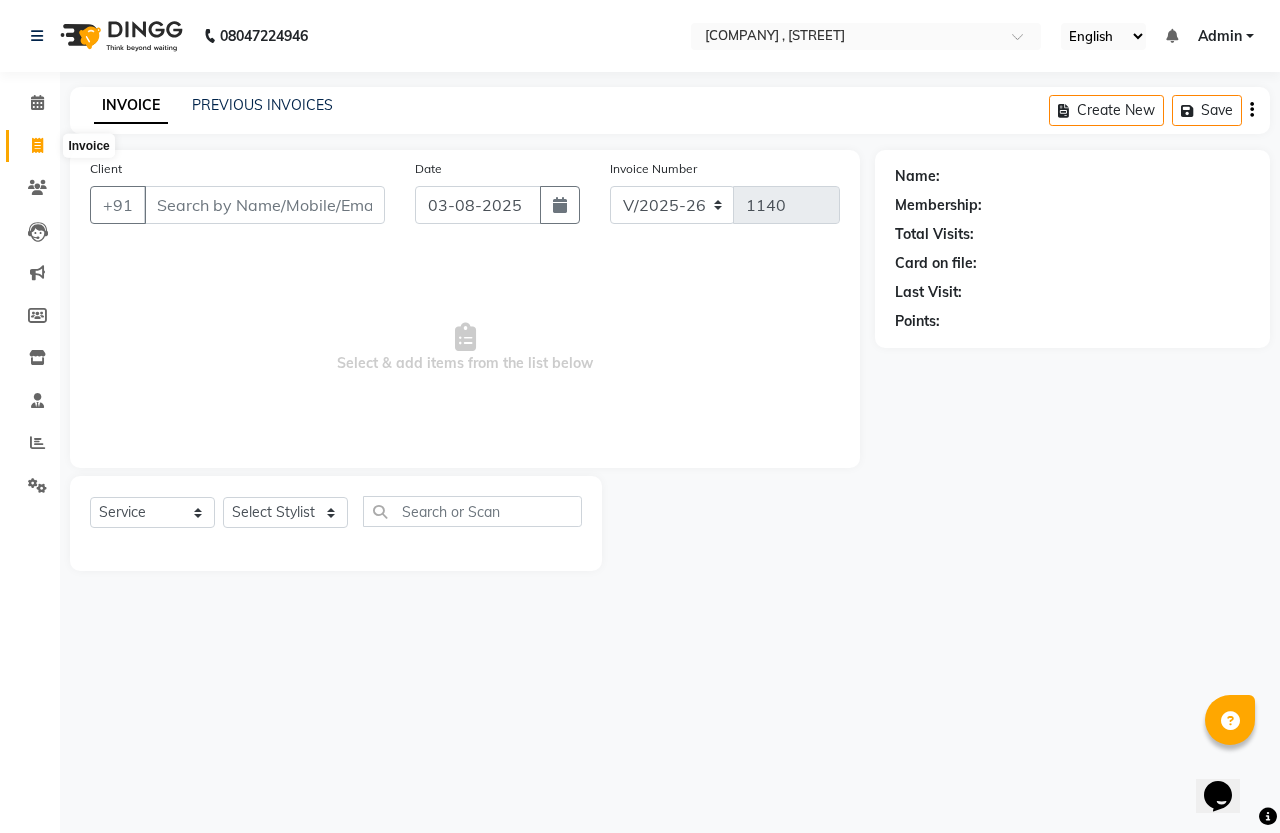 click 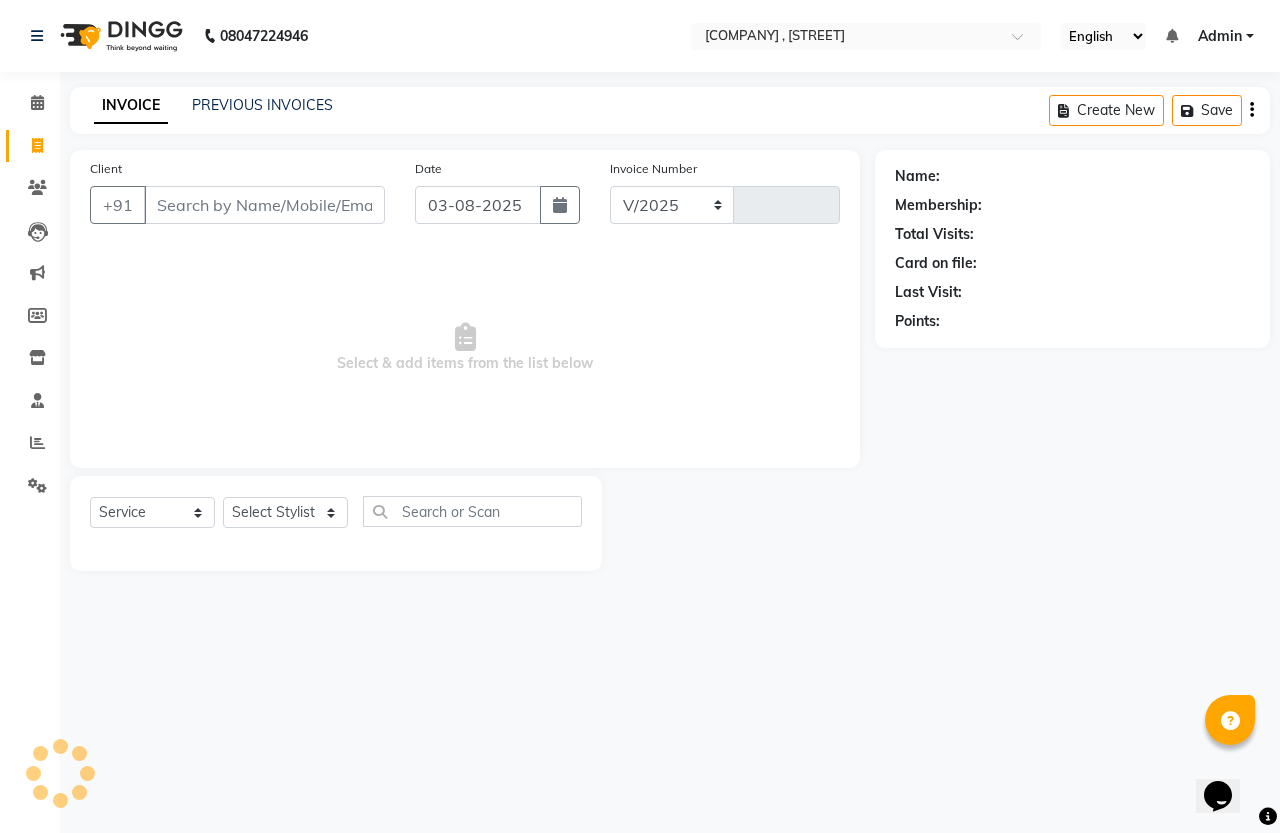 select on "7213" 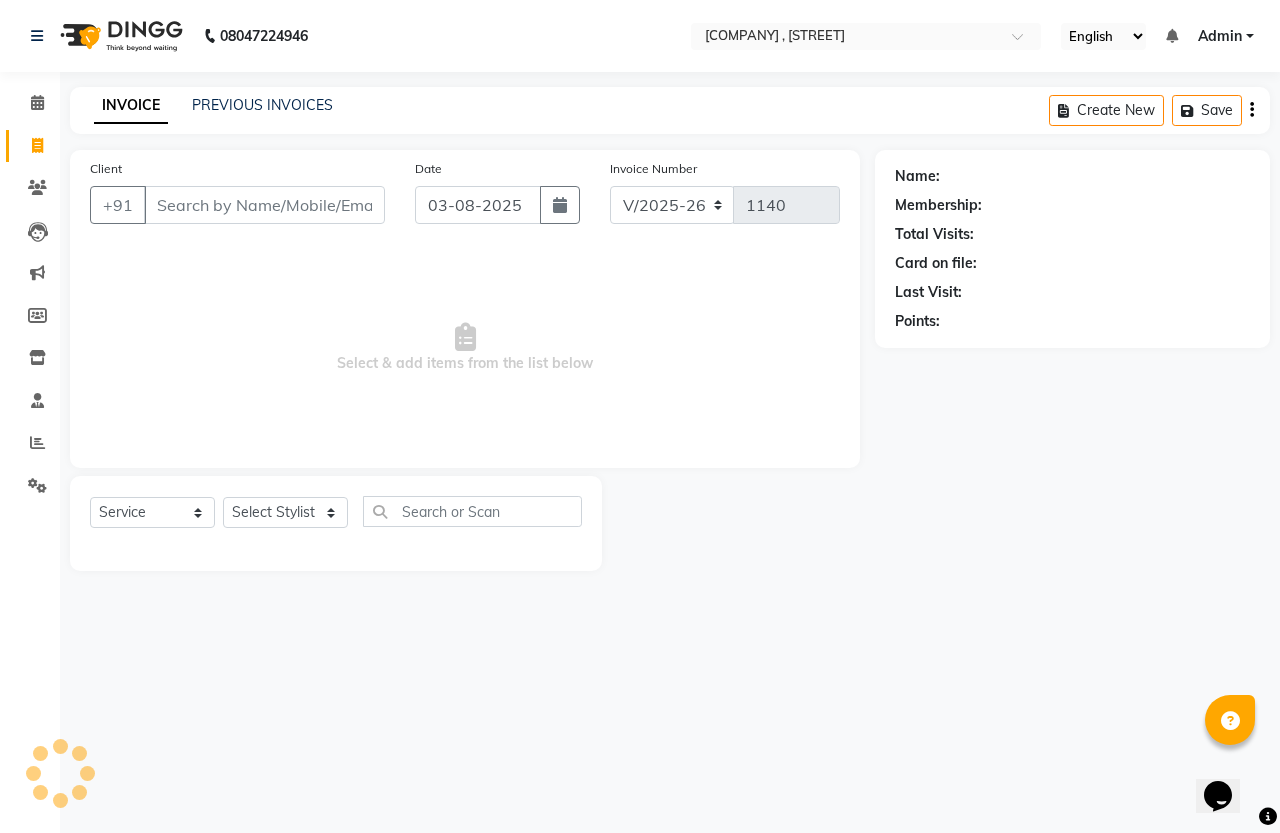 click on "Client" at bounding box center [264, 205] 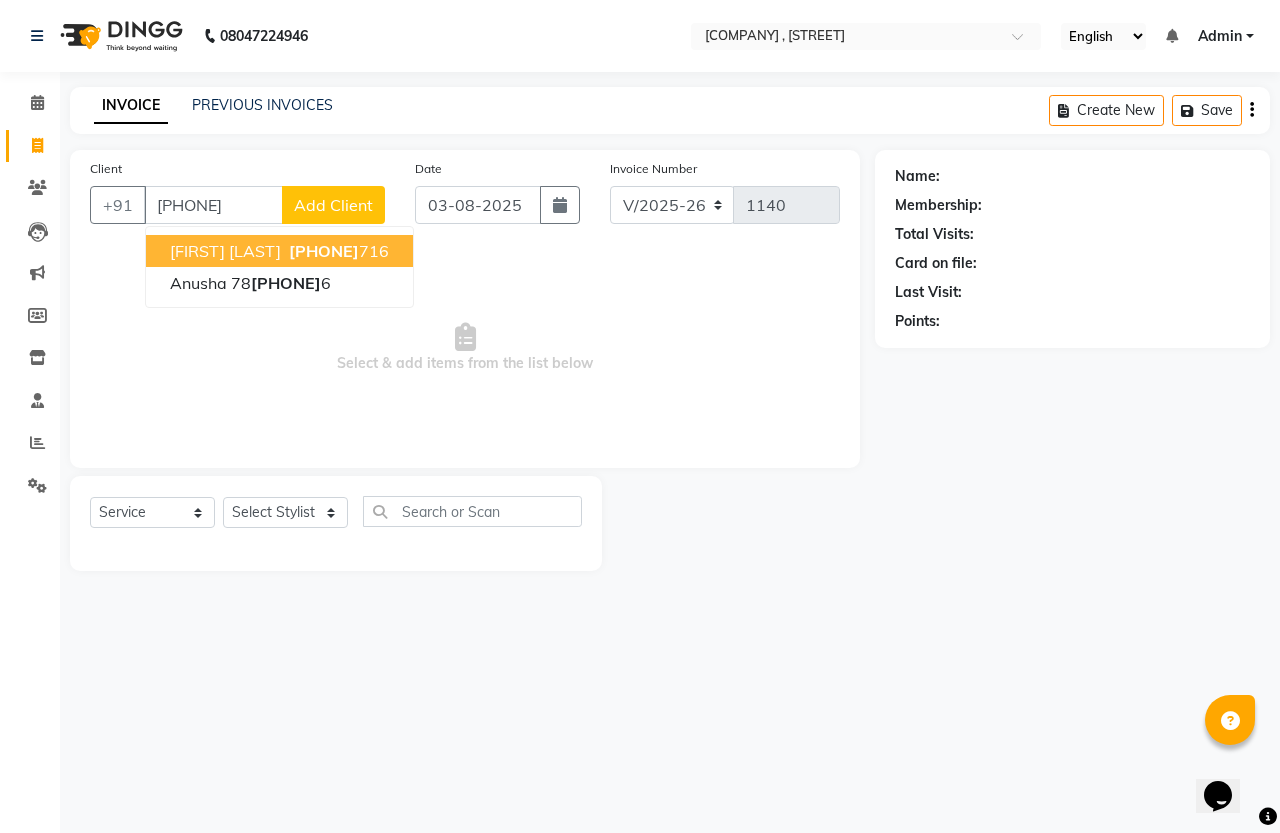 click on "[PHONE]" at bounding box center (337, 251) 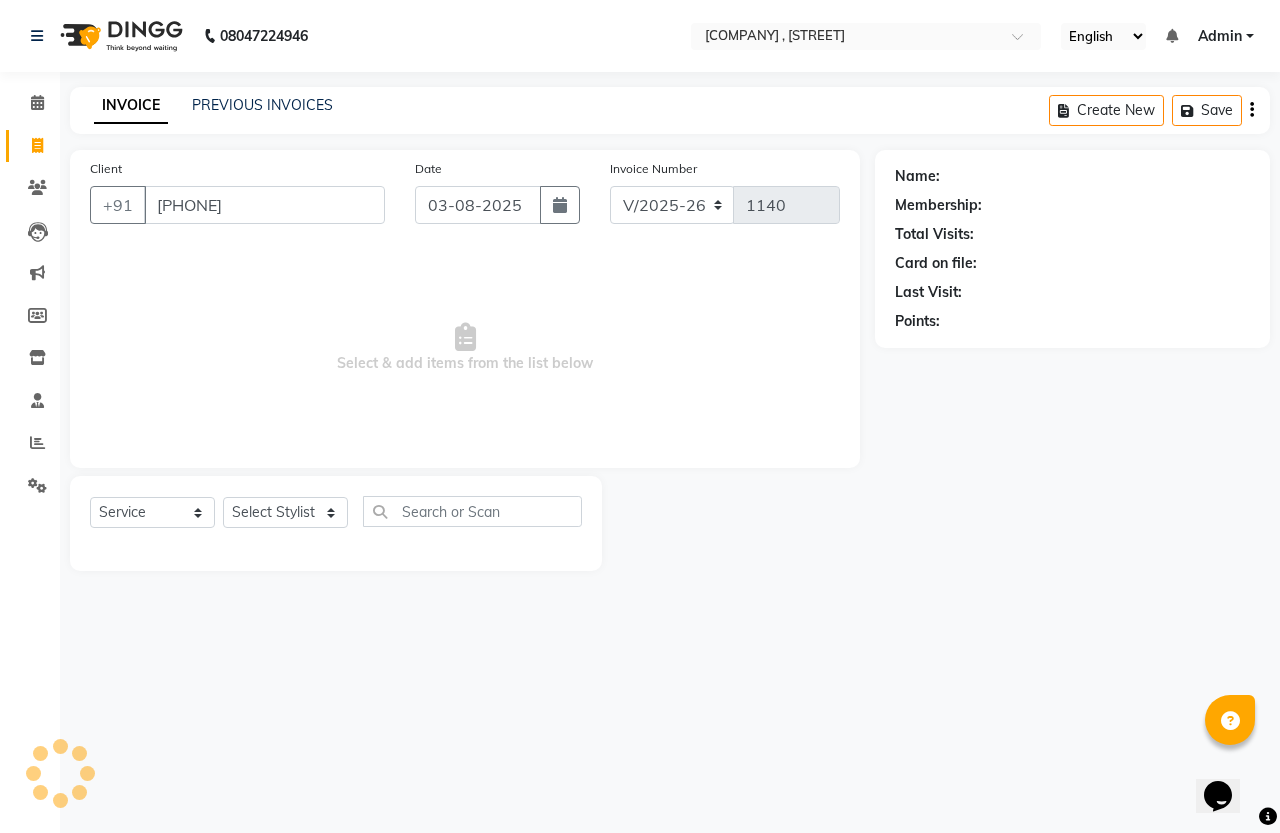 type on "[PHONE]" 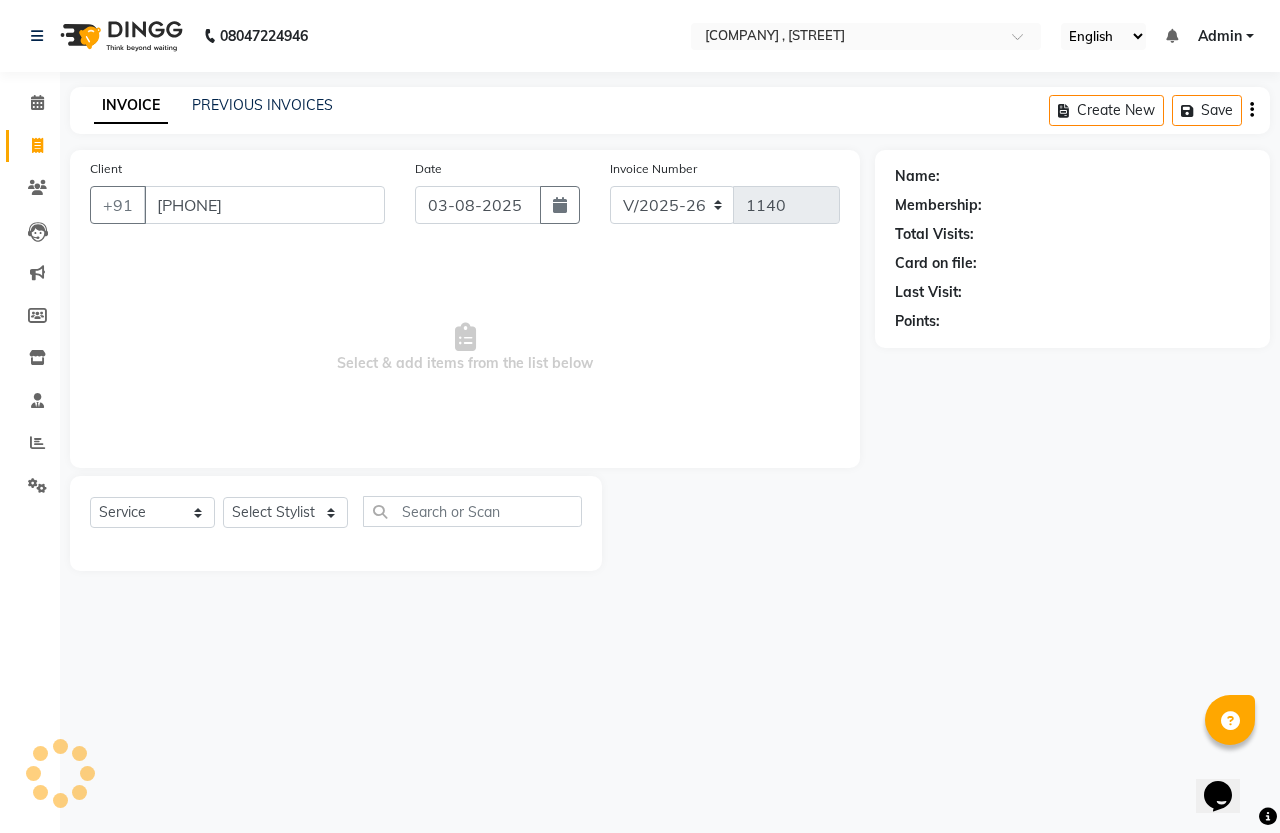 select on "1: Object" 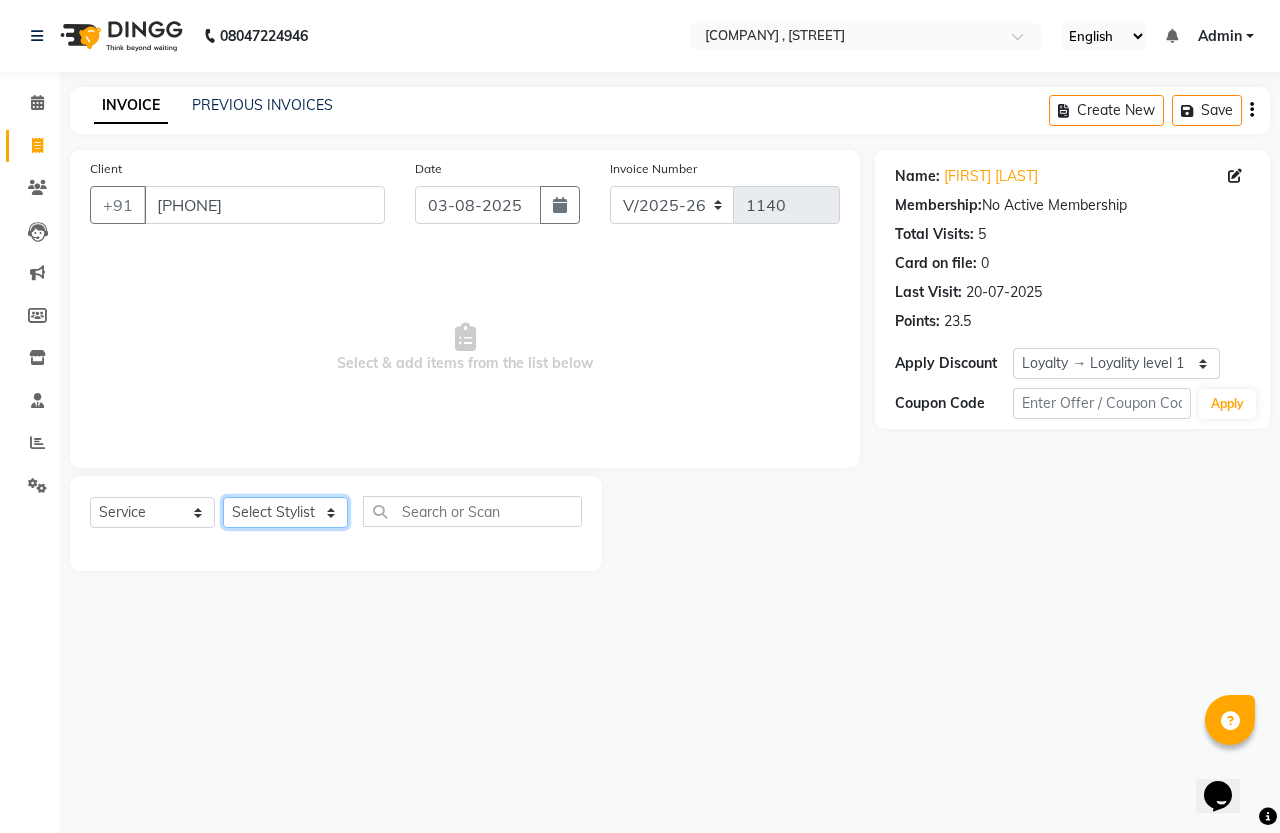 click on "Select Stylist [FIRST] [LAST] [LAST]" 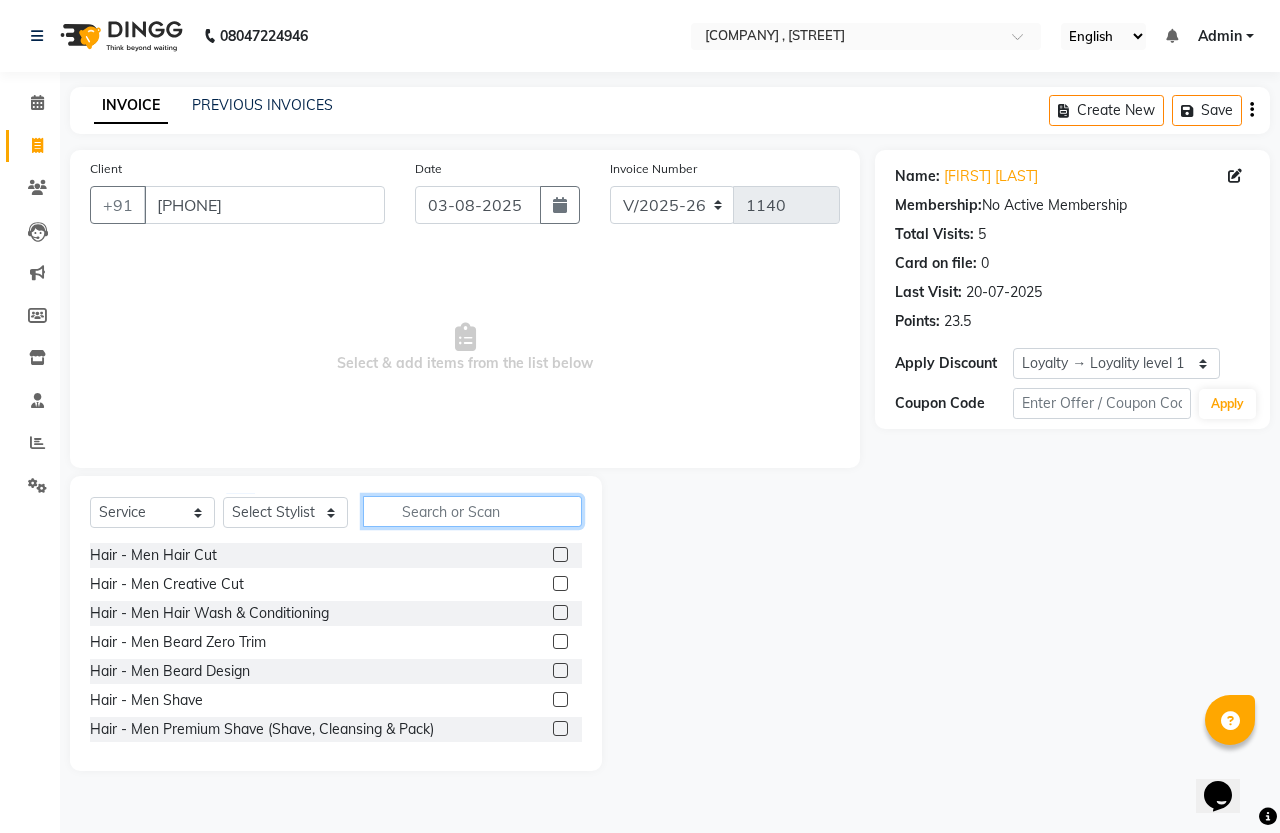 click 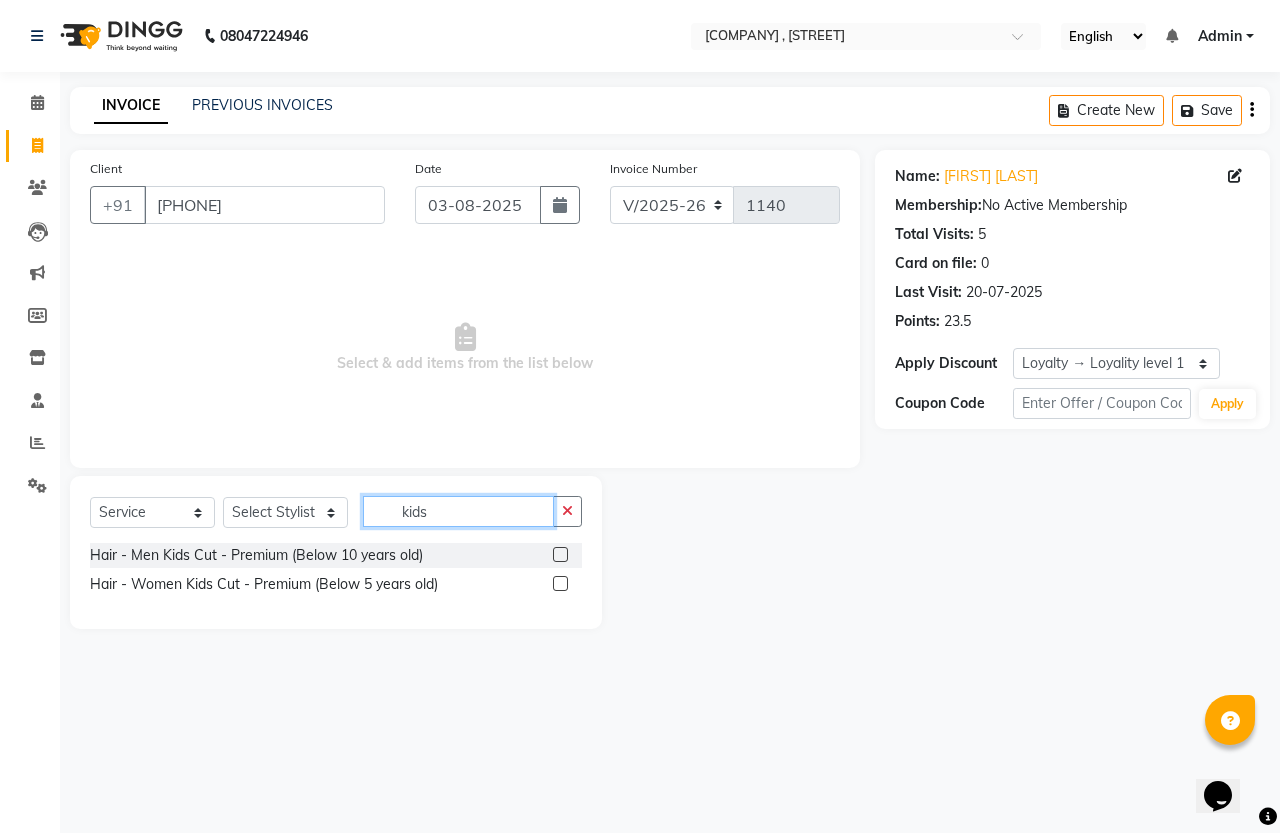 type on "kids" 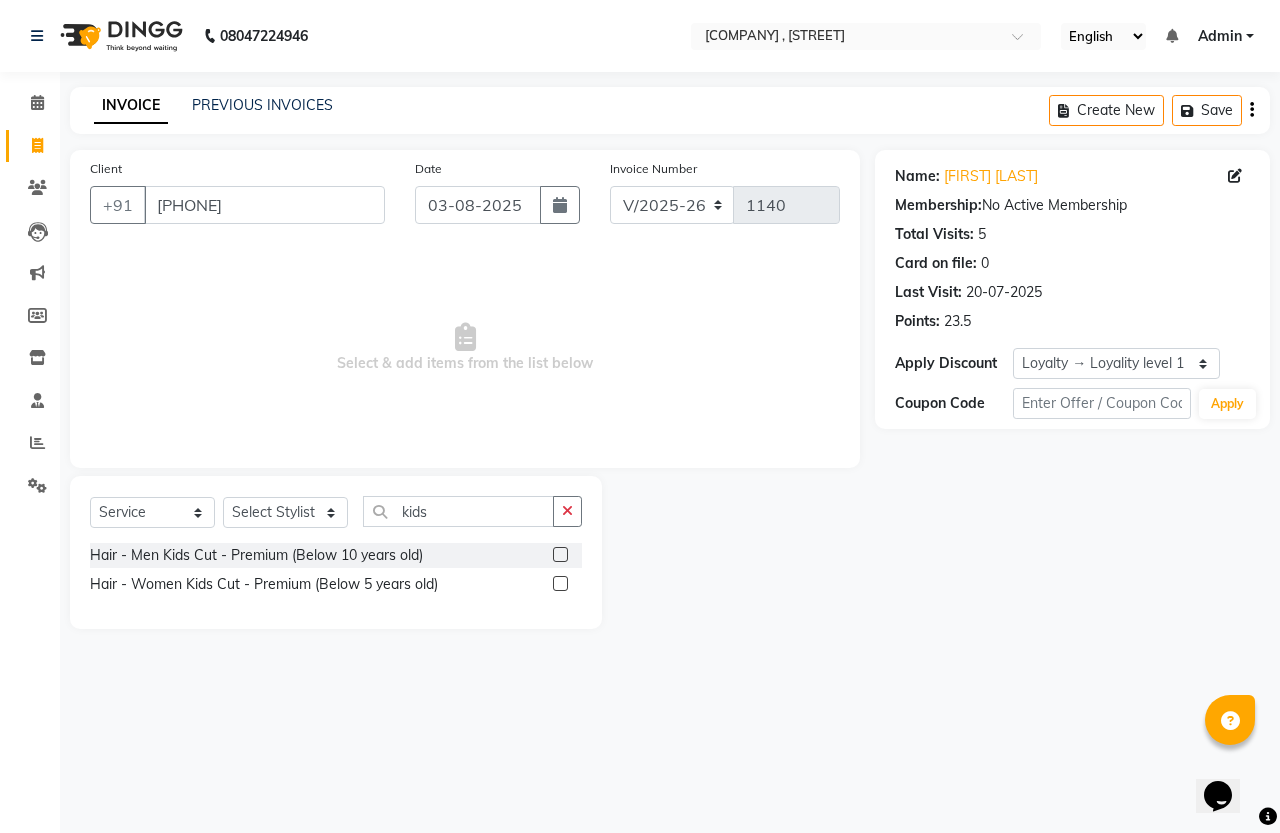 click on "Hair - Men Kids Cut - Premium (Below 10 years old)" 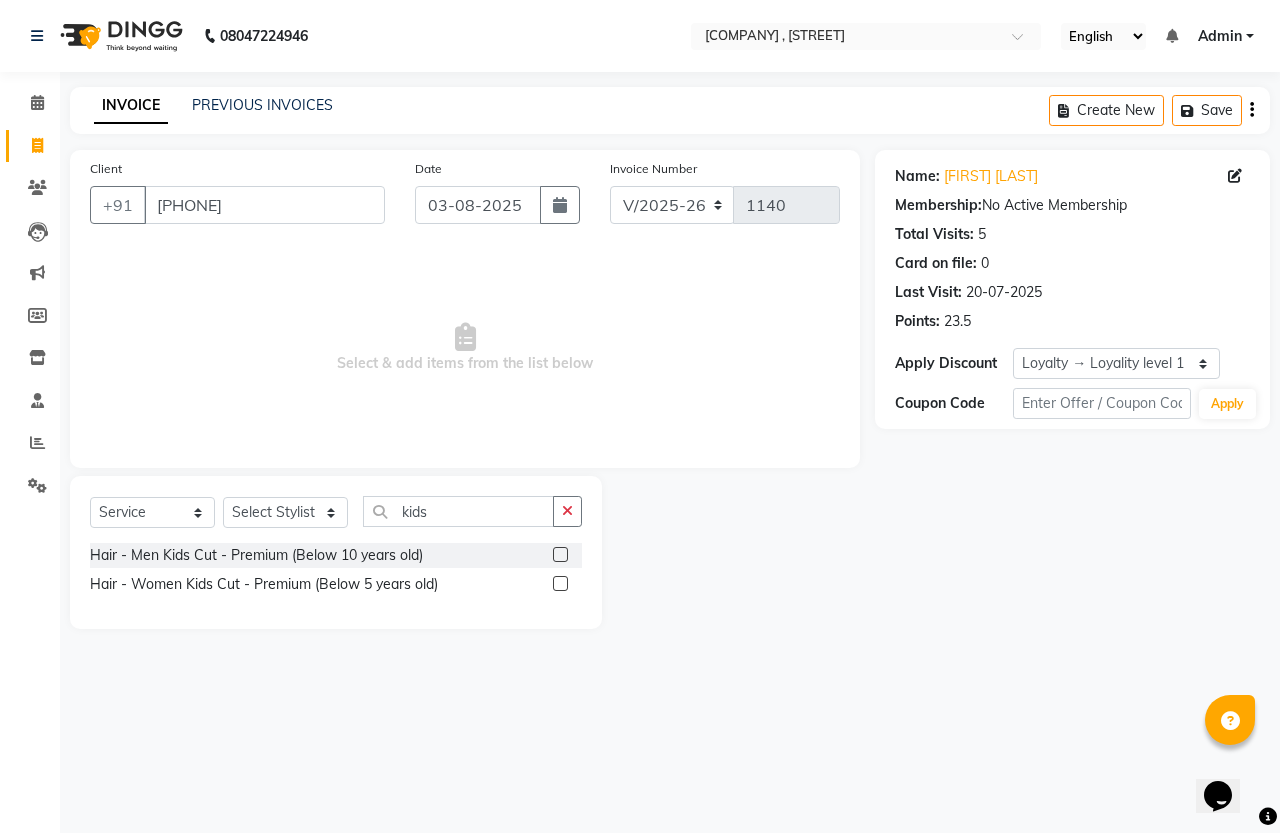 click 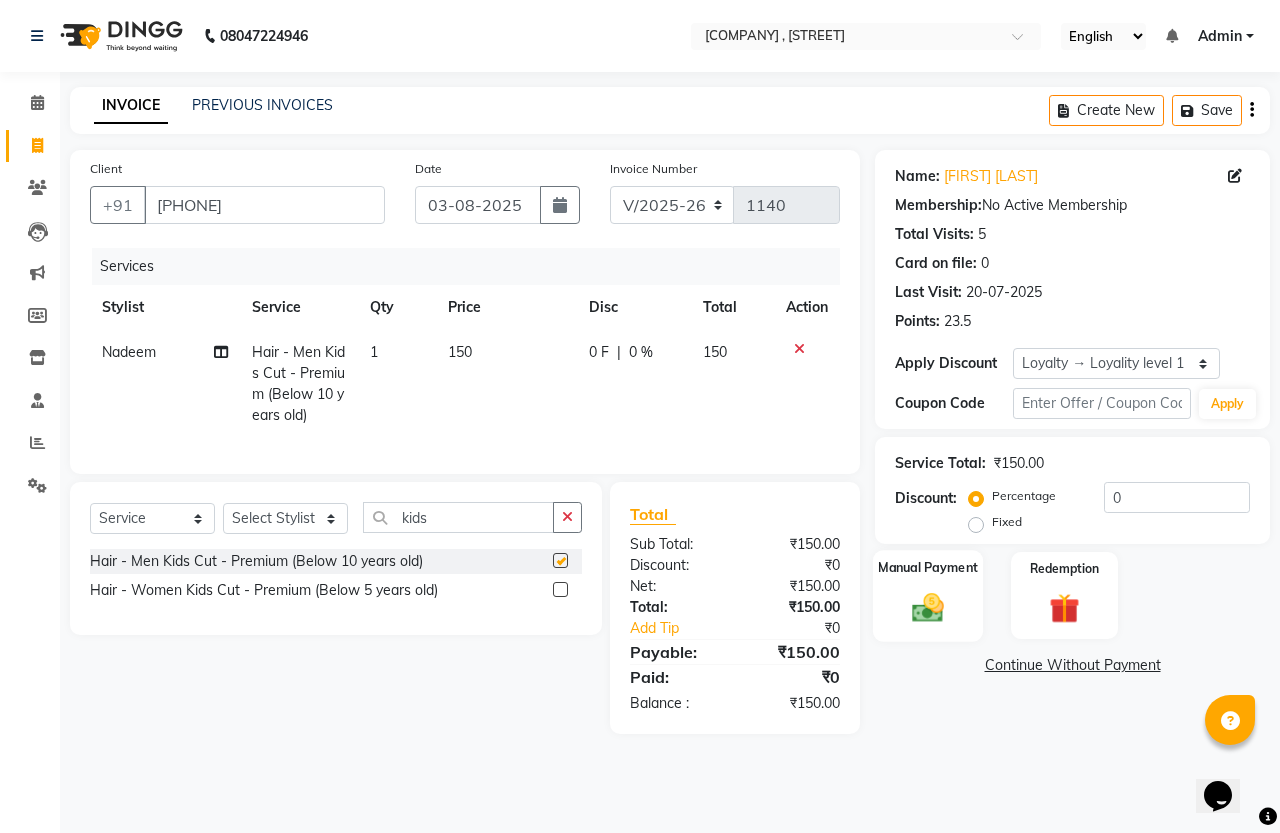 checkbox on "false" 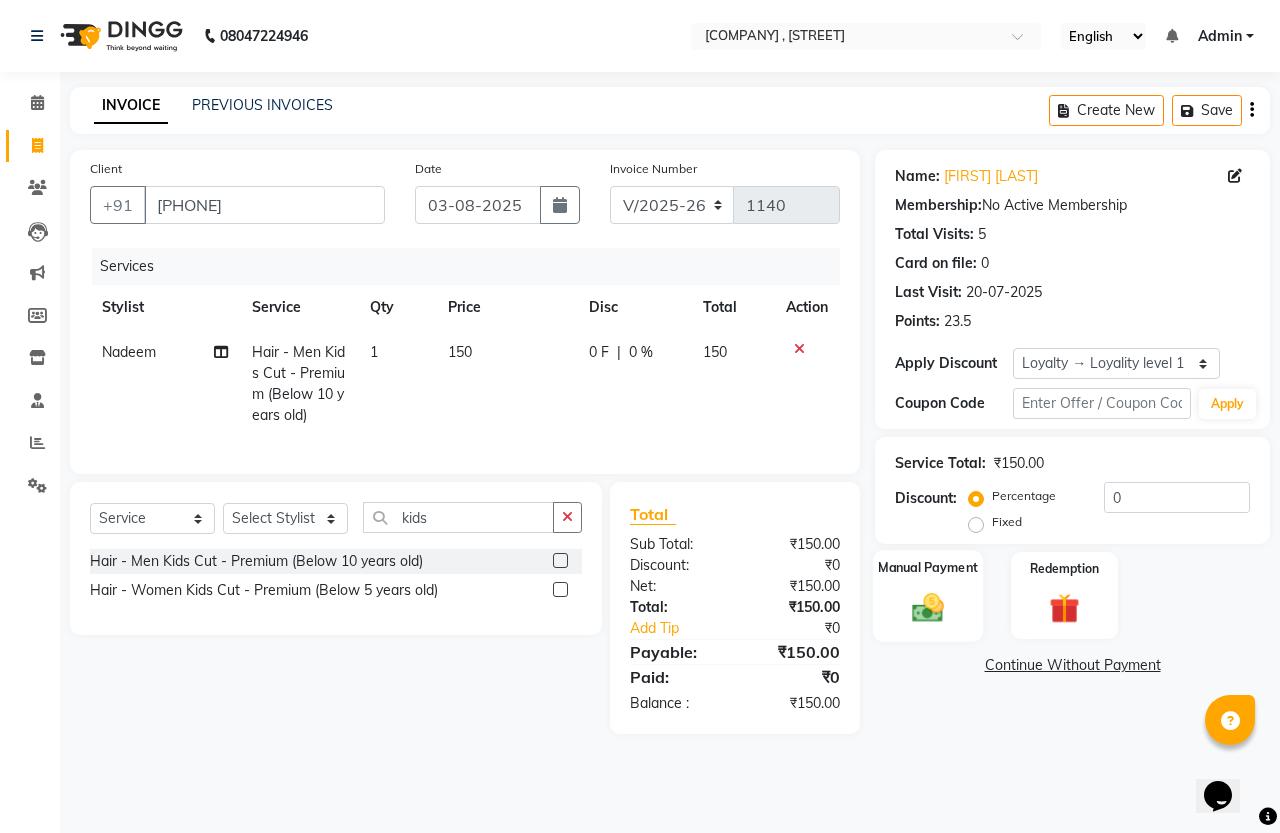 click 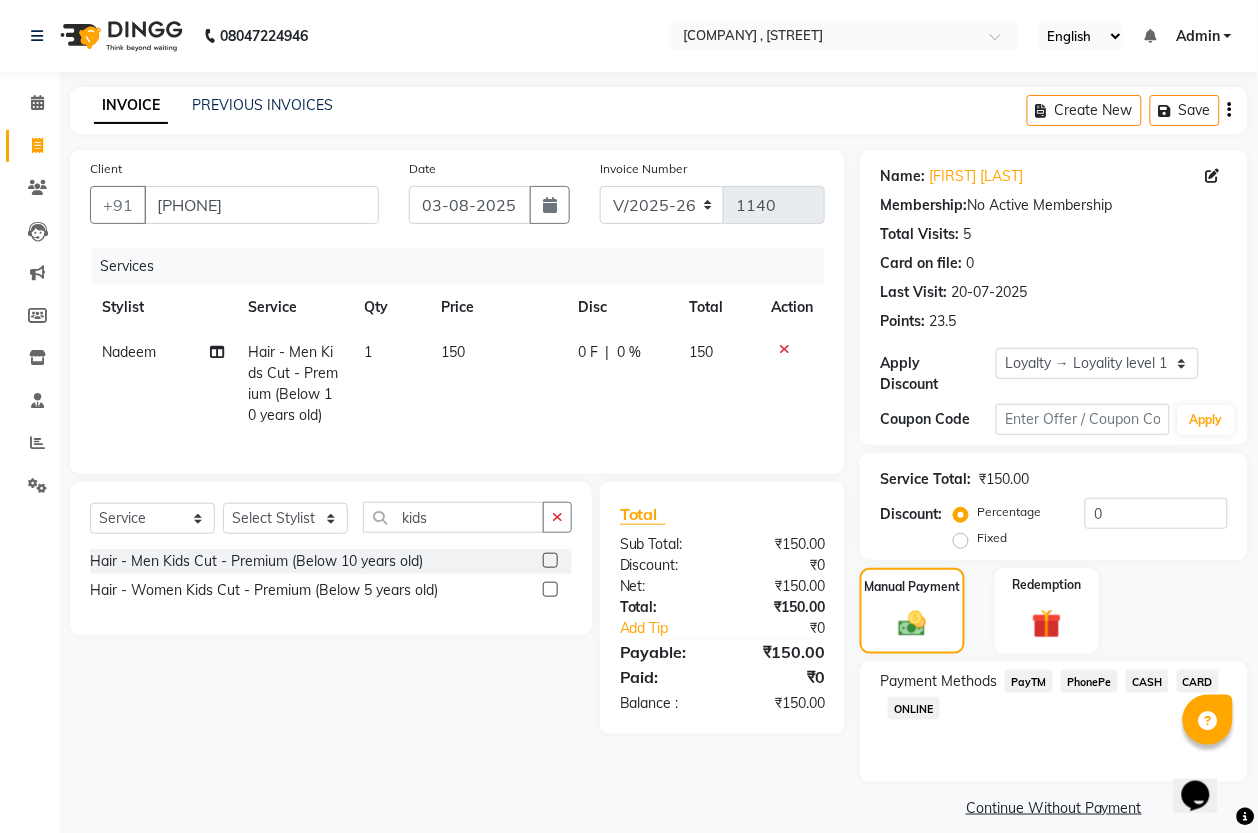click on "PayTM" 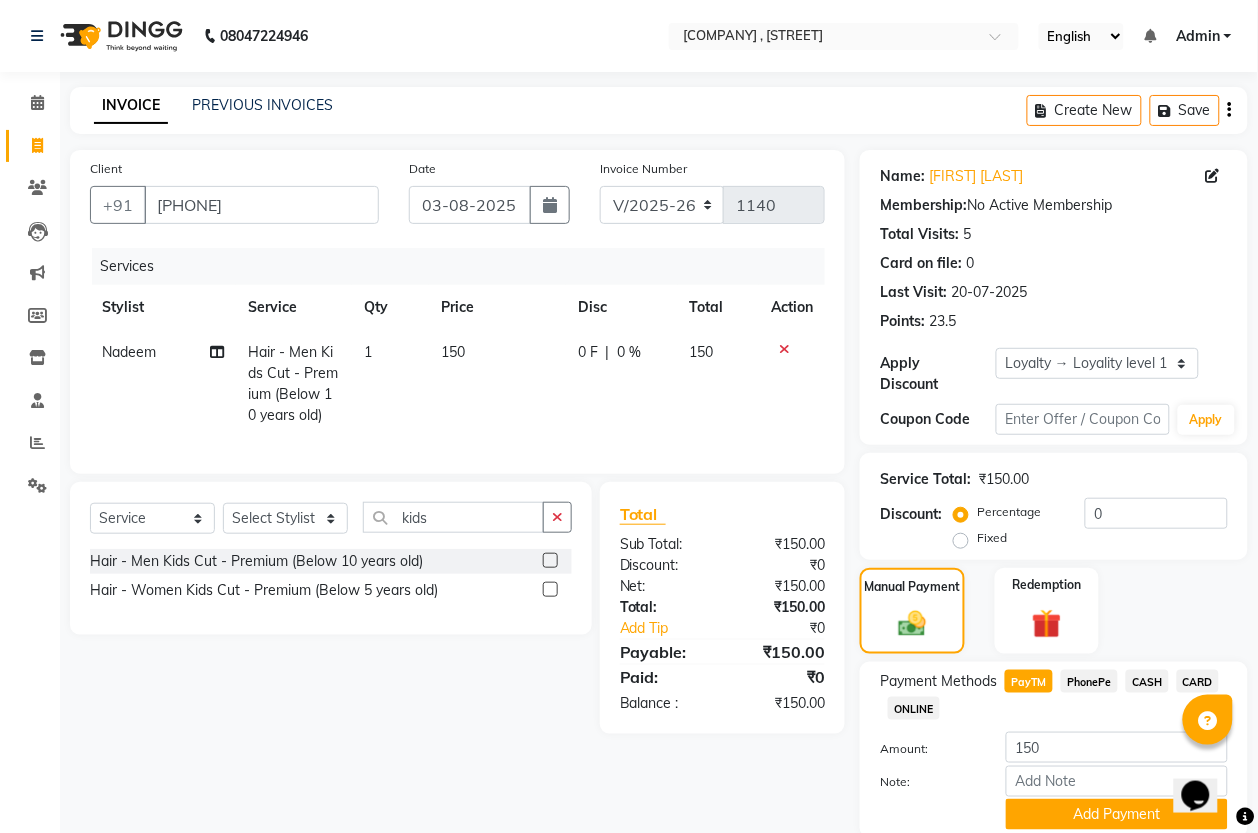 scroll, scrollTop: 75, scrollLeft: 0, axis: vertical 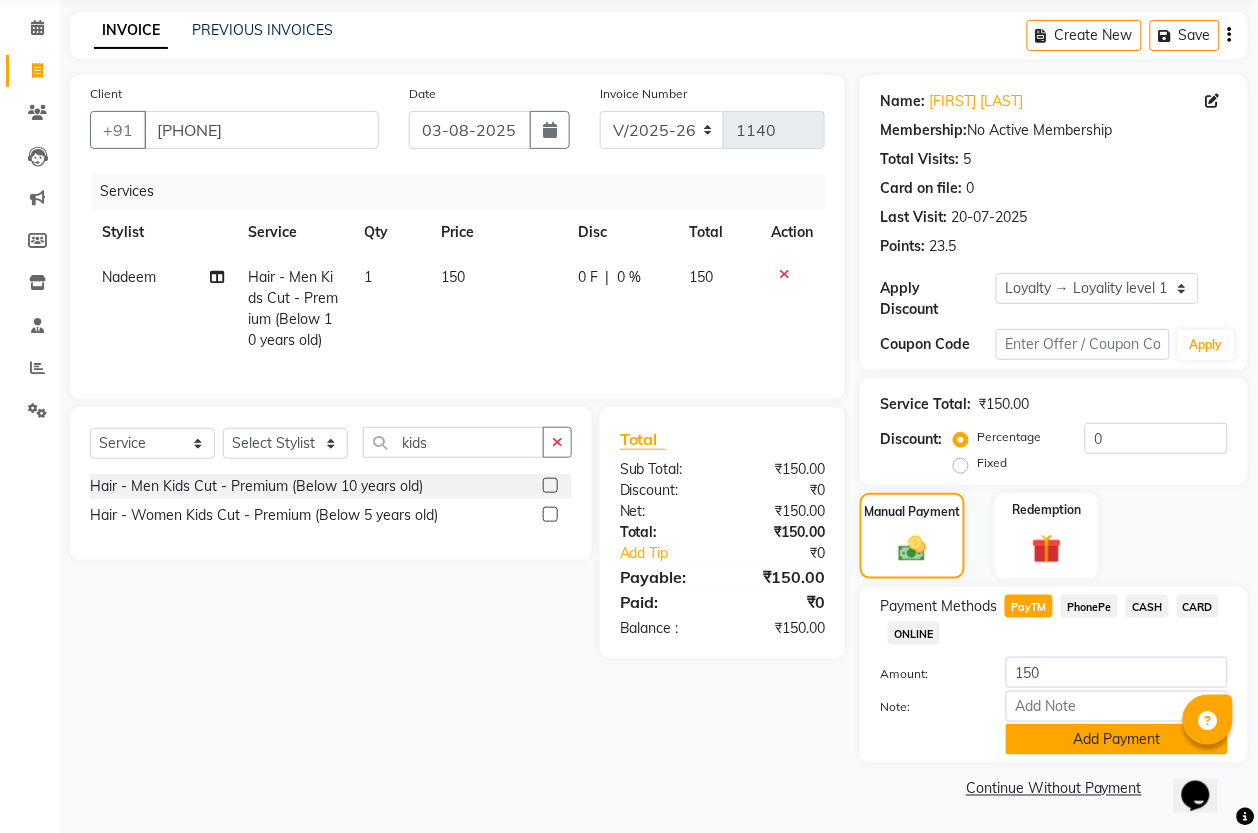 click on "Add Payment" 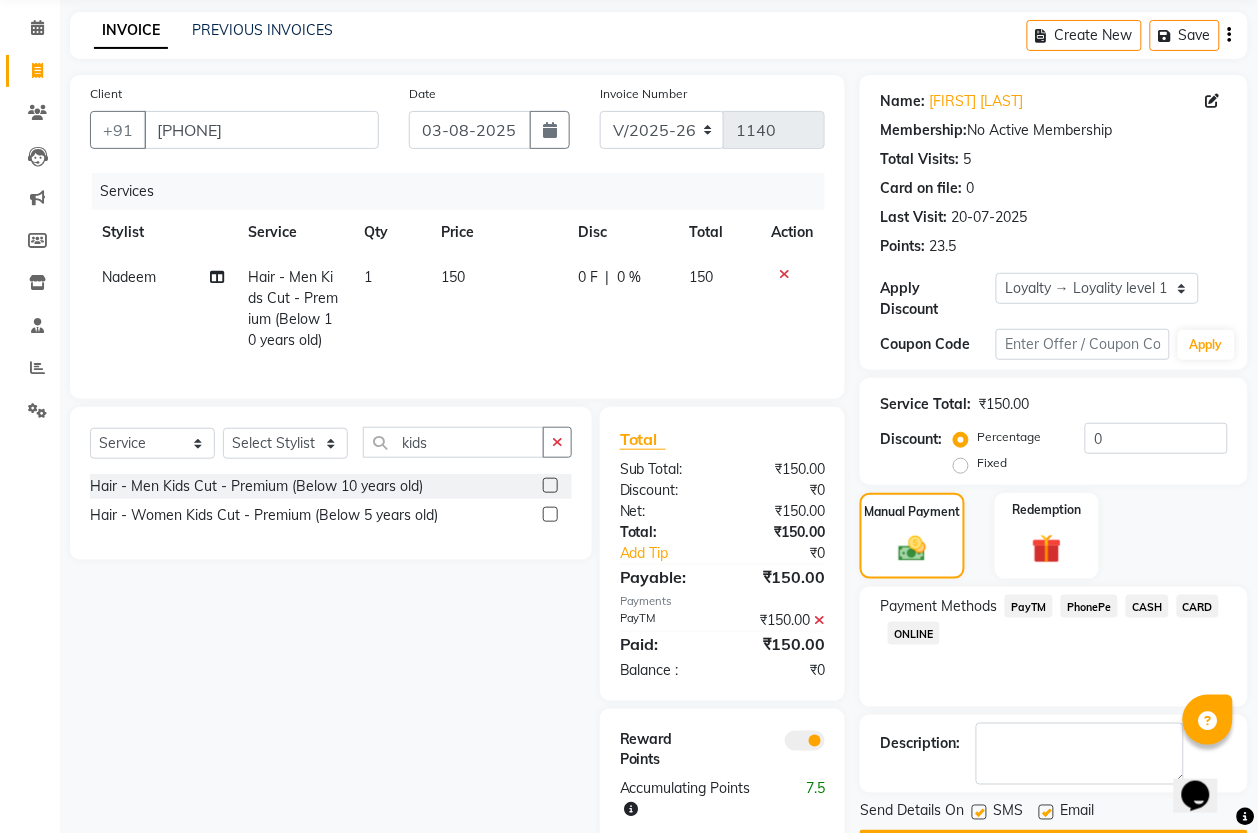 scroll, scrollTop: 133, scrollLeft: 0, axis: vertical 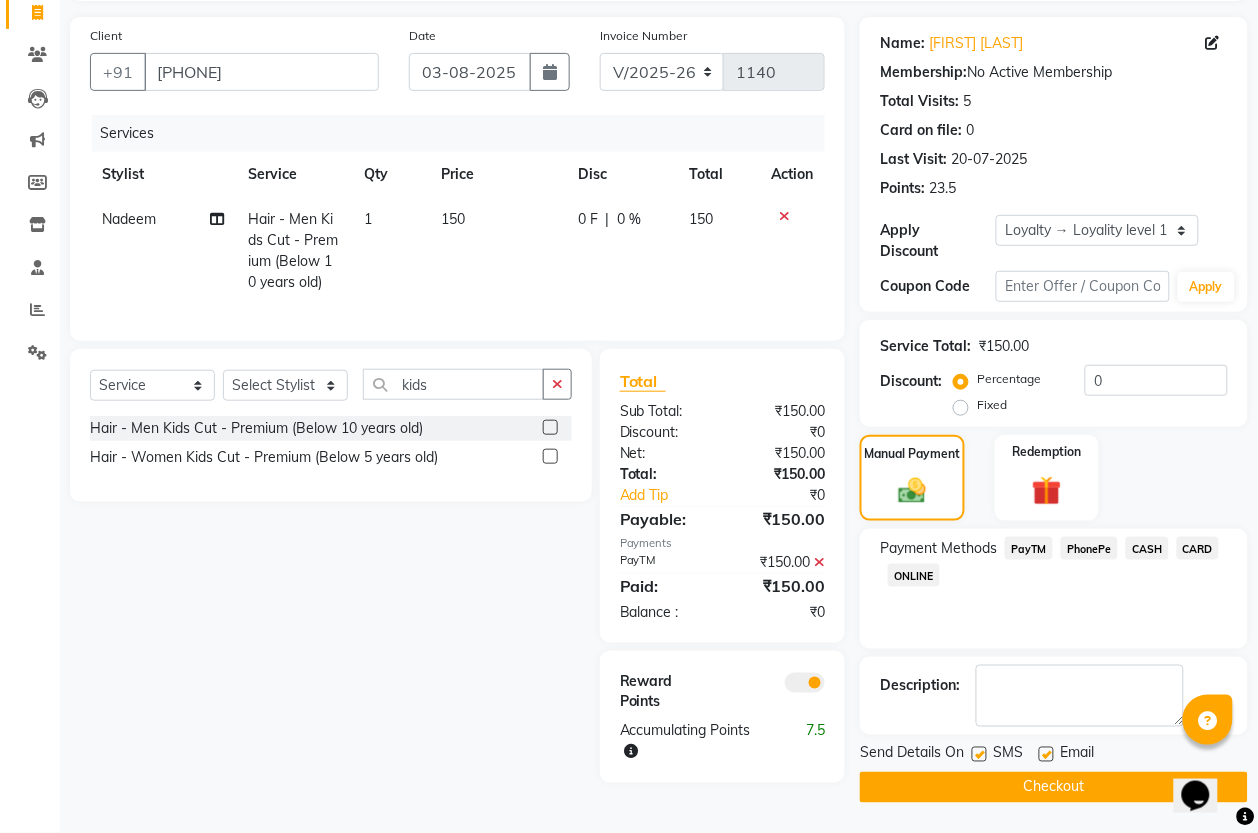 click on "Checkout" 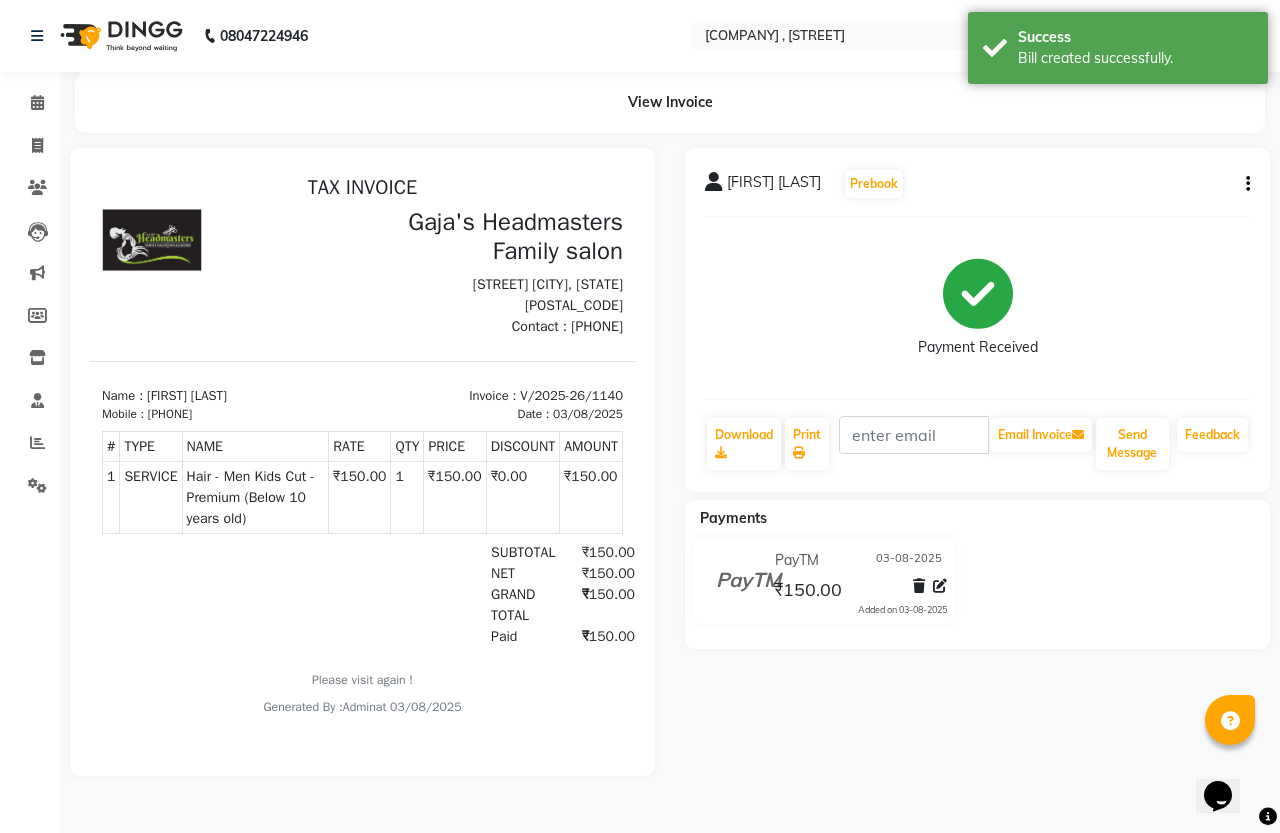 scroll, scrollTop: 0, scrollLeft: 0, axis: both 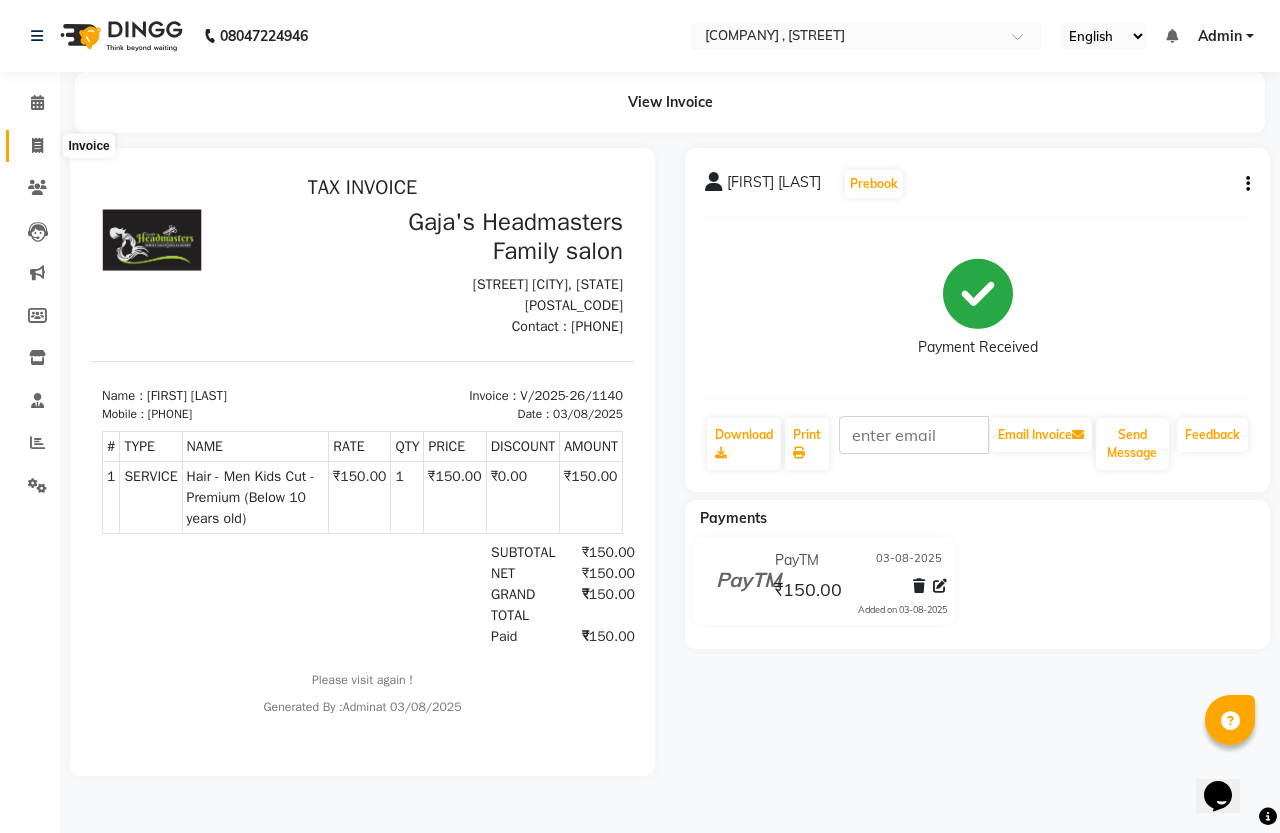 click 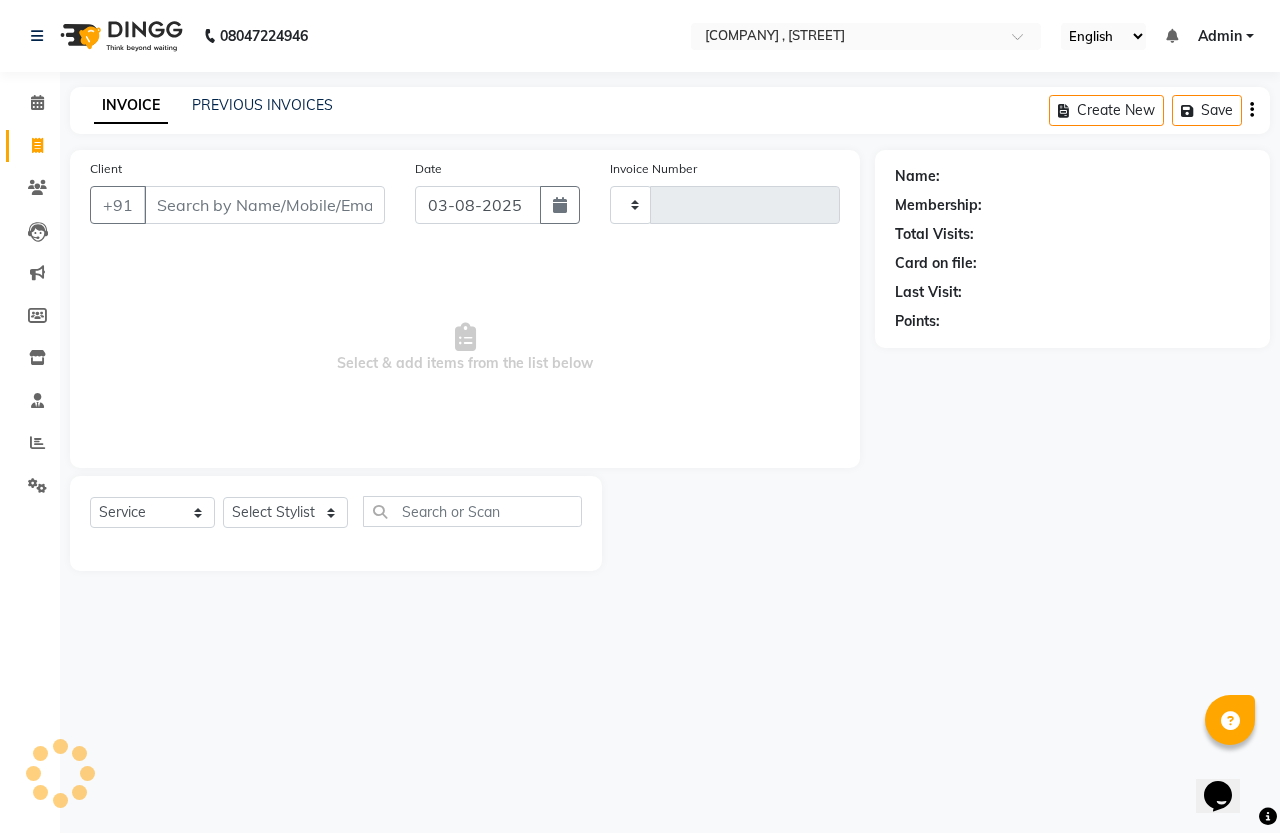 type on "1141" 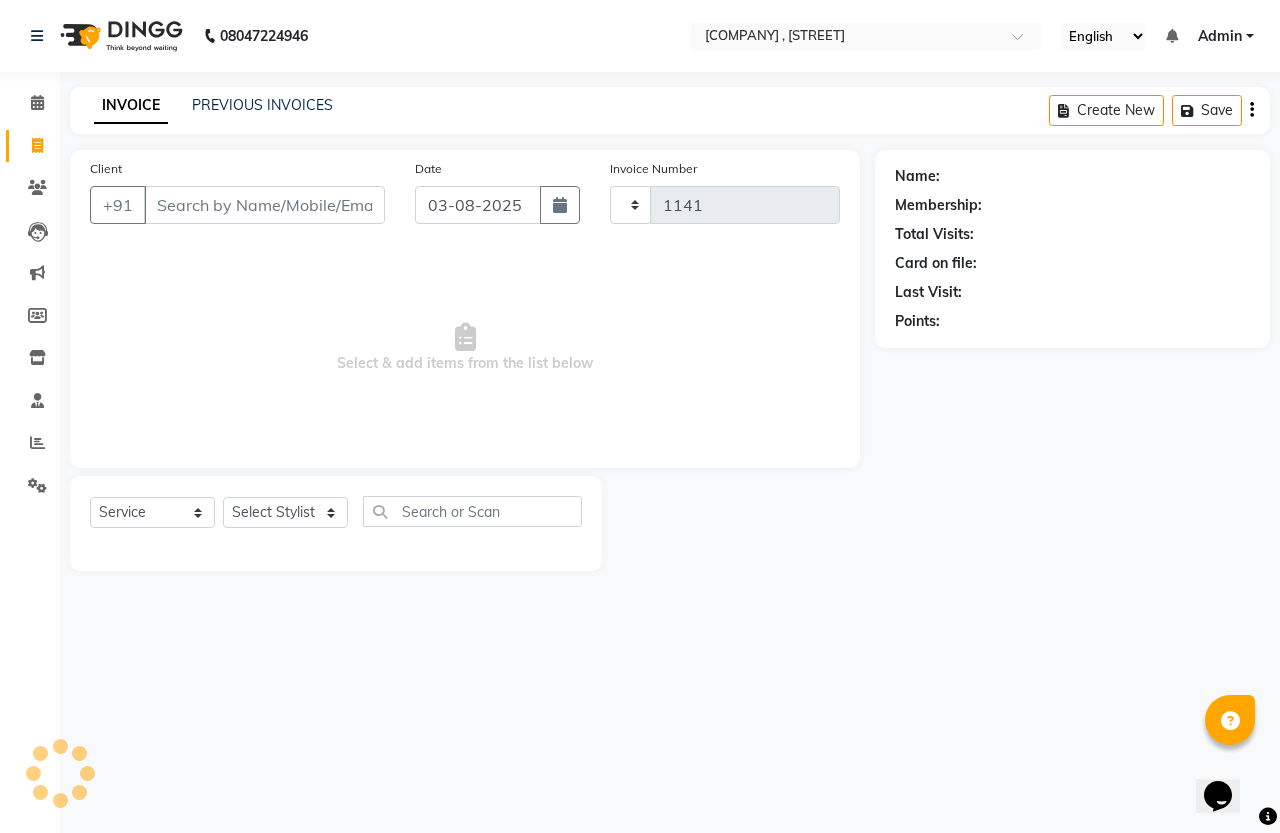 select on "7213" 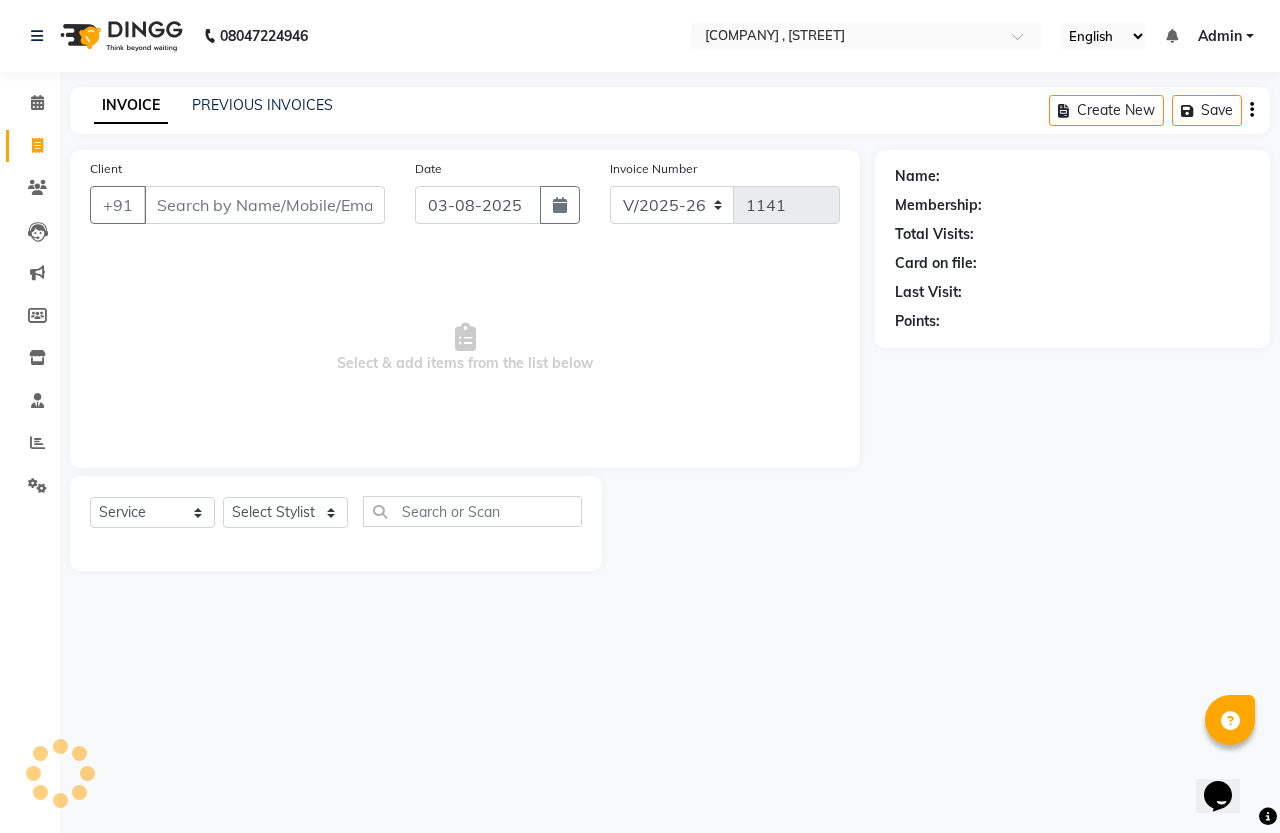 click on "Client" at bounding box center [264, 205] 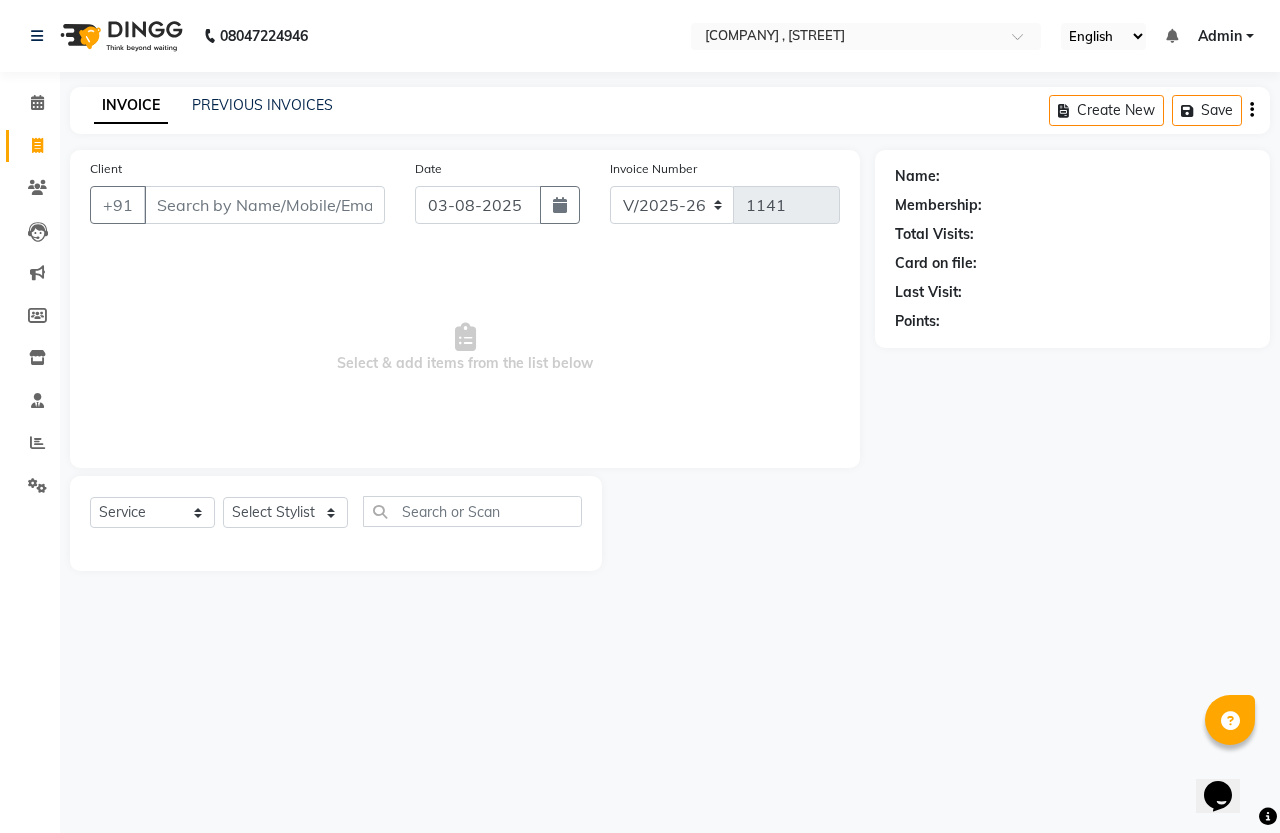 click on "Client" at bounding box center [264, 205] 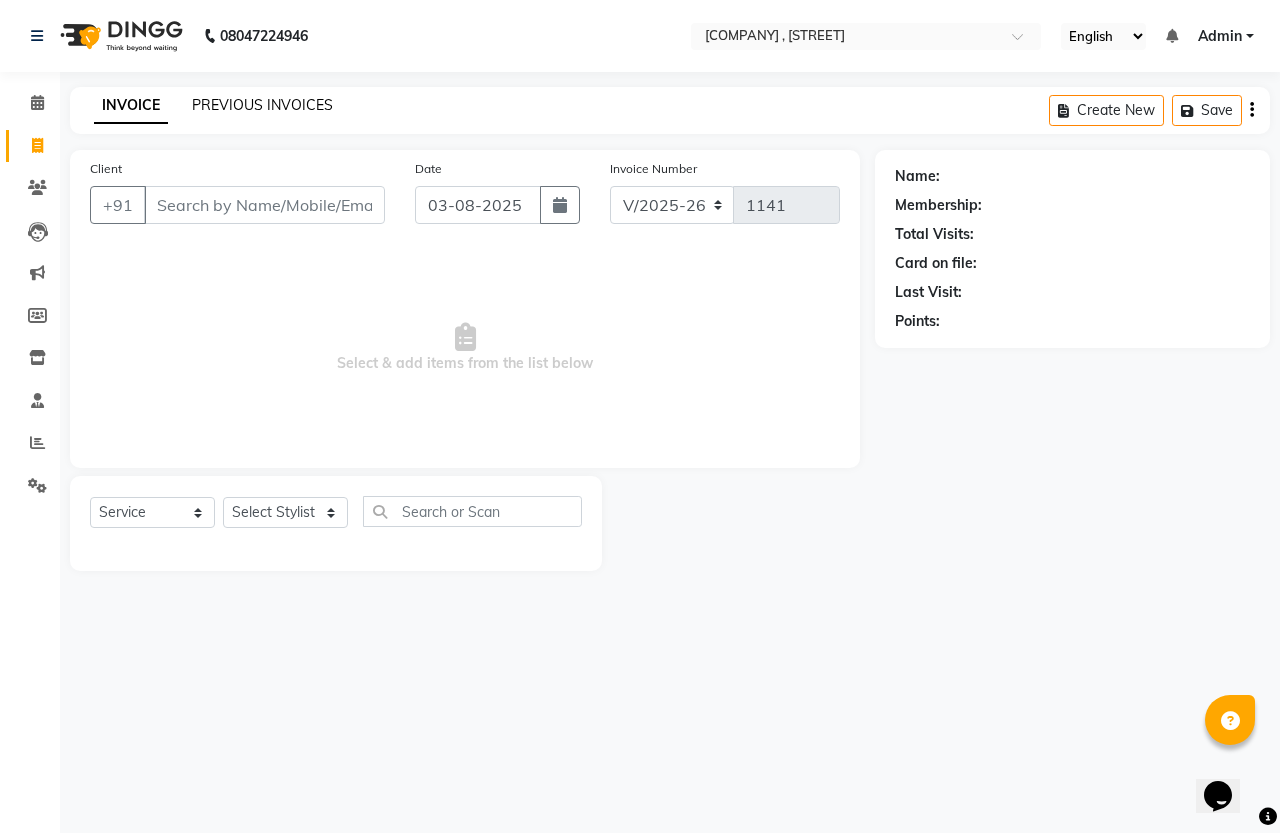 click on "PREVIOUS INVOICES" 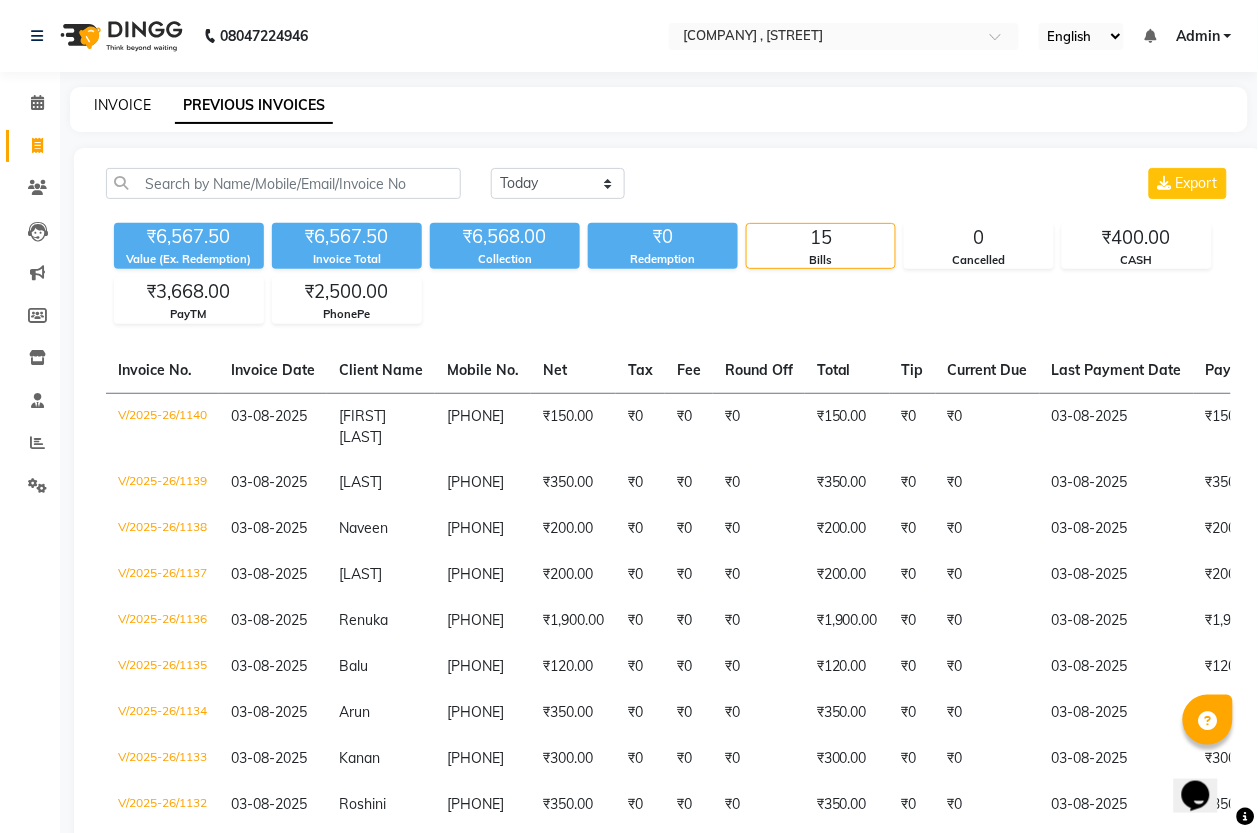 click on "INVOICE" 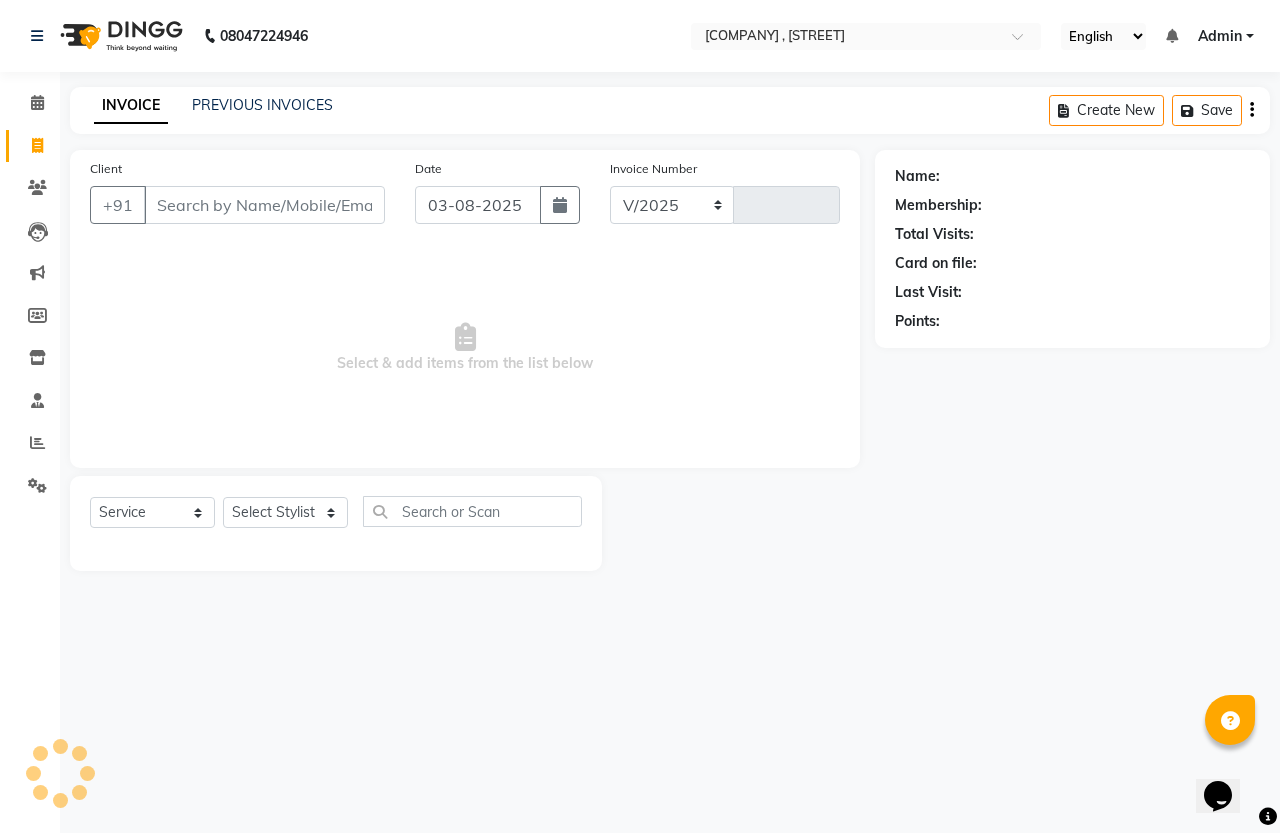 select on "7213" 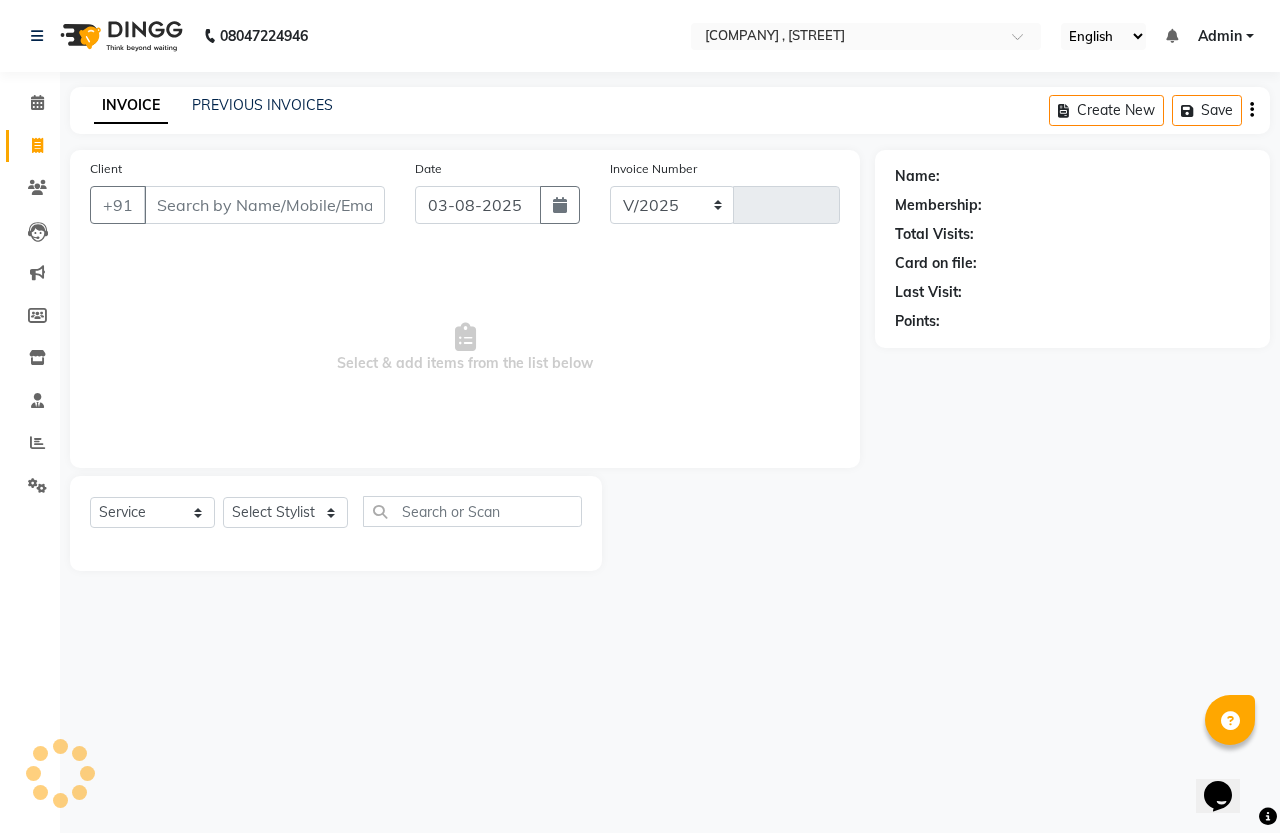 type on "1141" 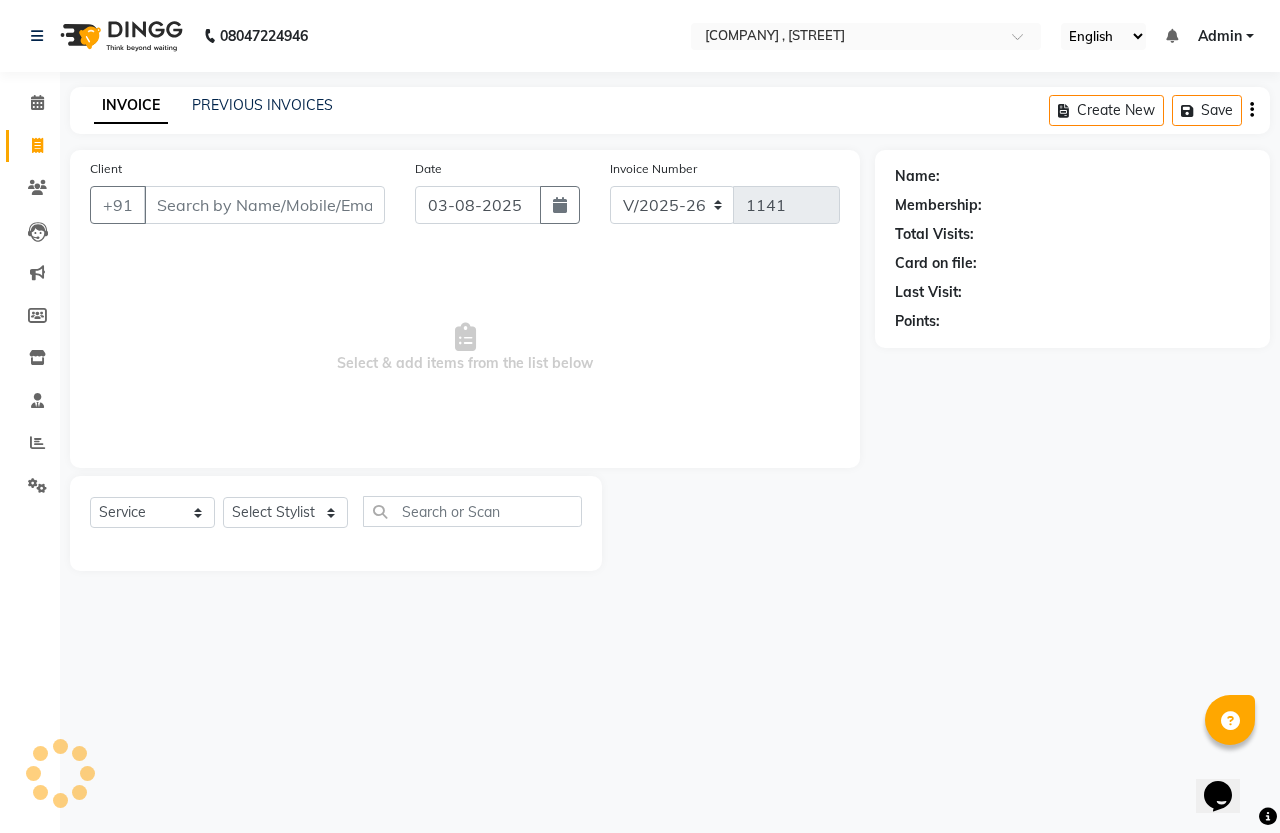 click on "Client" at bounding box center (264, 205) 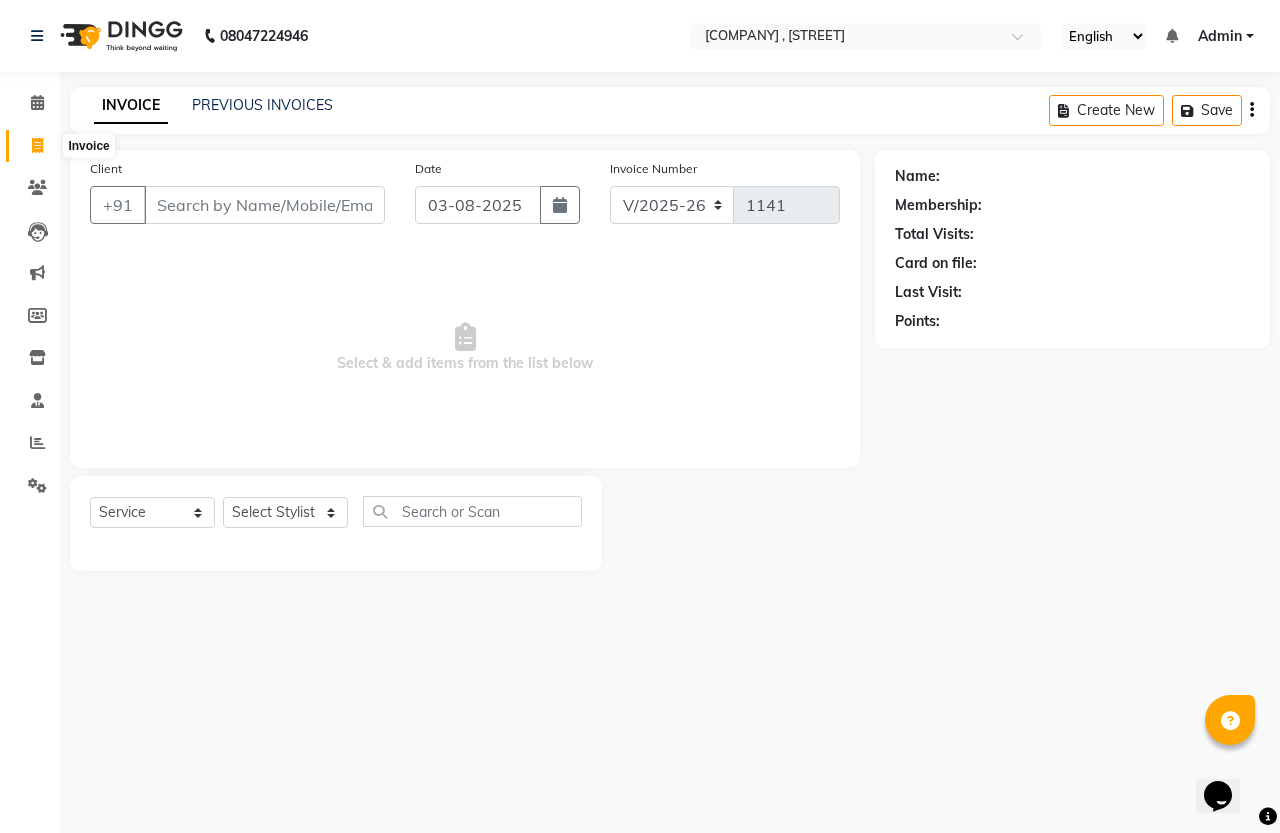 click 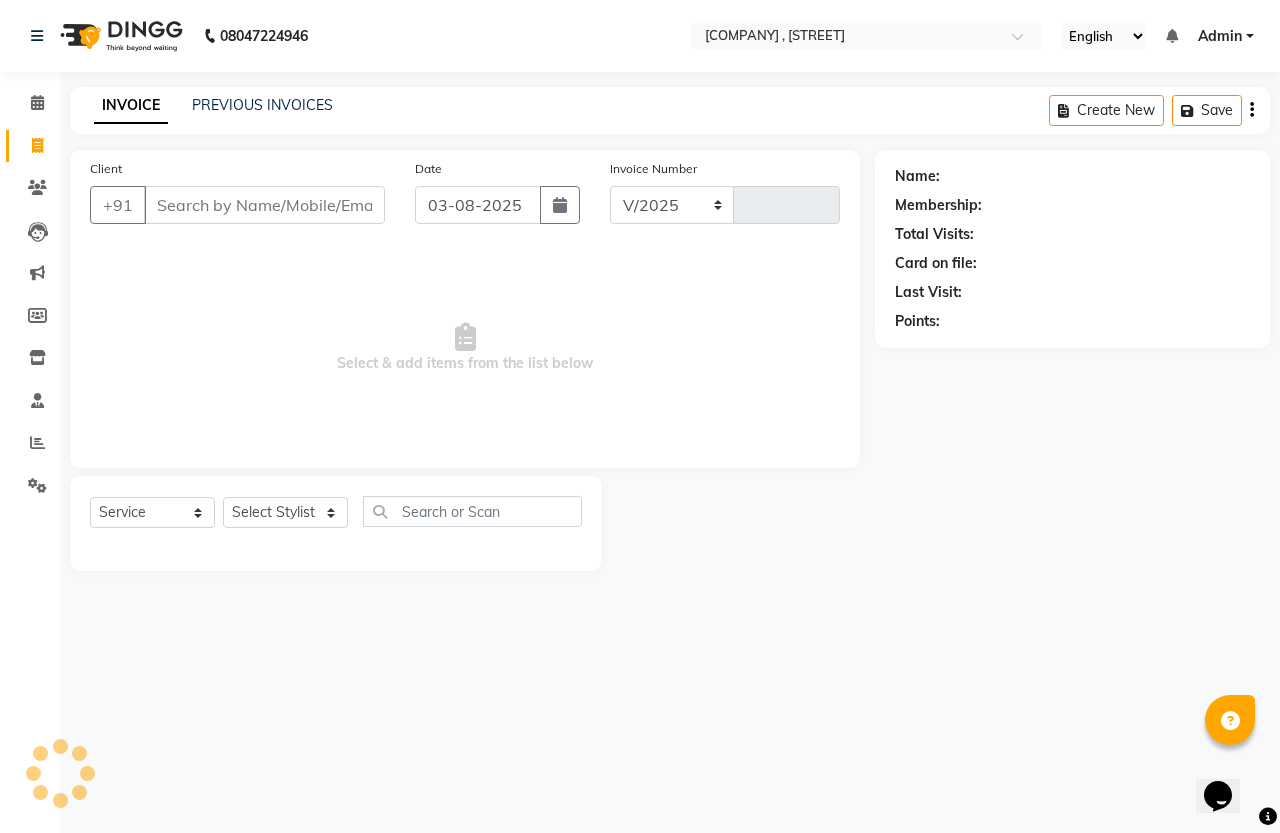 select on "7213" 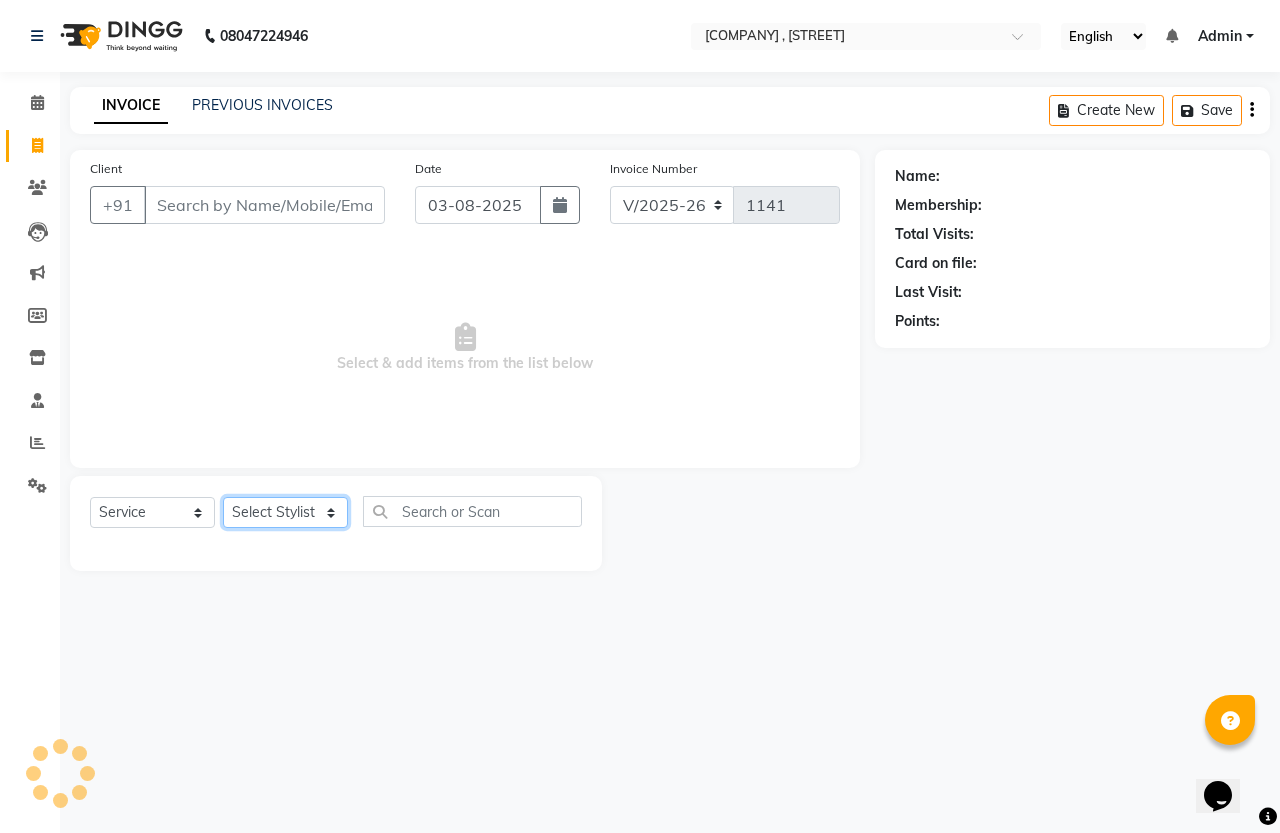 click on "Select Stylist" 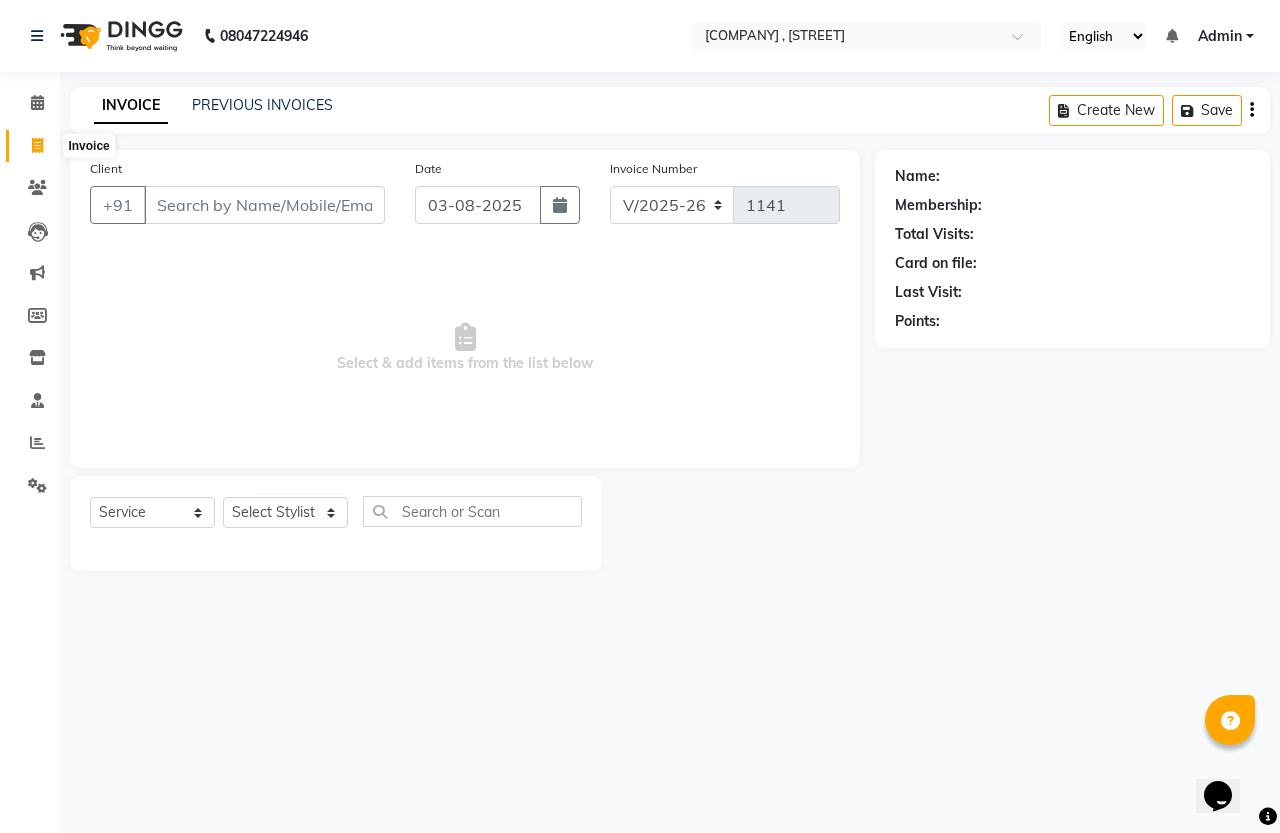 click 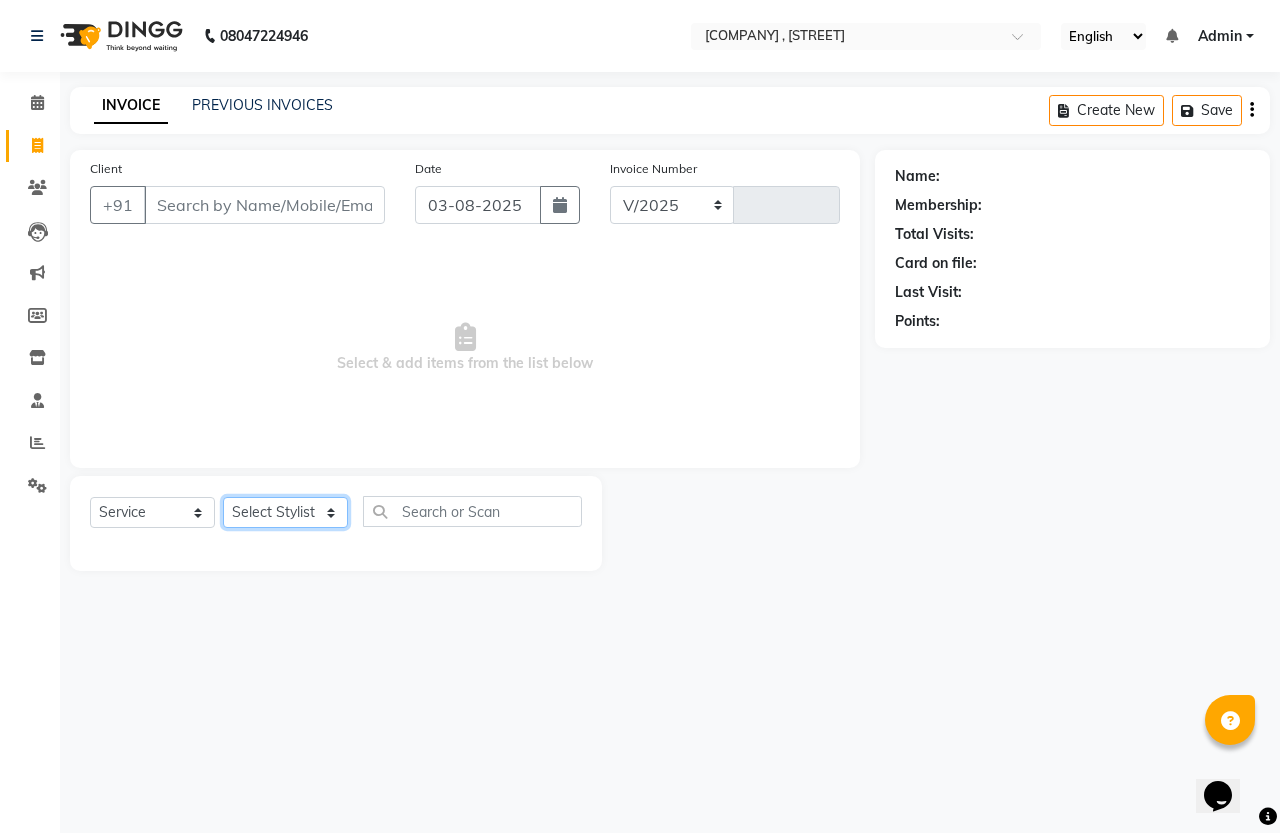 select on "7213" 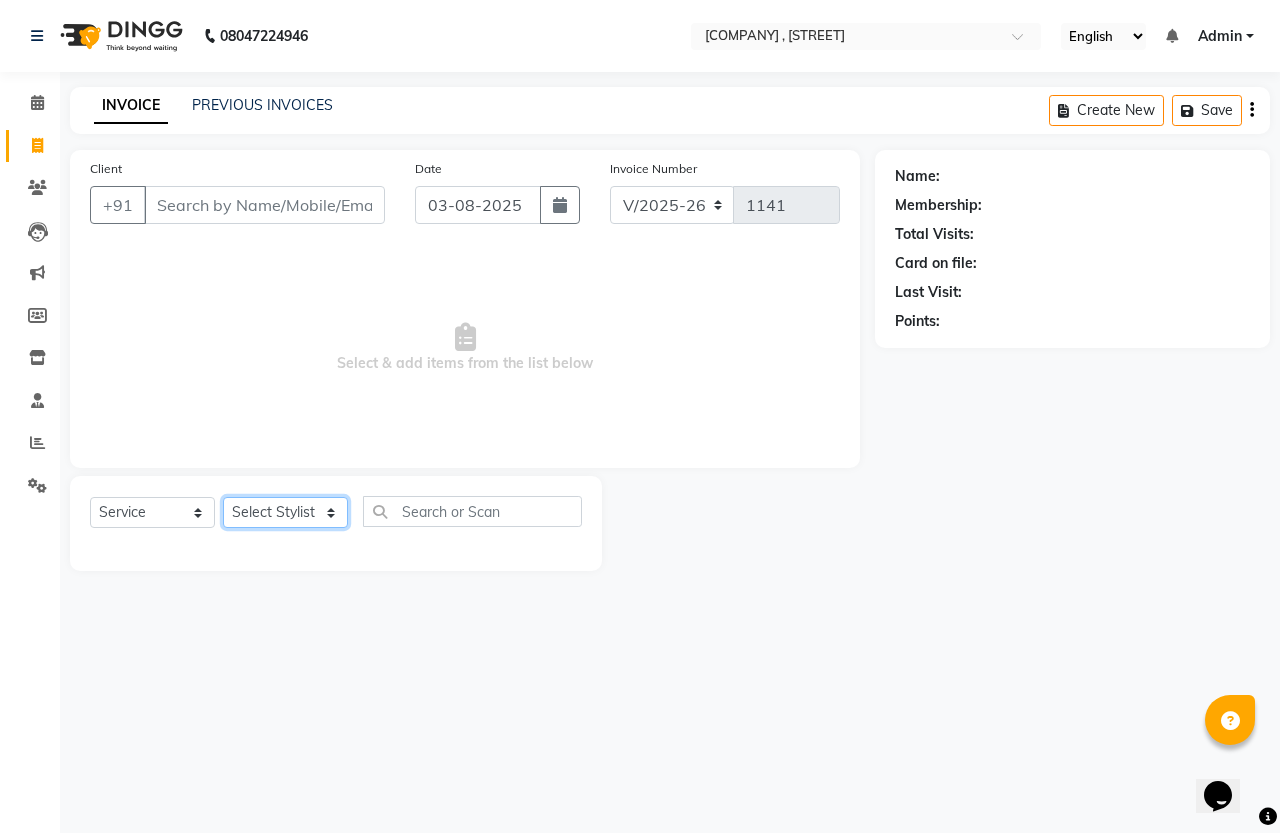 click on "Select Stylist" 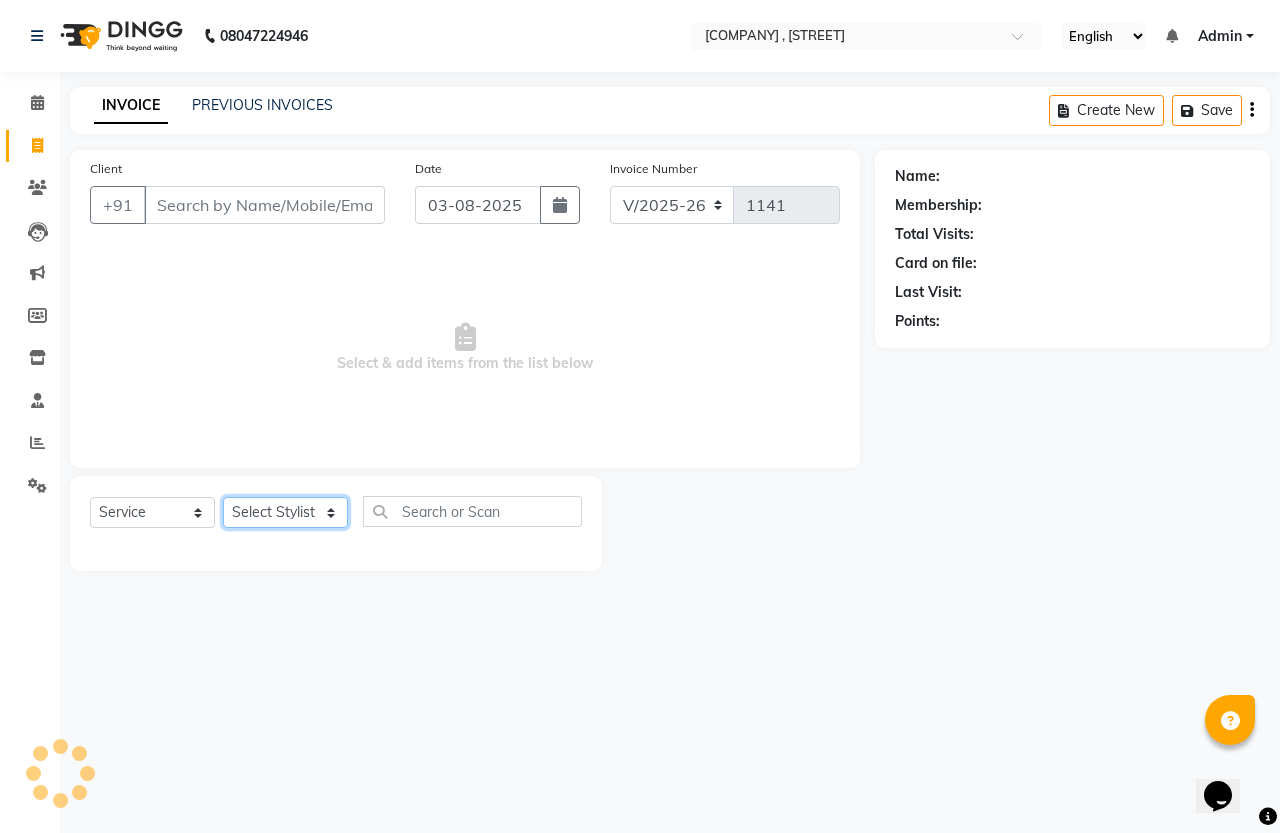 click on "Select Stylist [FIRST] [LAST] [LAST]" 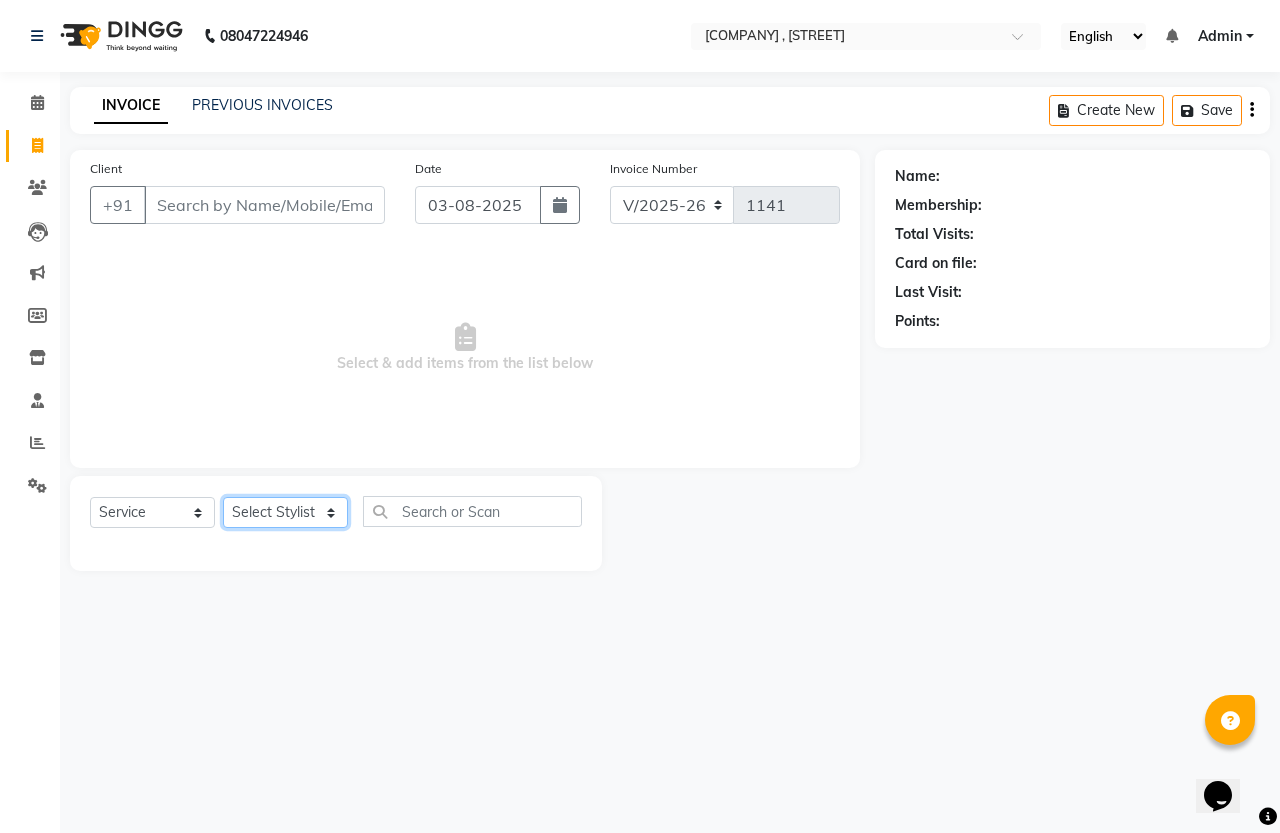 click on "Select Stylist [FIRST] [LAST] [LAST]" 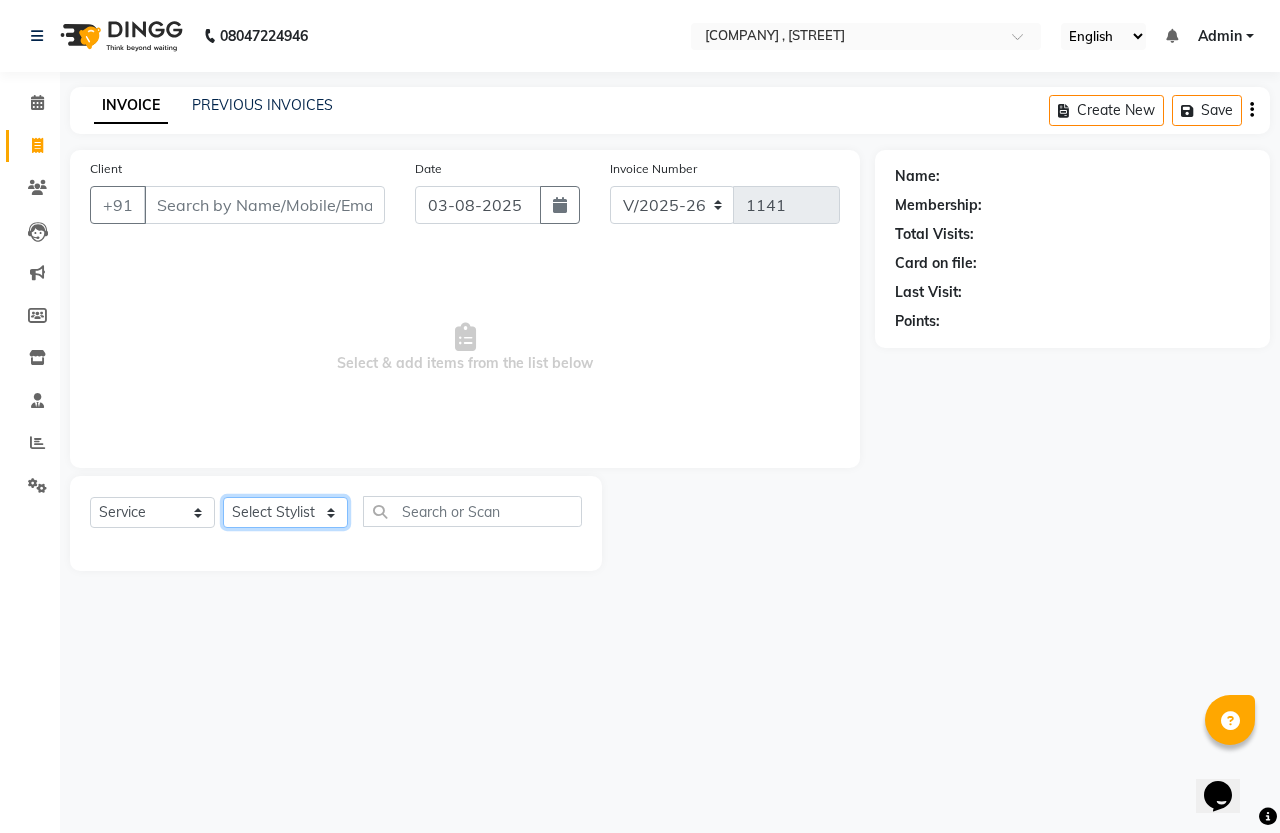 select on "61185" 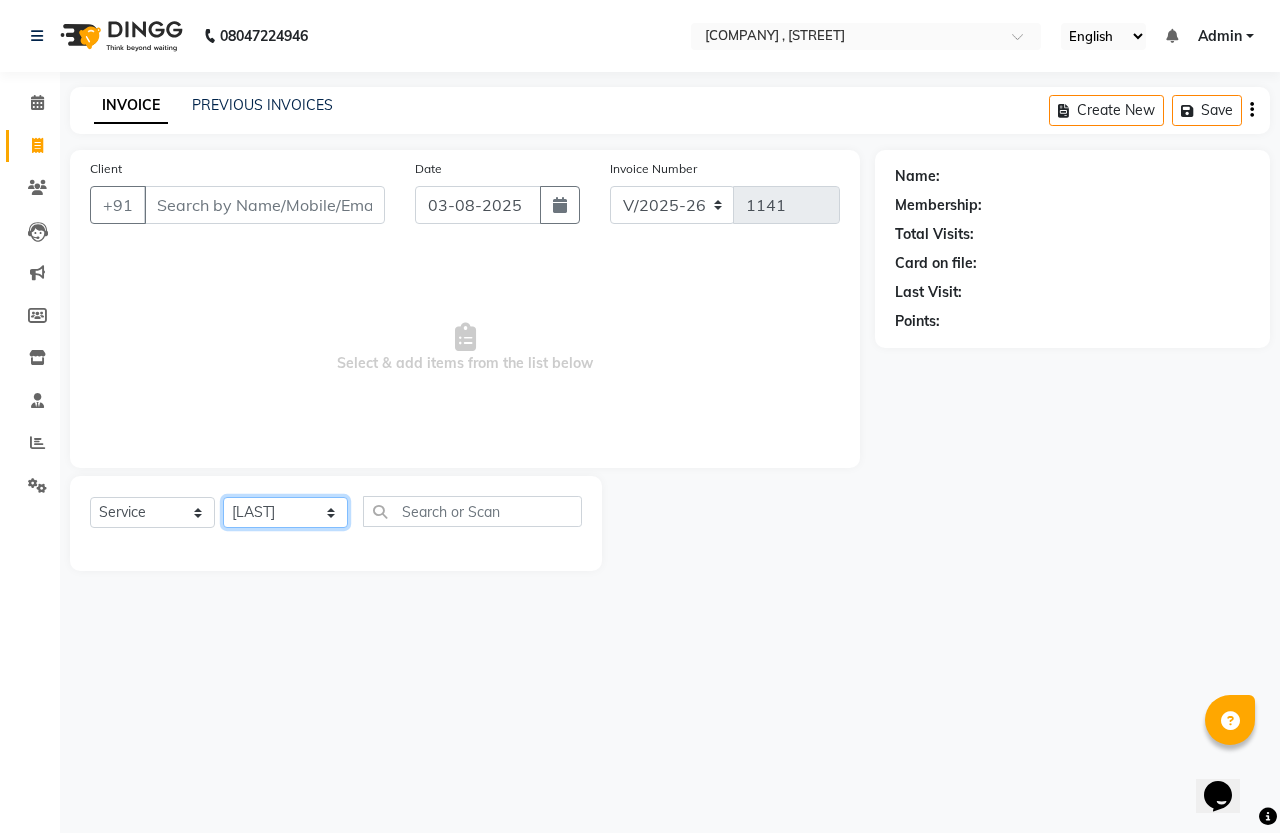 click on "Select Stylist [FIRST] [LAST] [LAST]" 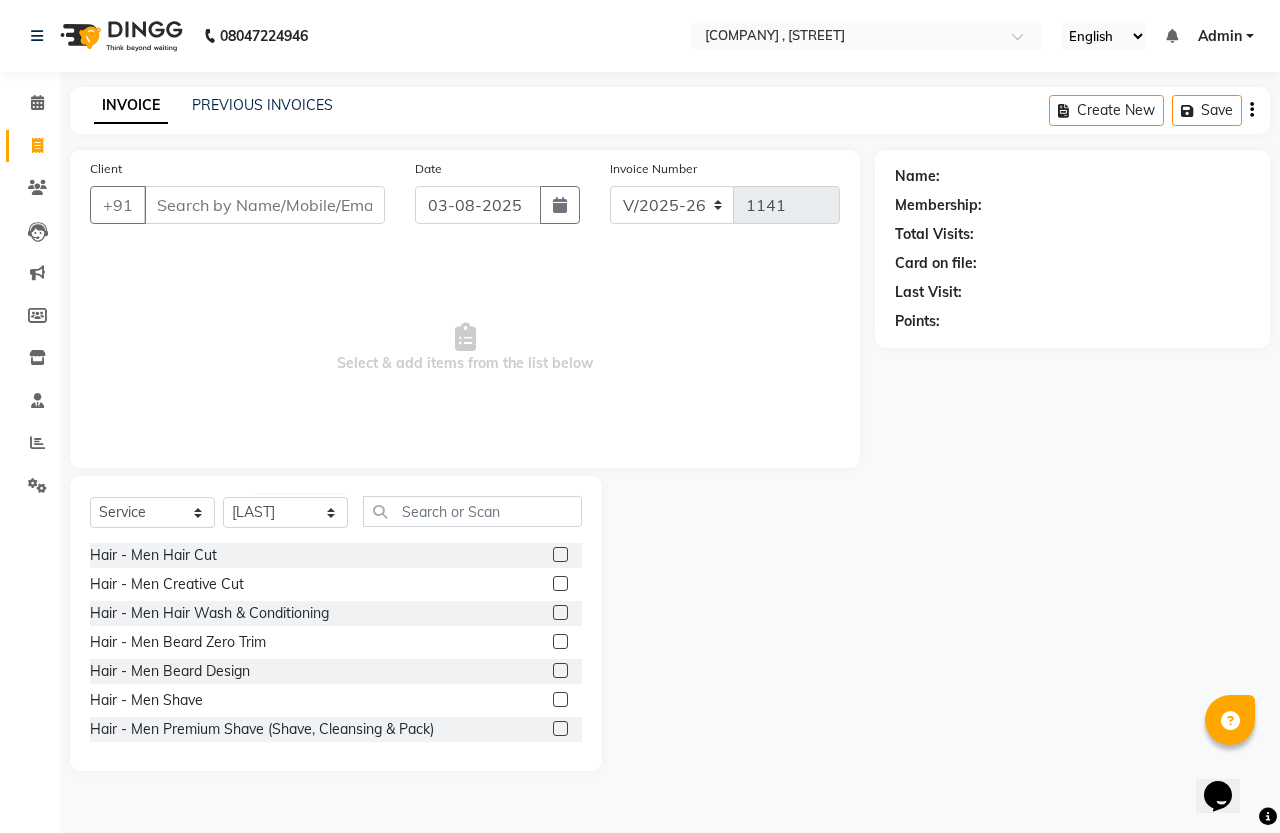 click 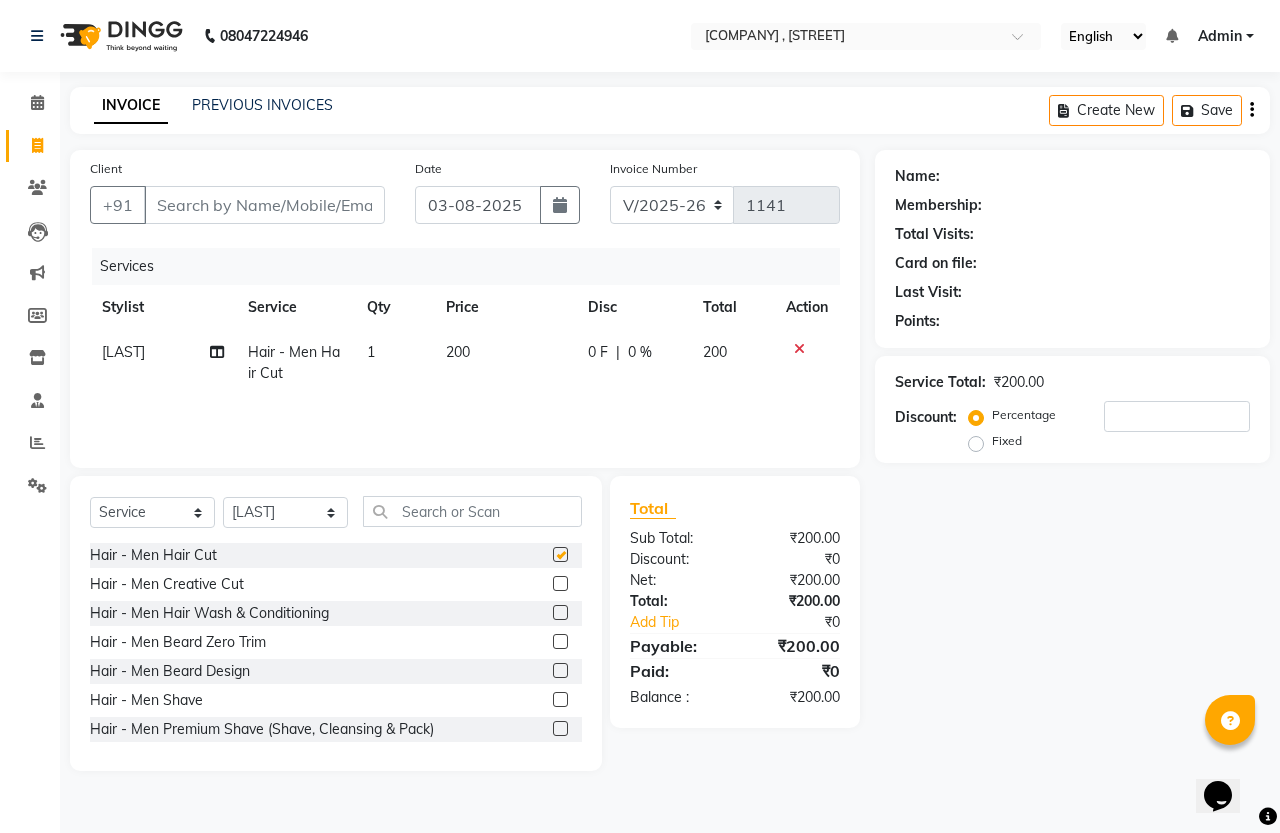 checkbox on "false" 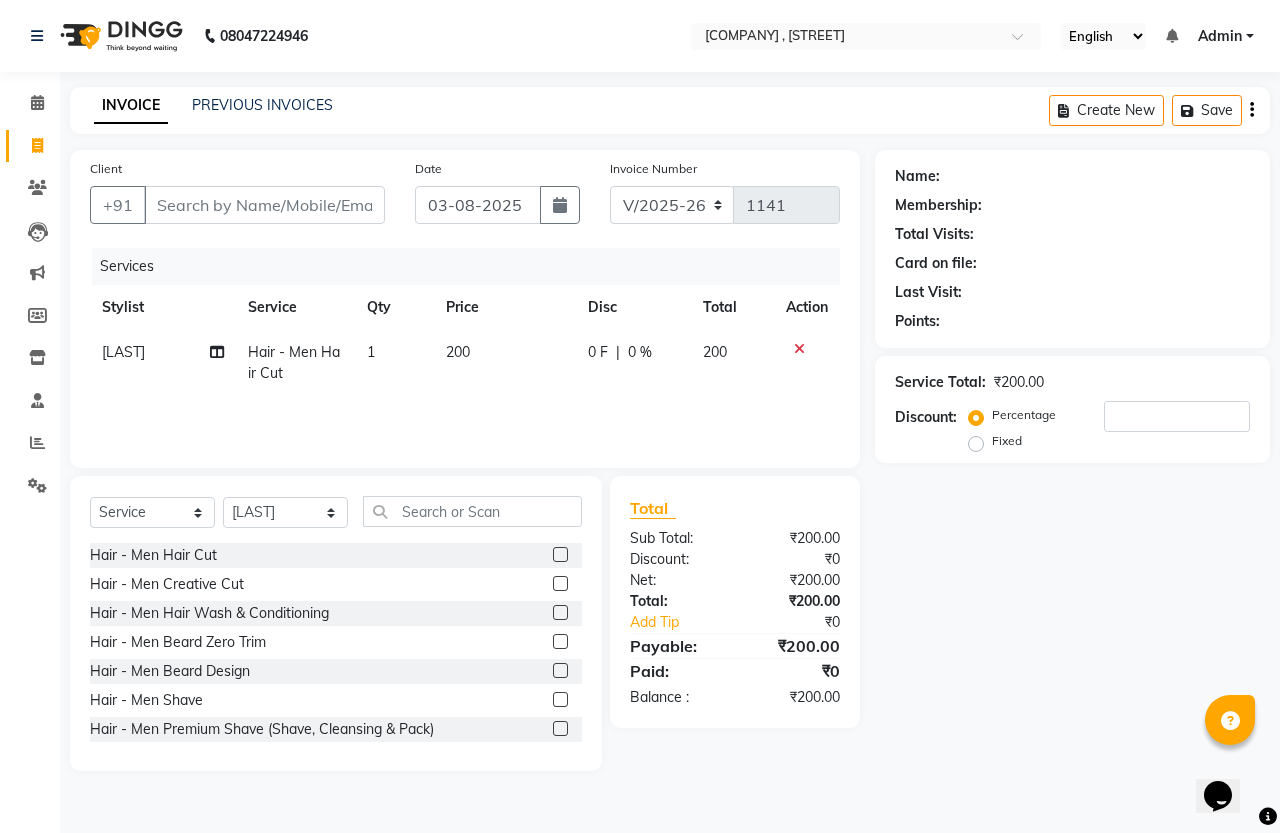 click 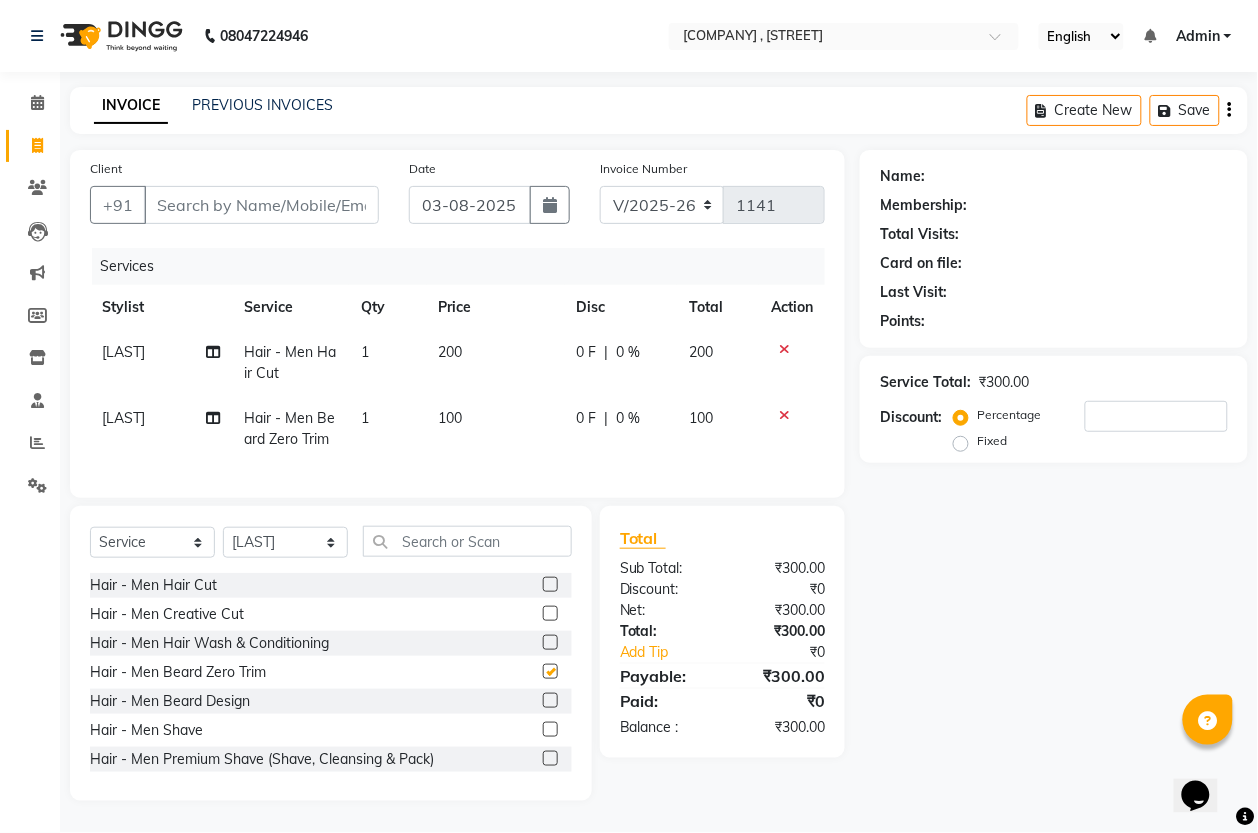 checkbox on "false" 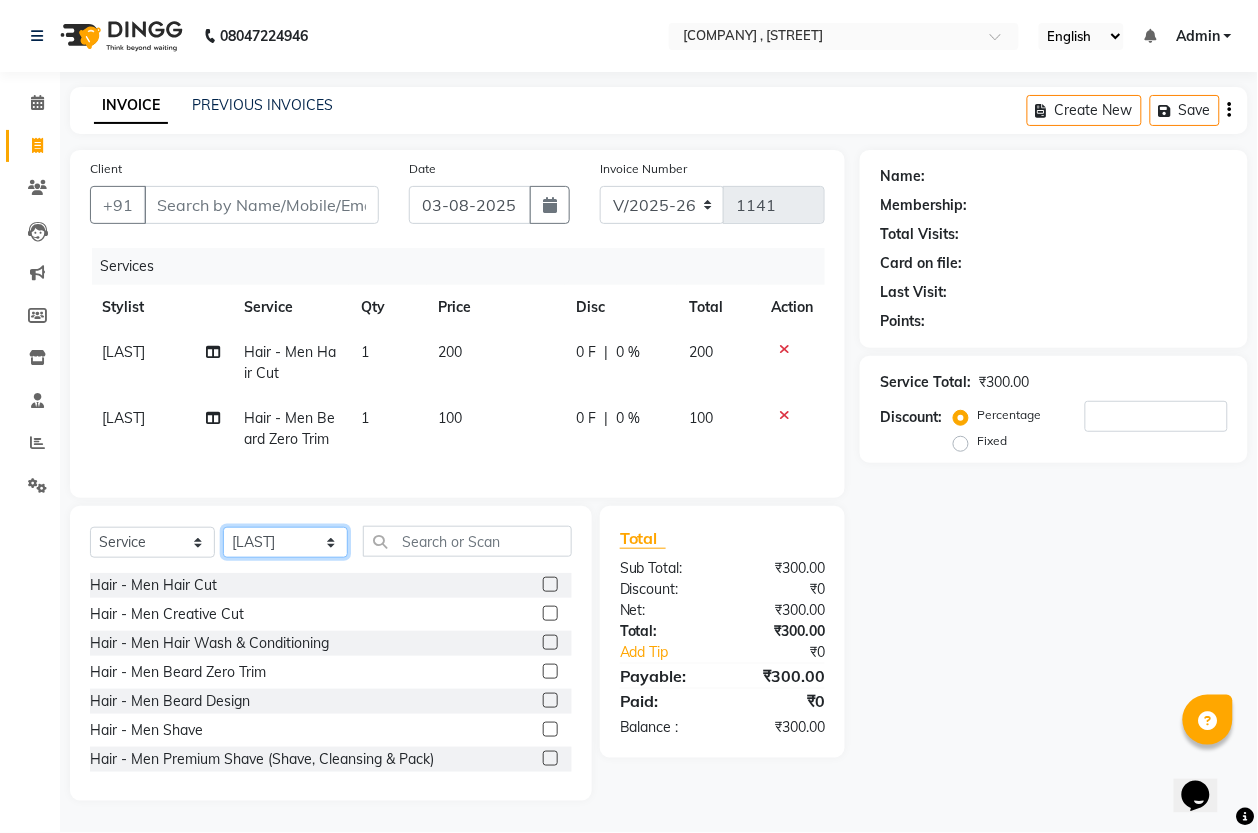 click on "Select Stylist [FIRST] [LAST] [LAST]" 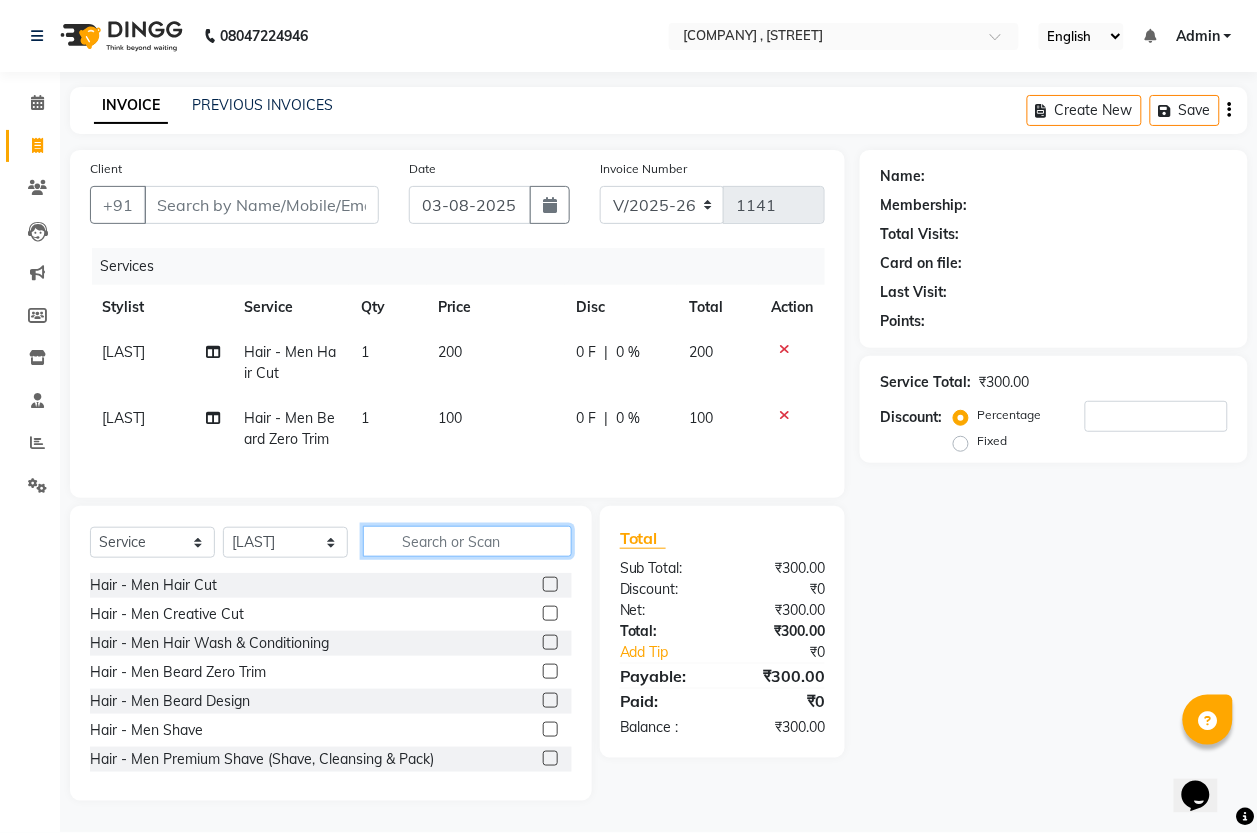 click 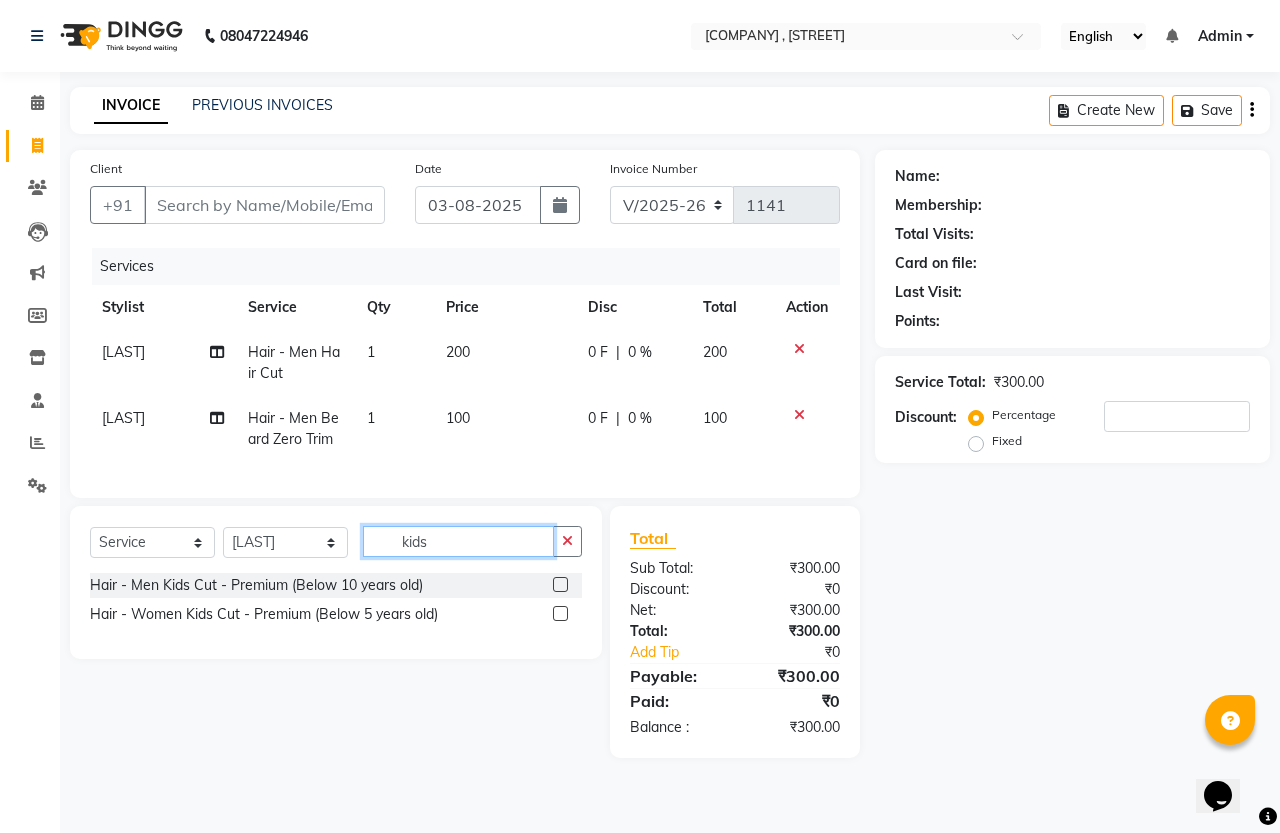 type on "kids" 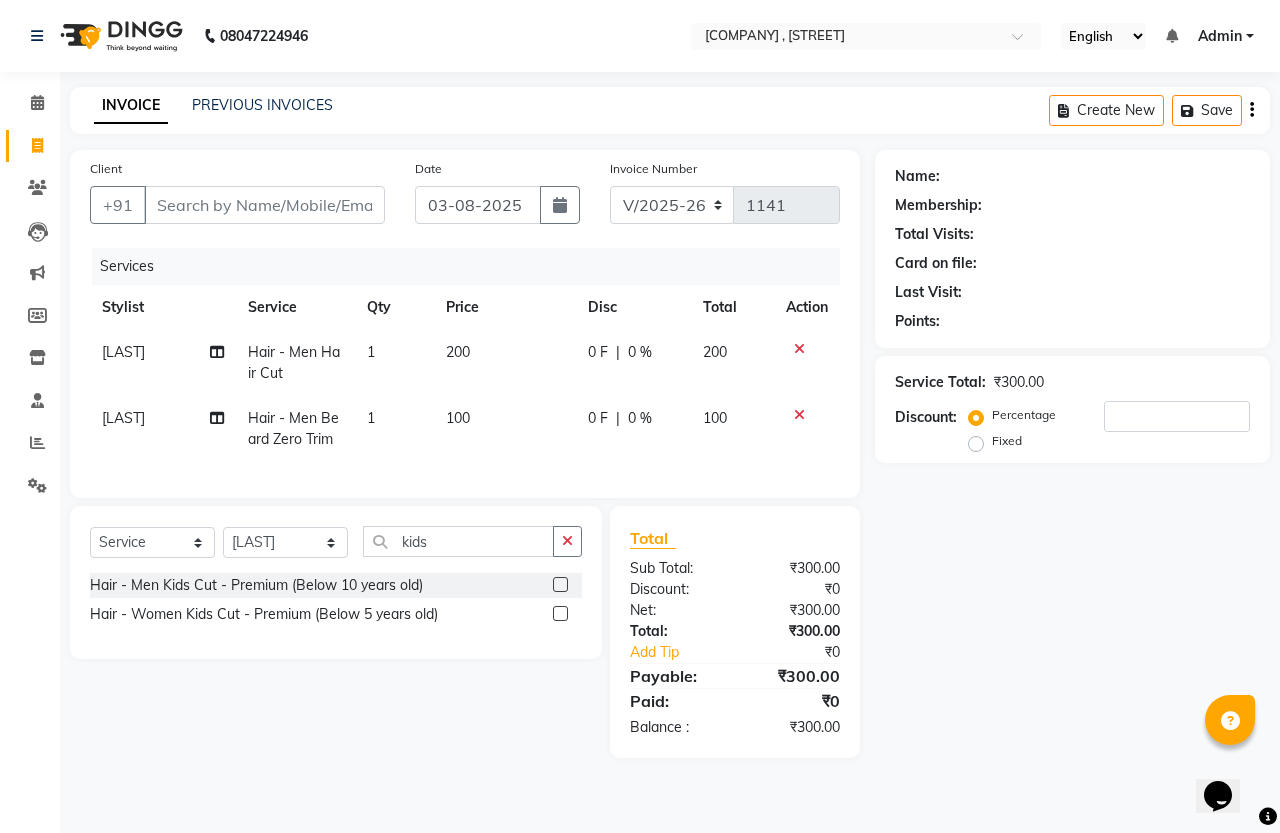 click 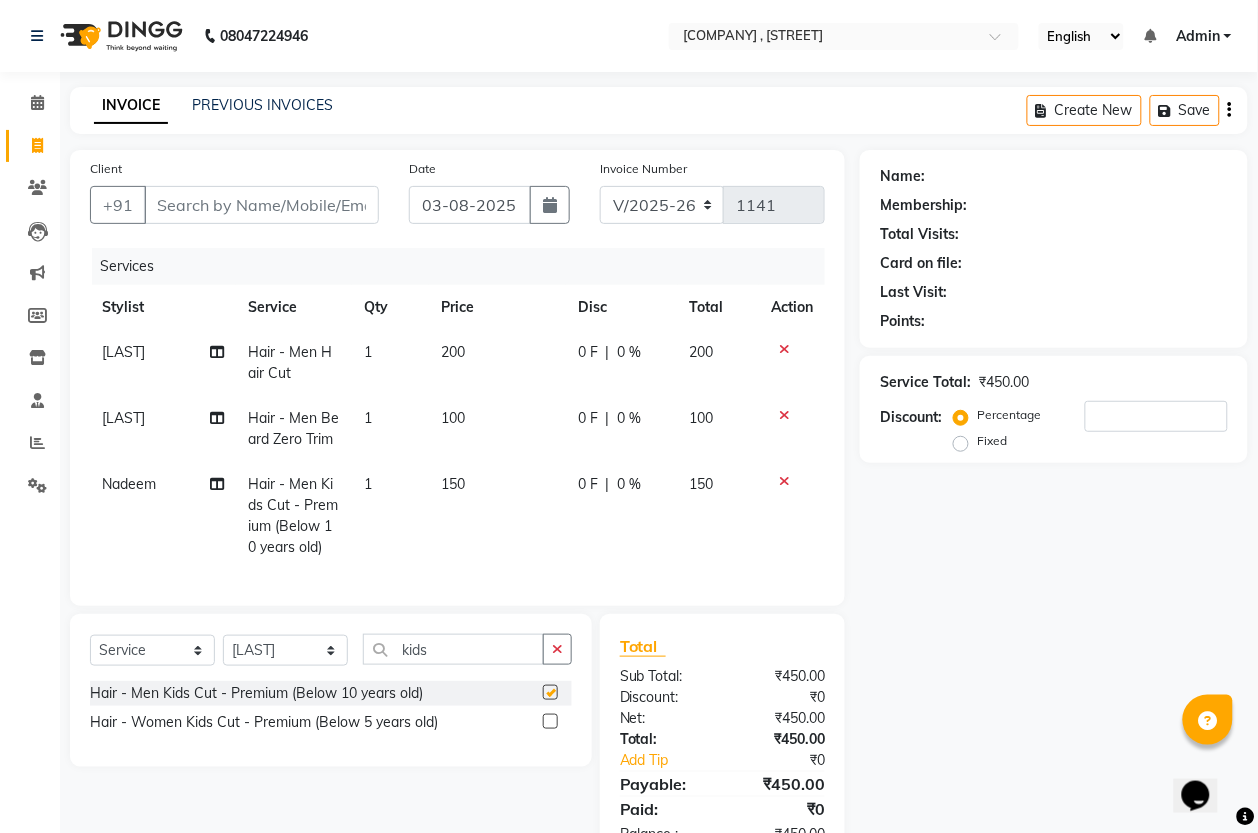 checkbox on "false" 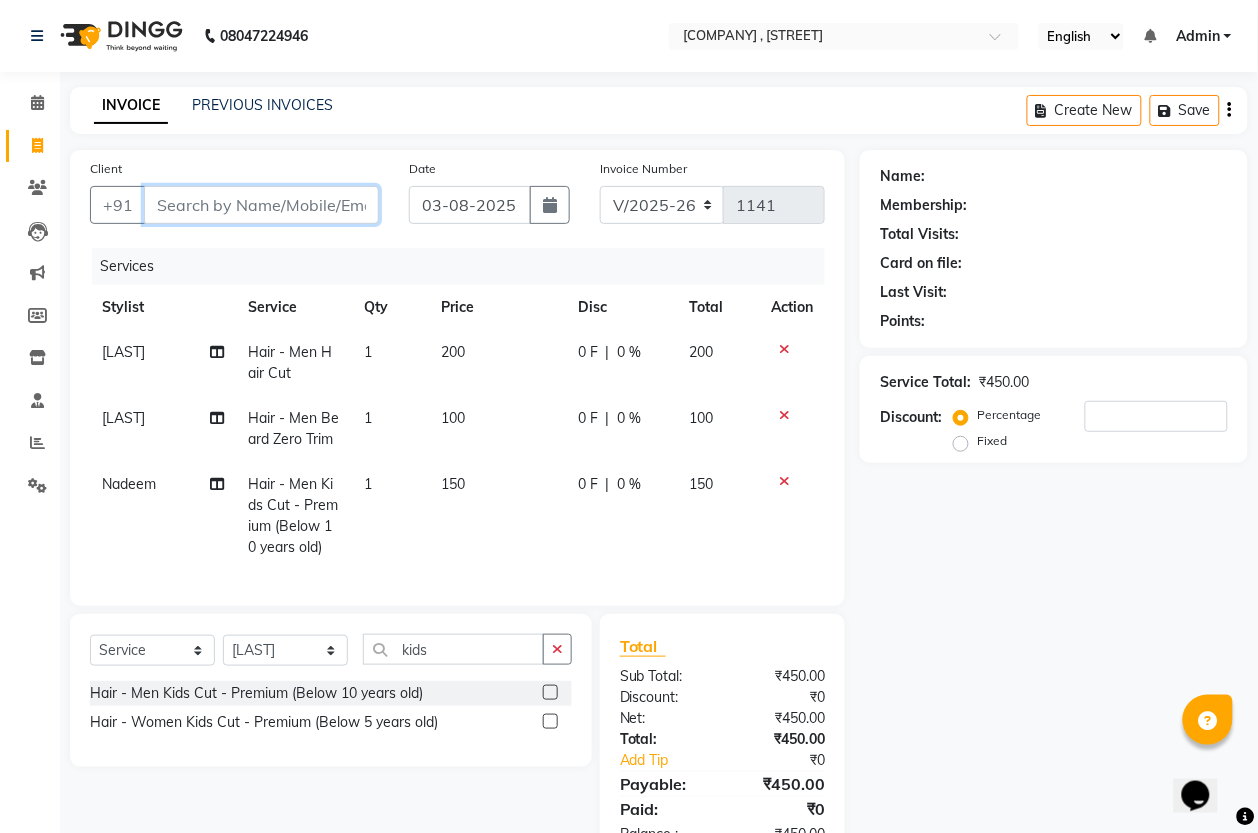click on "Client" at bounding box center [261, 205] 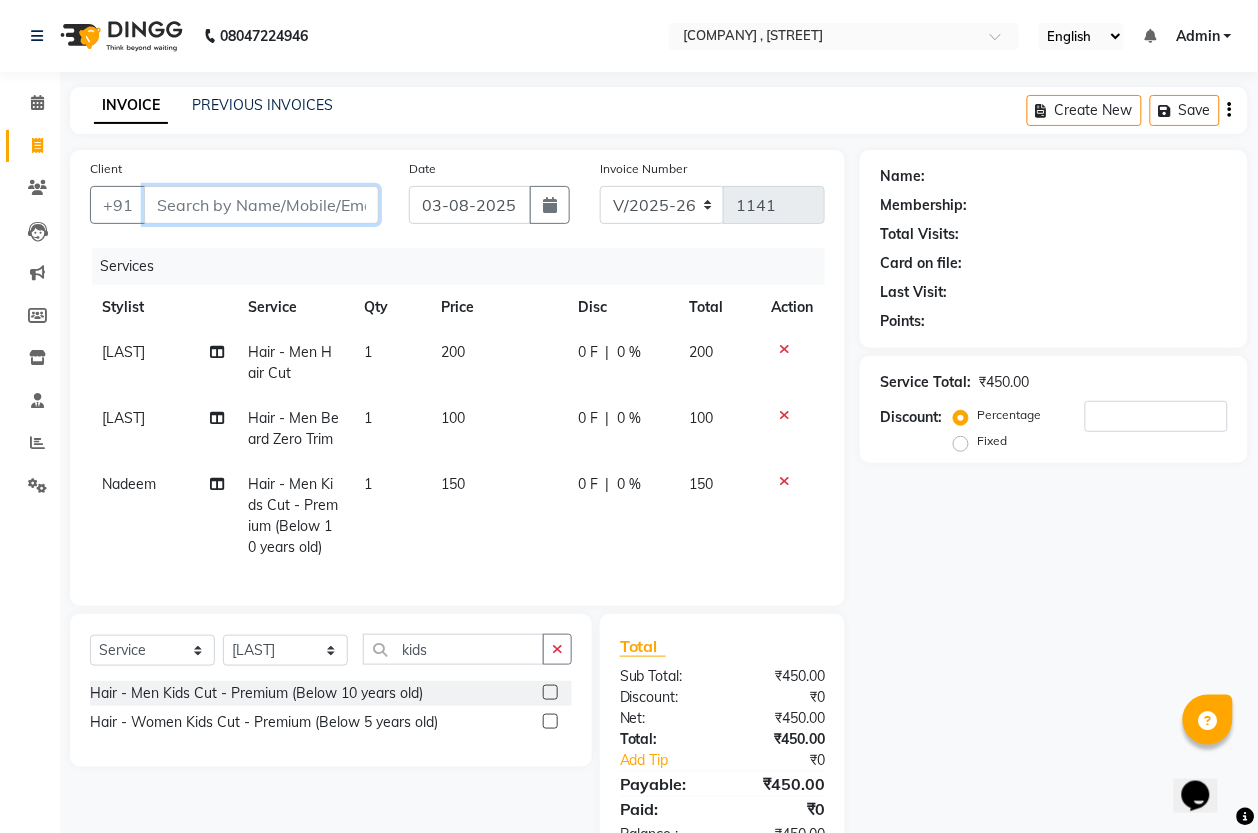 type on "9" 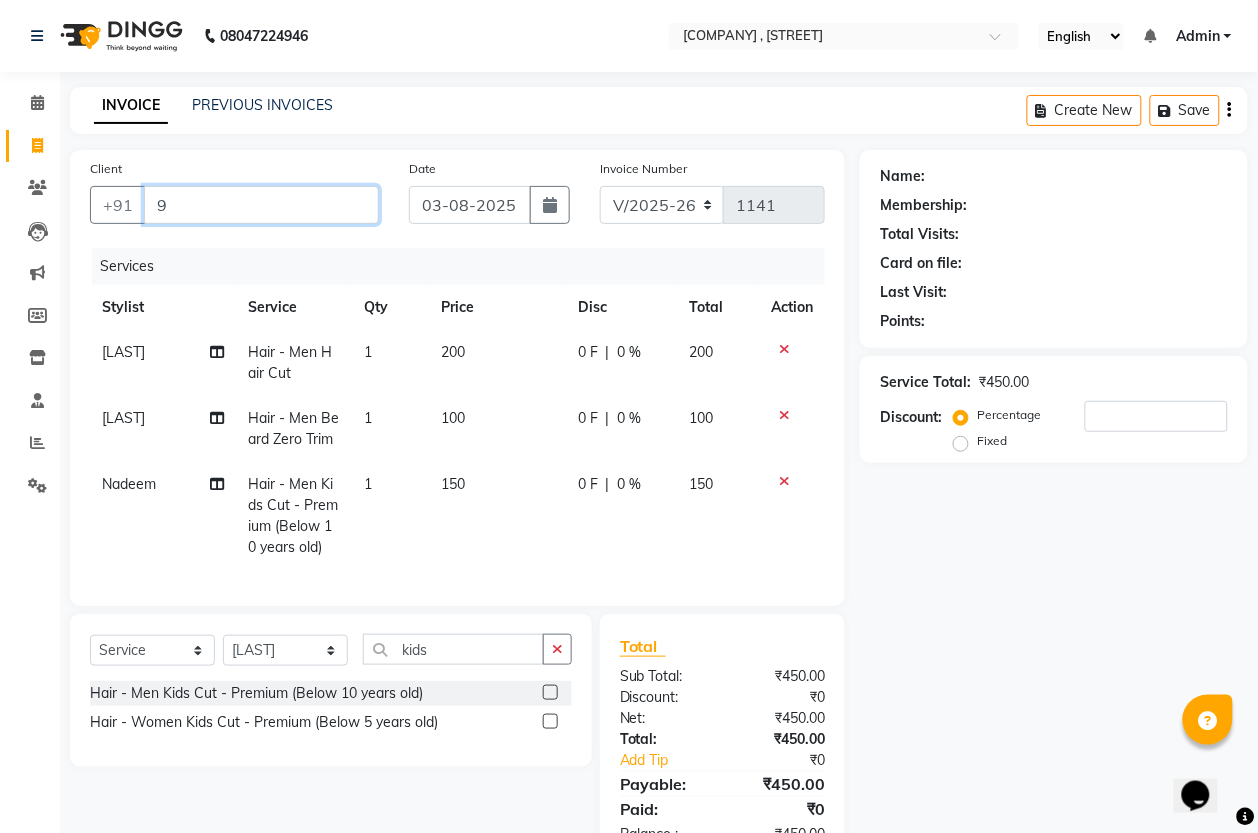 type on "0" 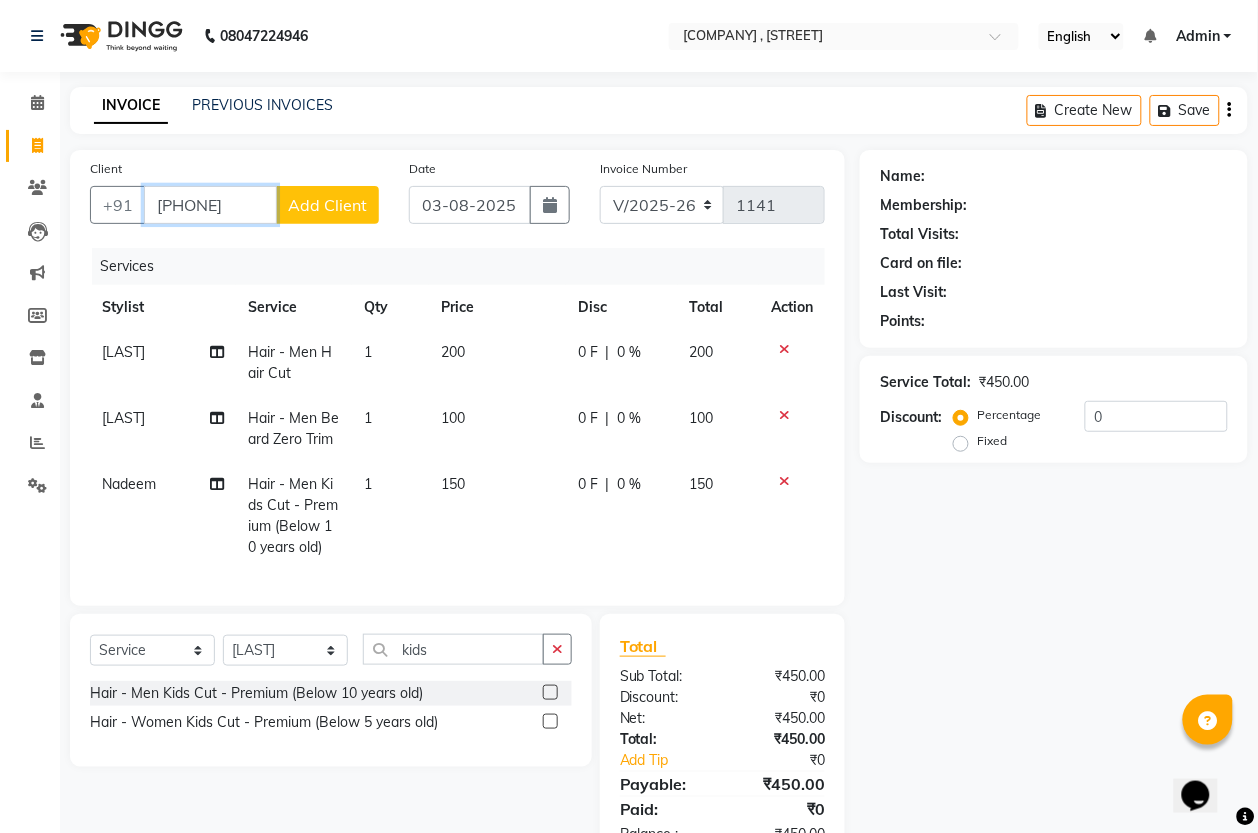 type on "[PHONE]" 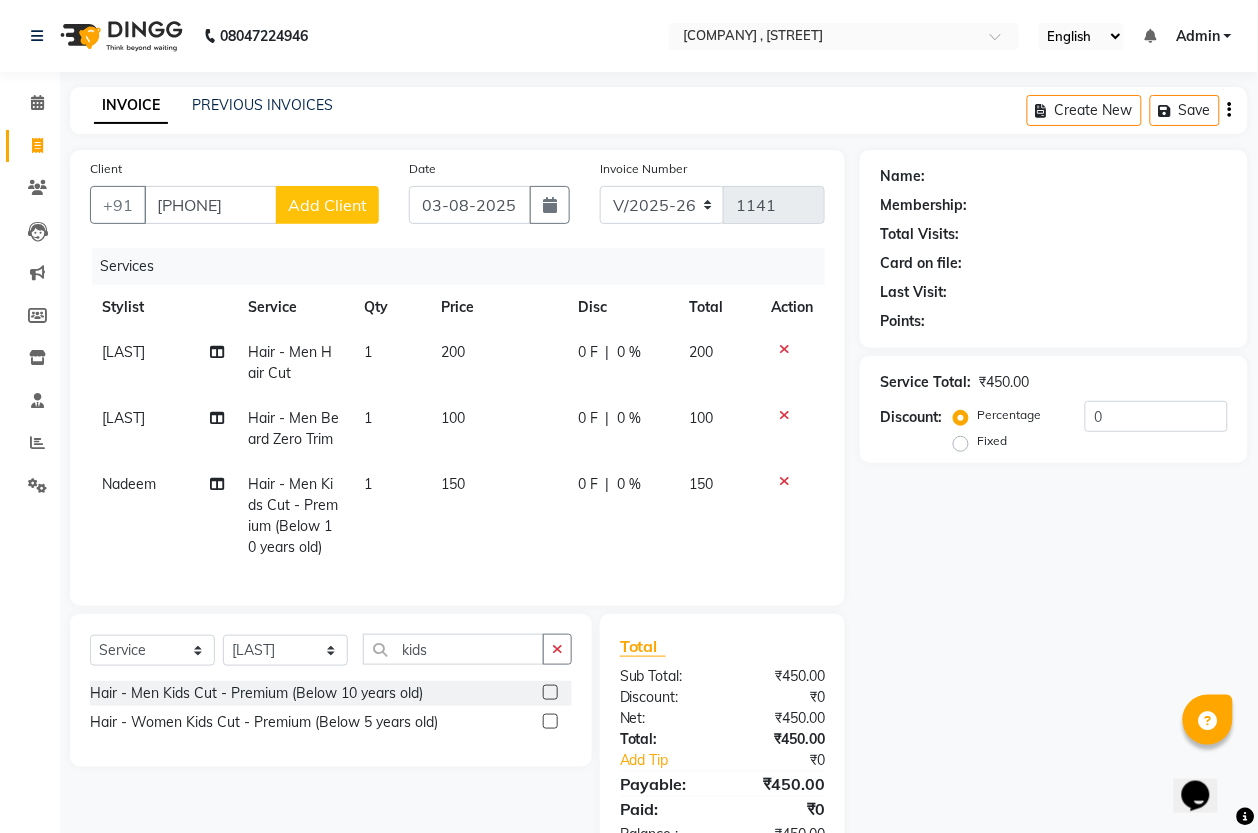 click on "Add Client" 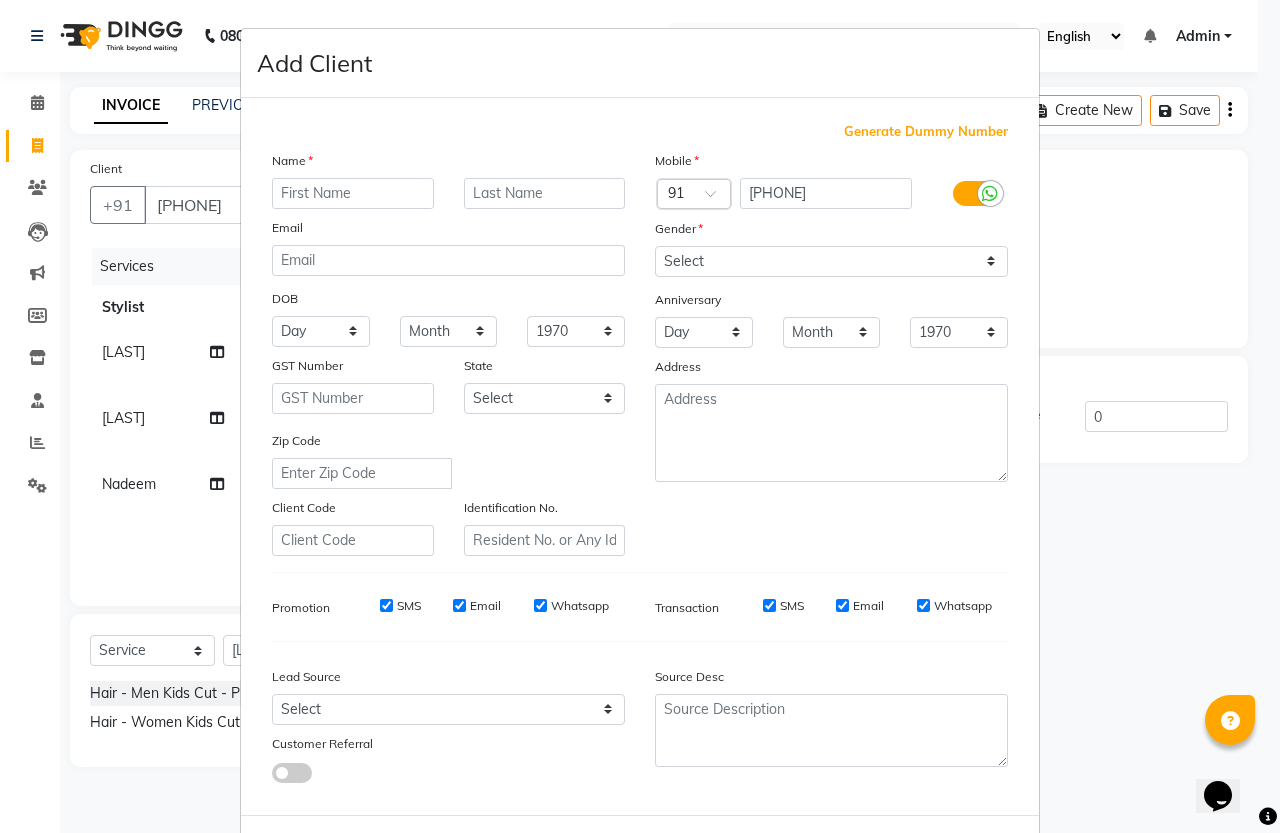 click at bounding box center [353, 193] 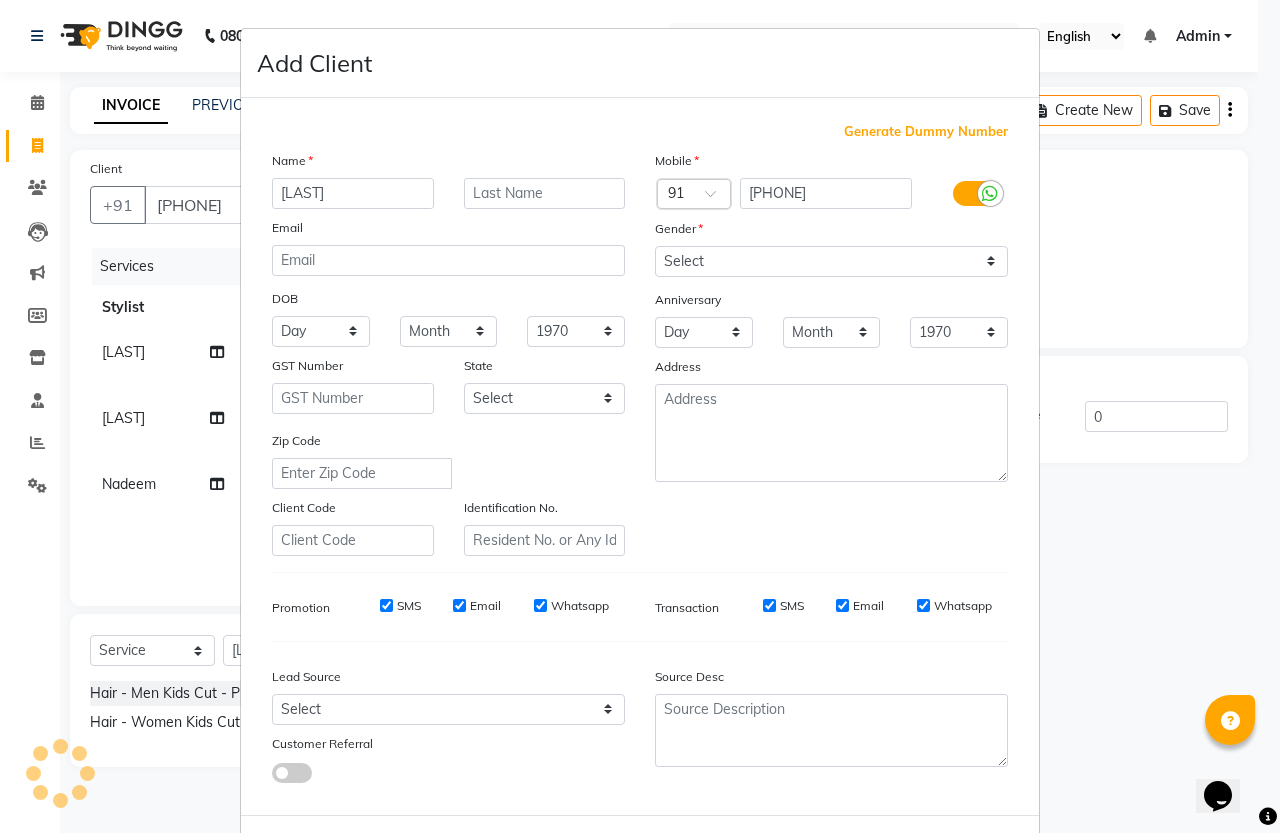type on "[LAST]" 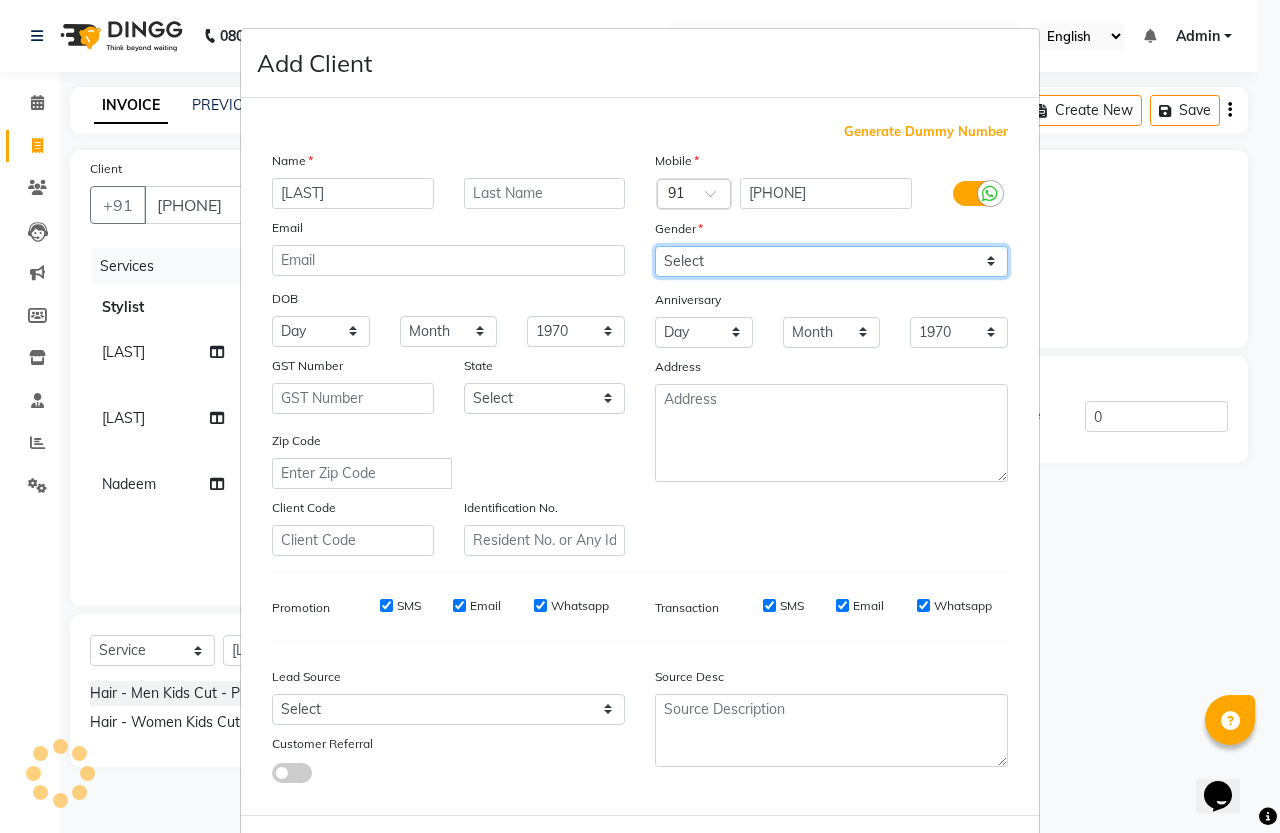 click on "Select Male Female Other Prefer Not To Say" at bounding box center [831, 261] 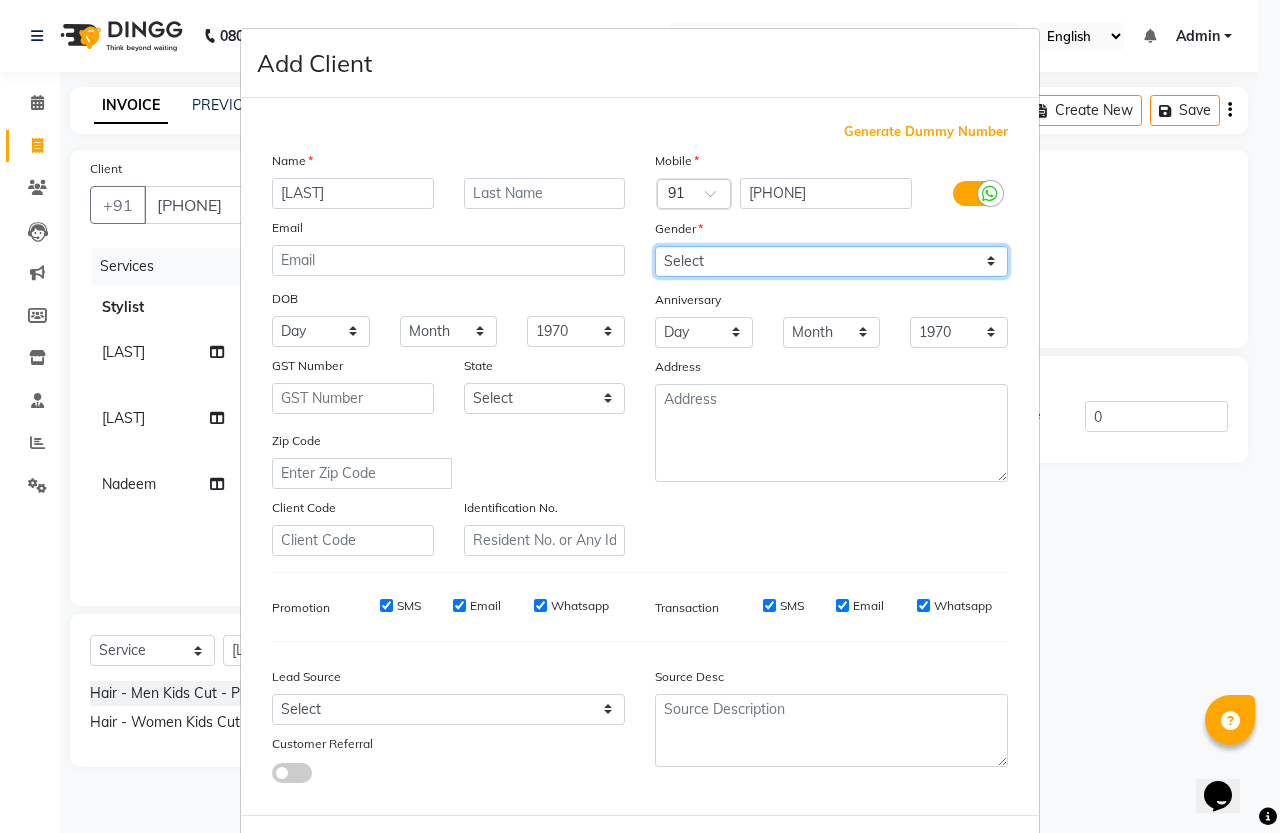 select on "male" 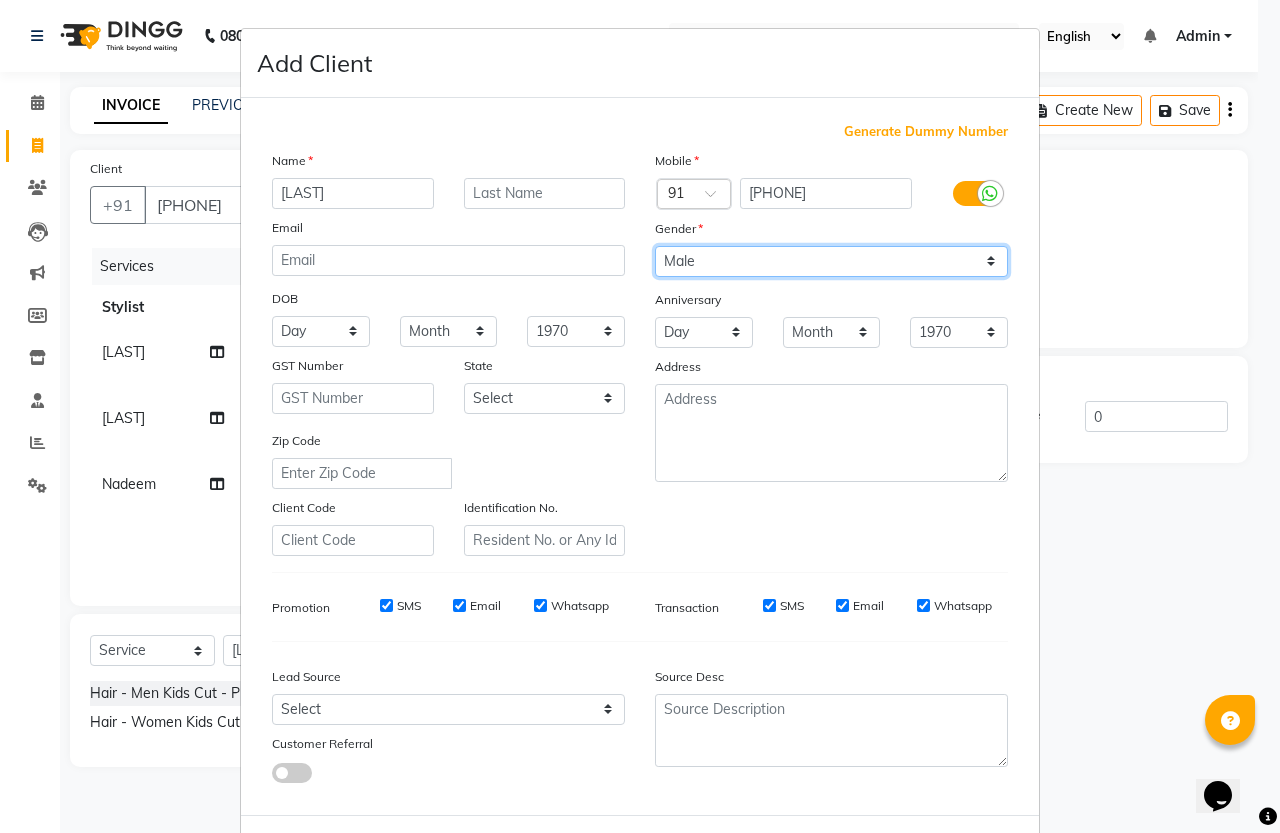 click on "Select Male Female Other Prefer Not To Say" at bounding box center (831, 261) 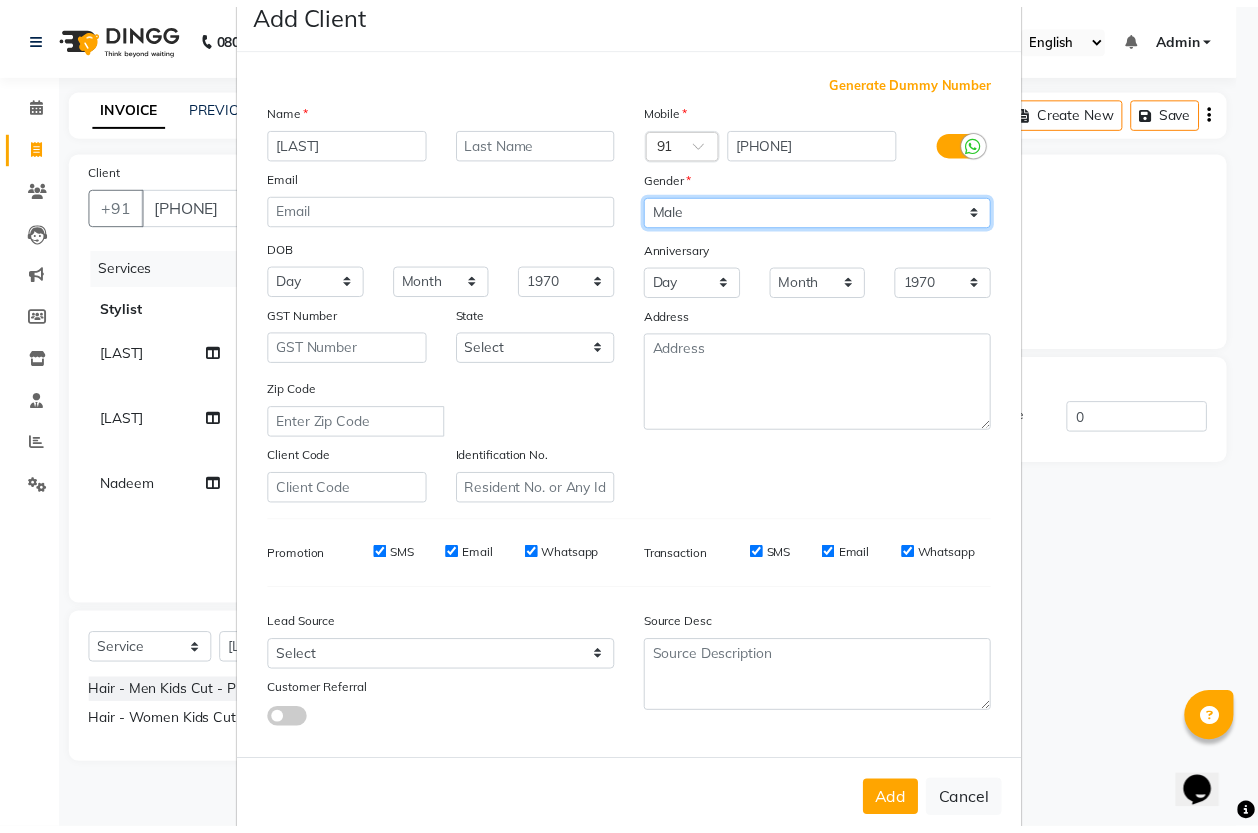 scroll, scrollTop: 82, scrollLeft: 0, axis: vertical 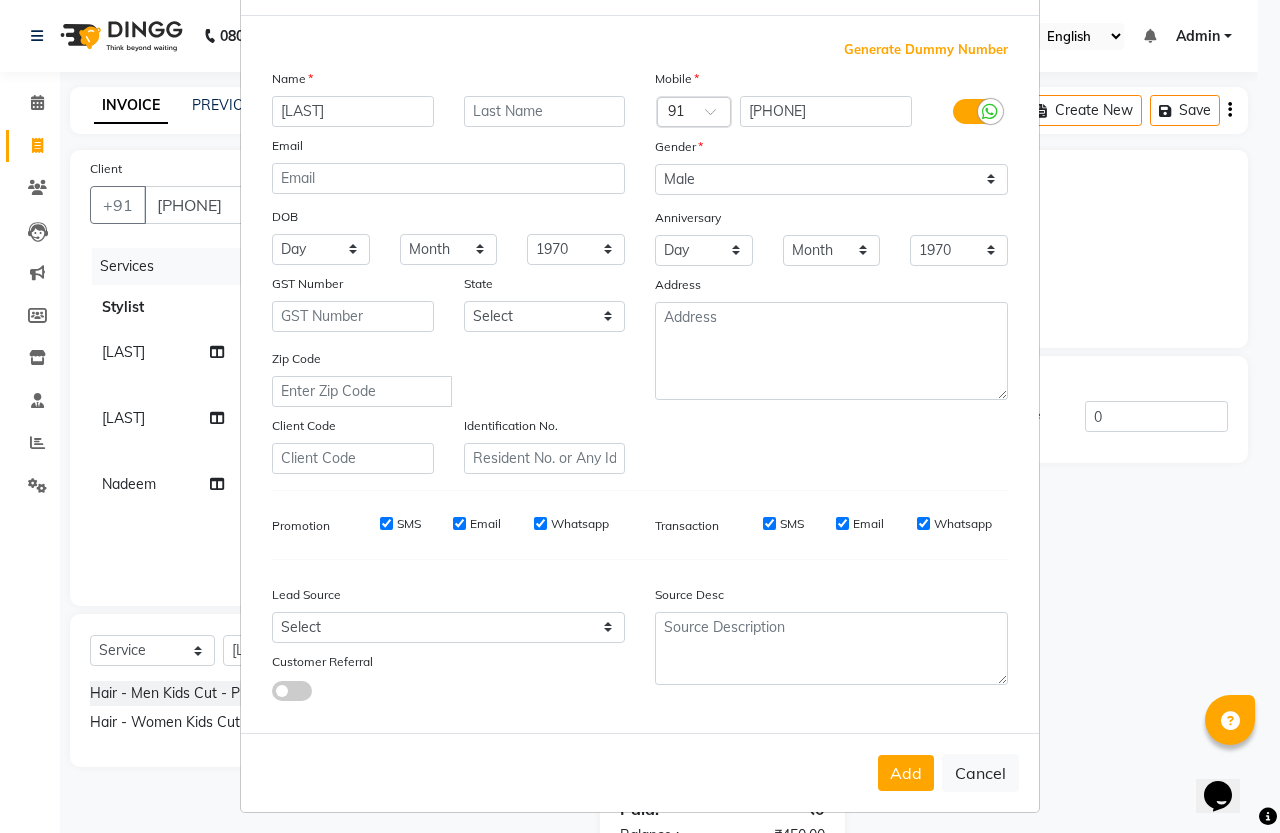 click on "Add   Cancel" at bounding box center (640, 772) 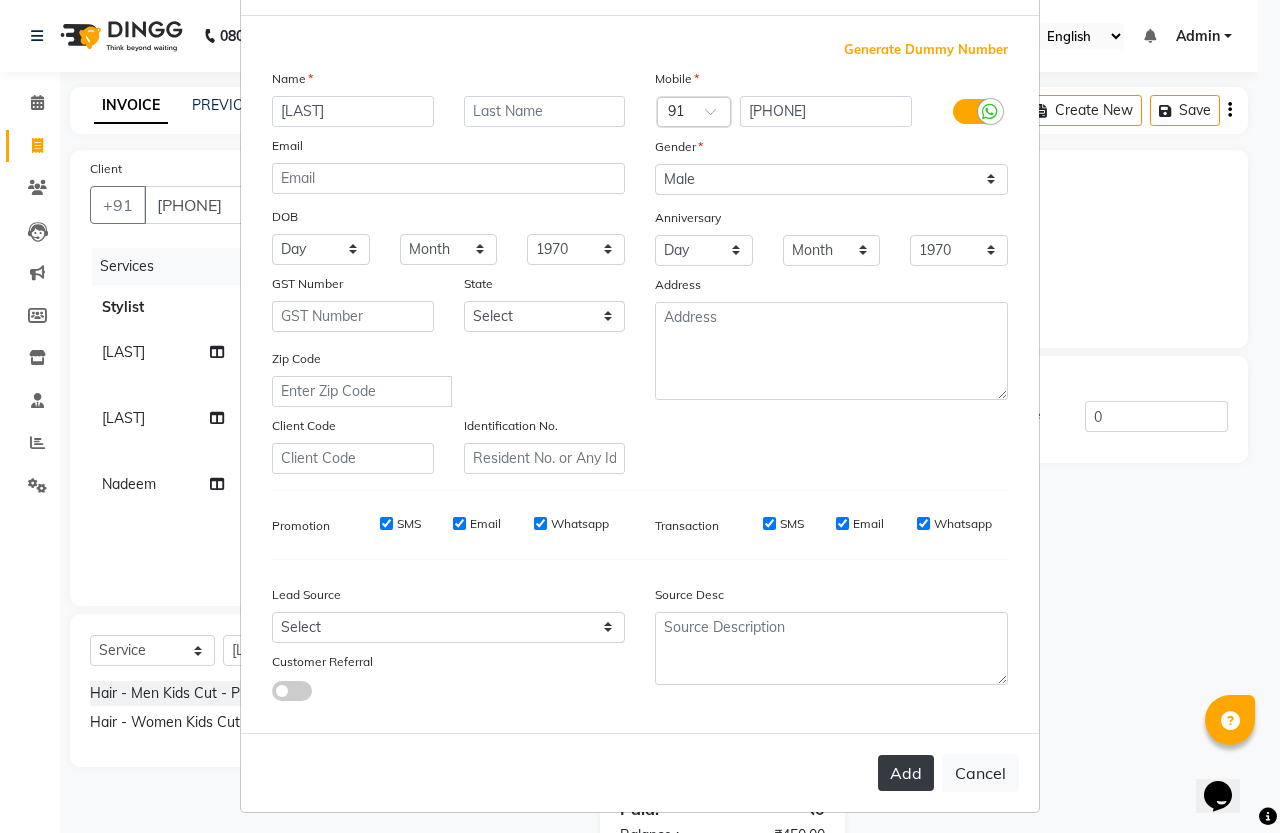 click on "Add" at bounding box center (906, 773) 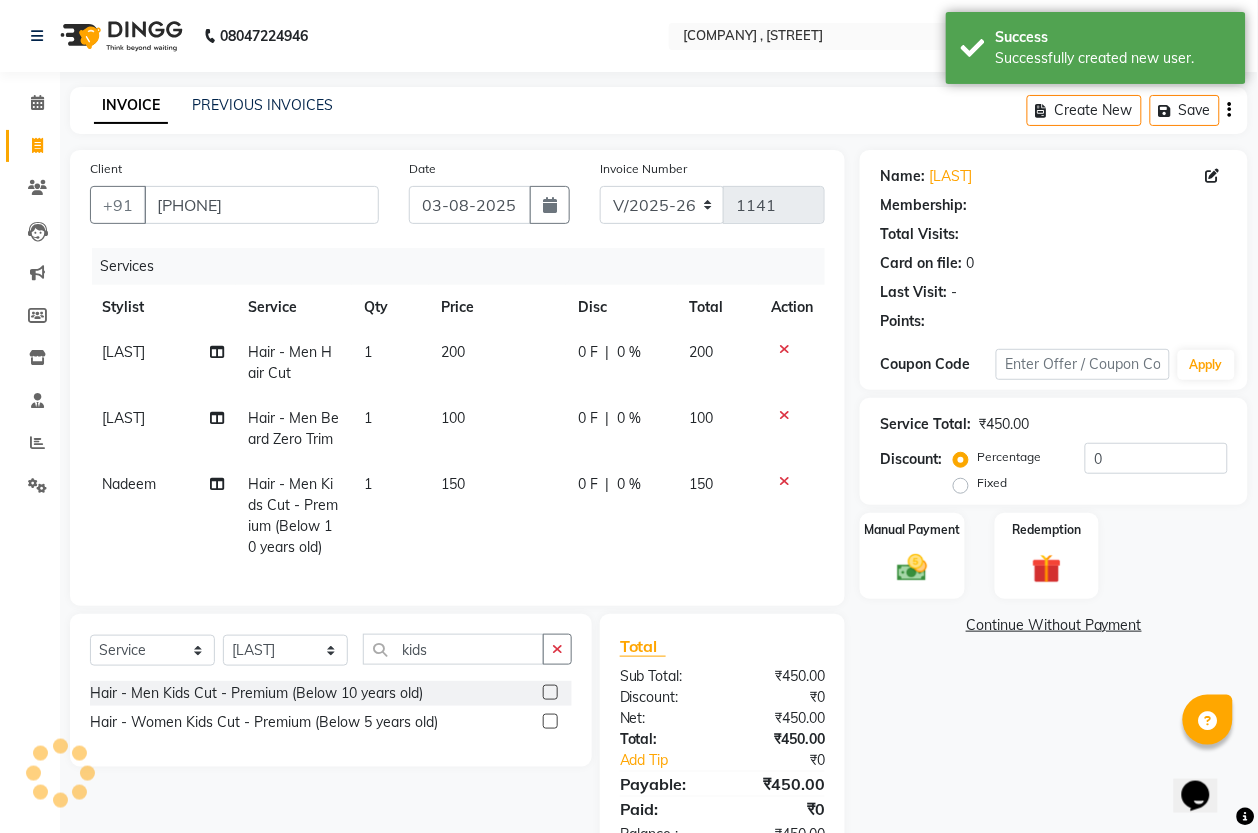 select on "1: Object" 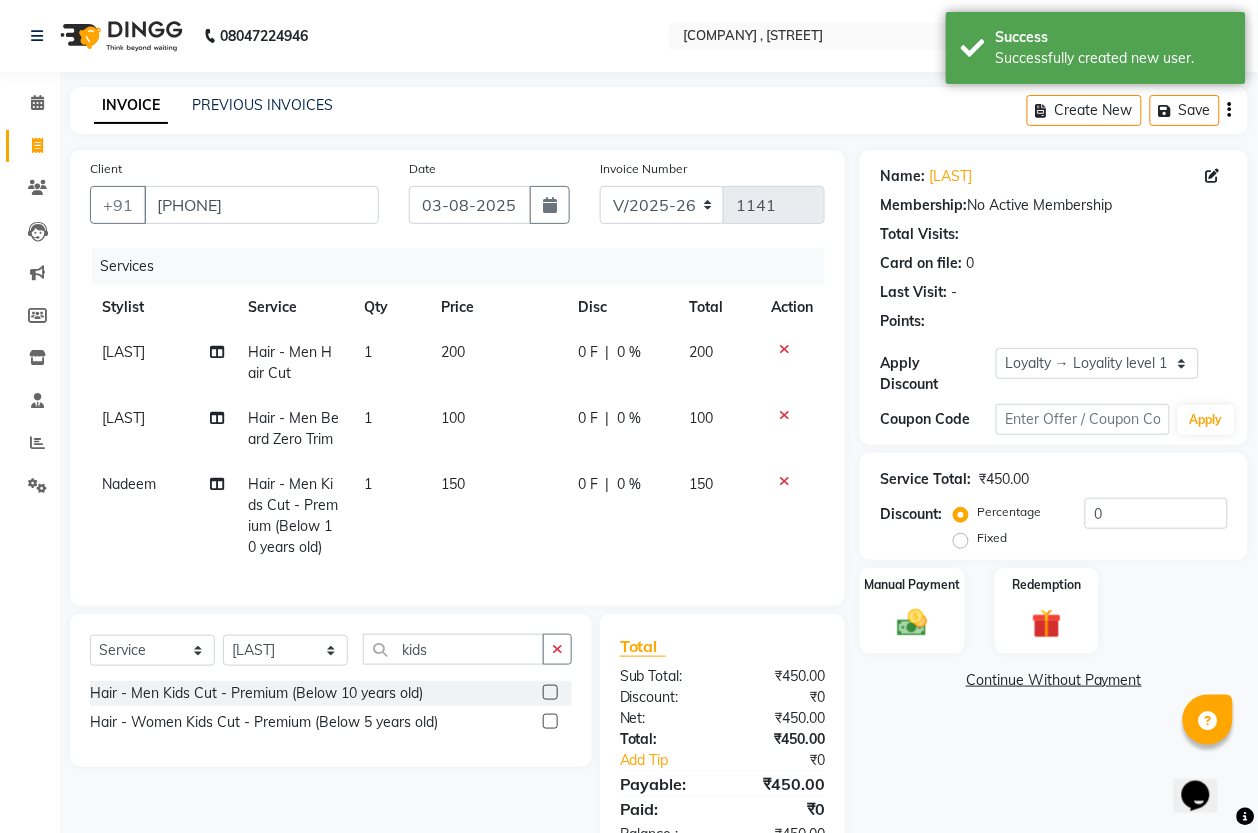 scroll, scrollTop: 103, scrollLeft: 0, axis: vertical 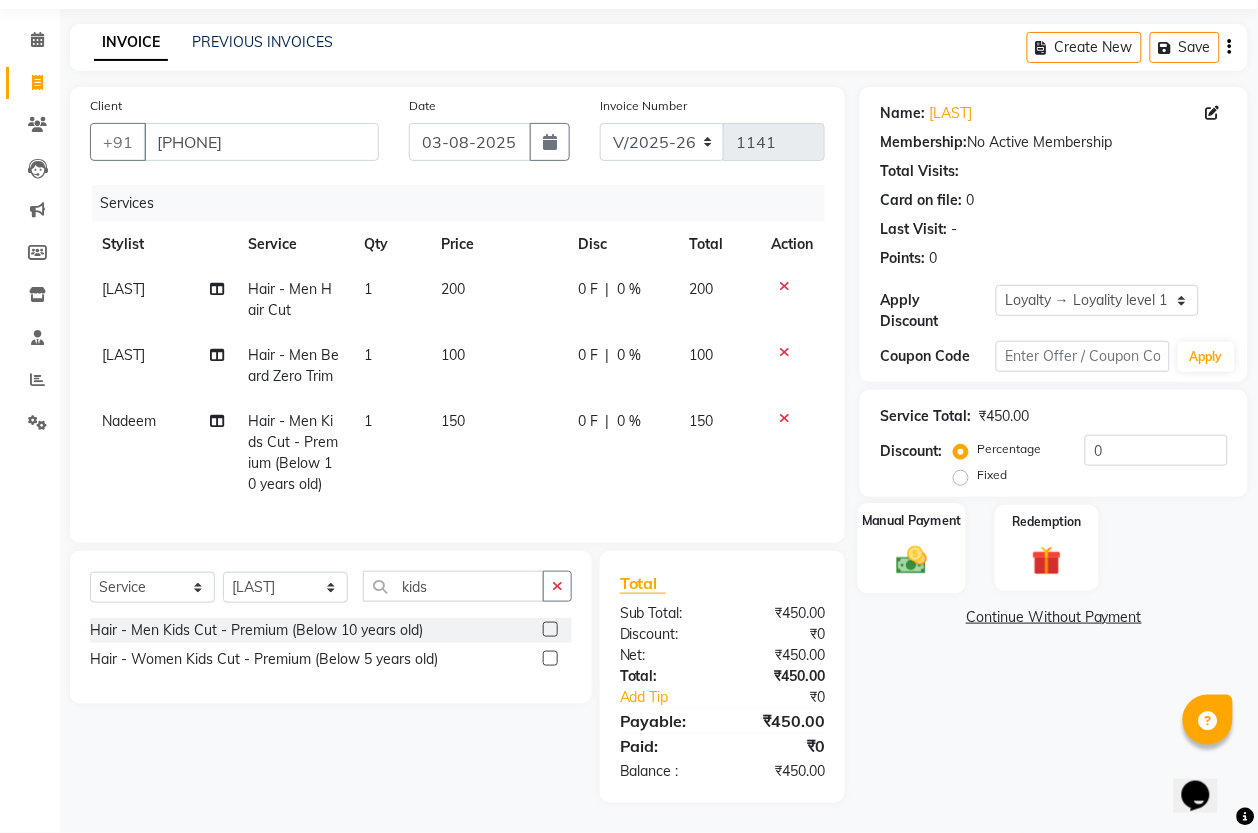 click 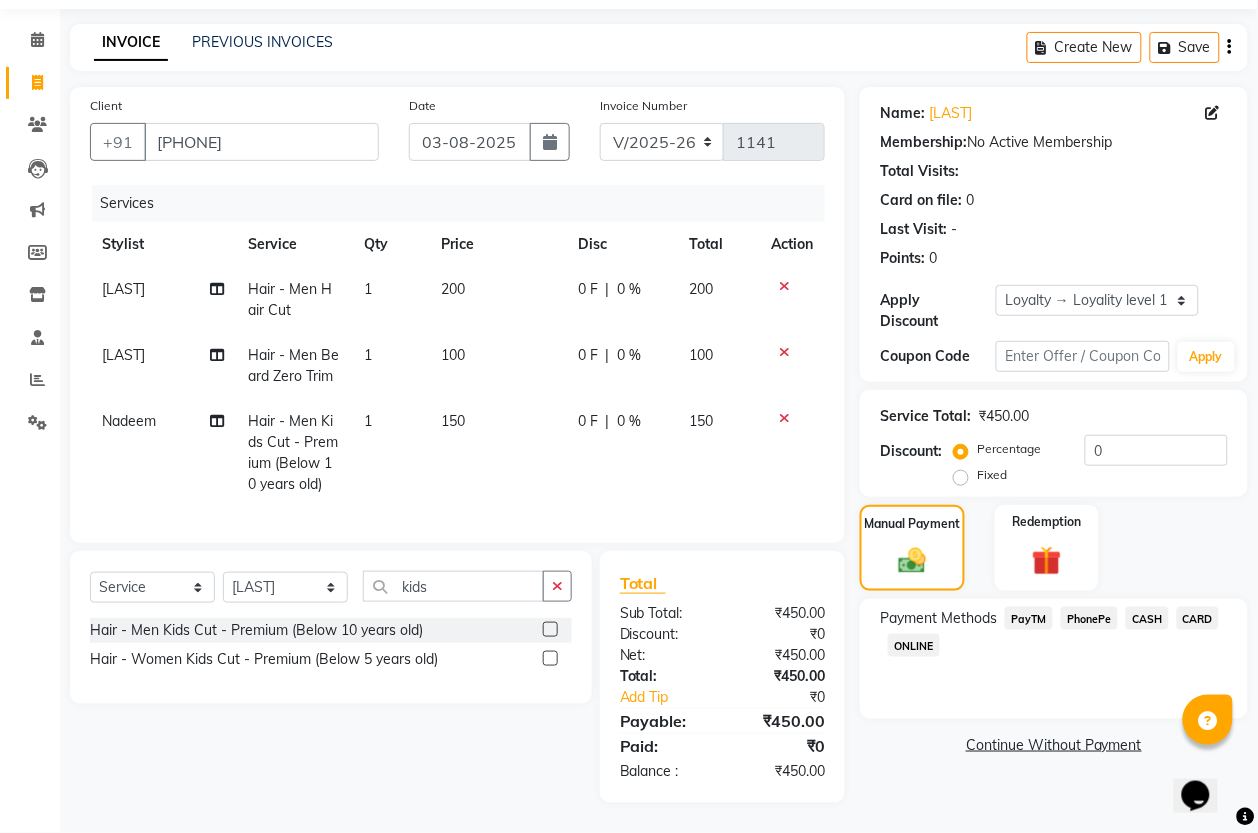 click on "PayTM" 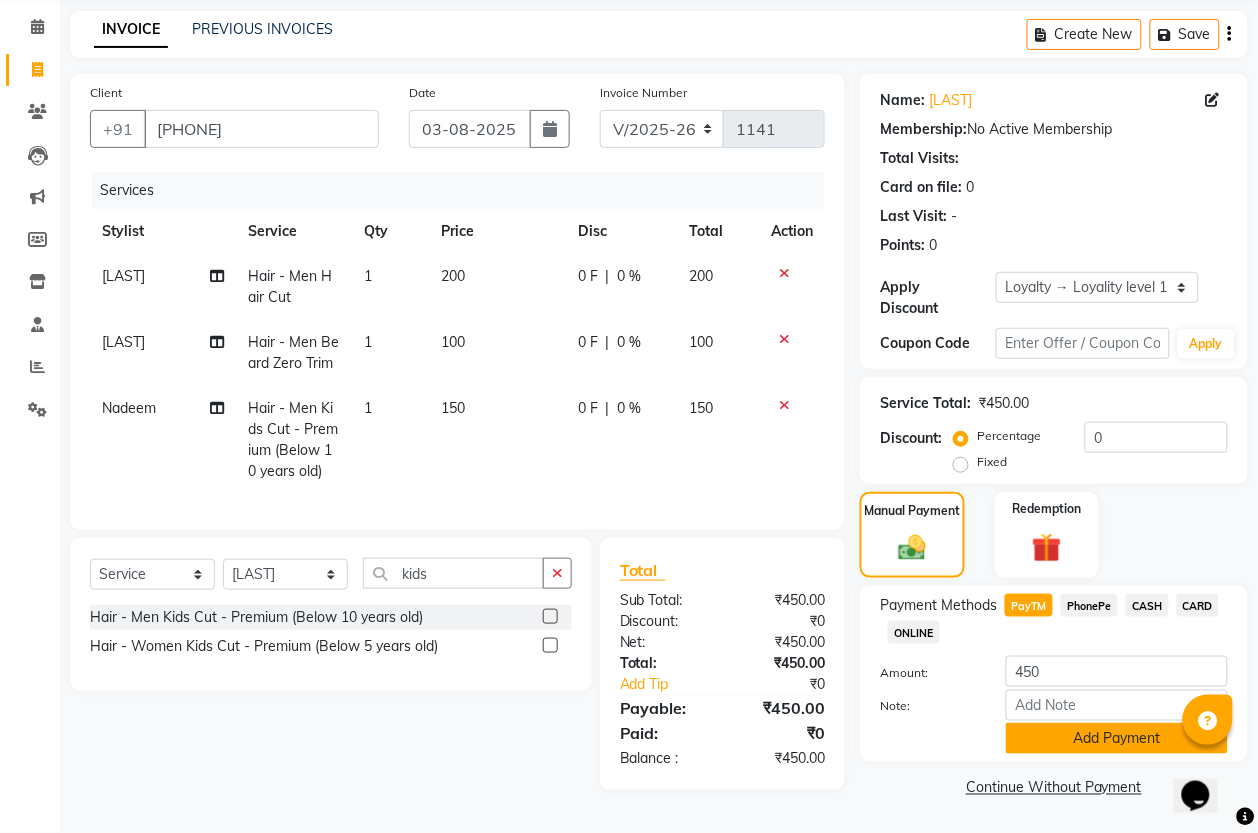 click on "Add Payment" 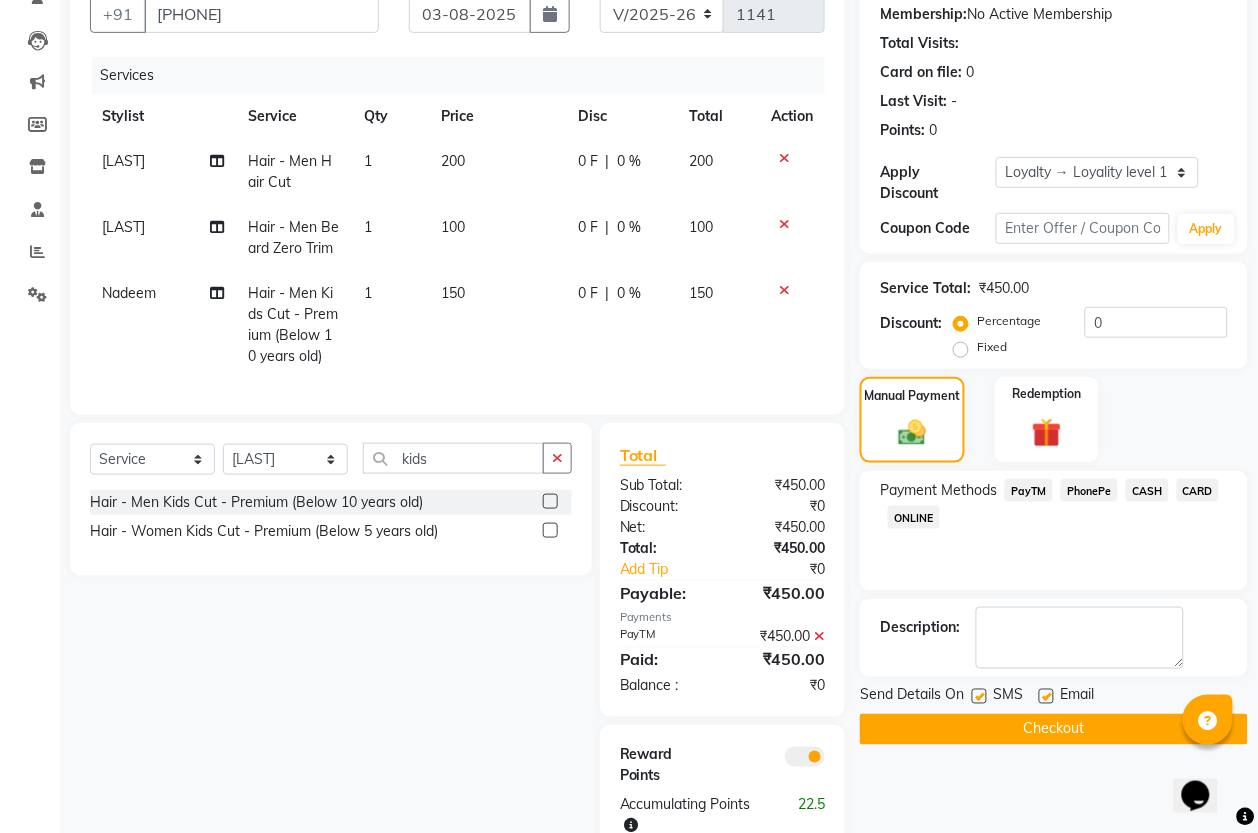scroll, scrollTop: 307, scrollLeft: 0, axis: vertical 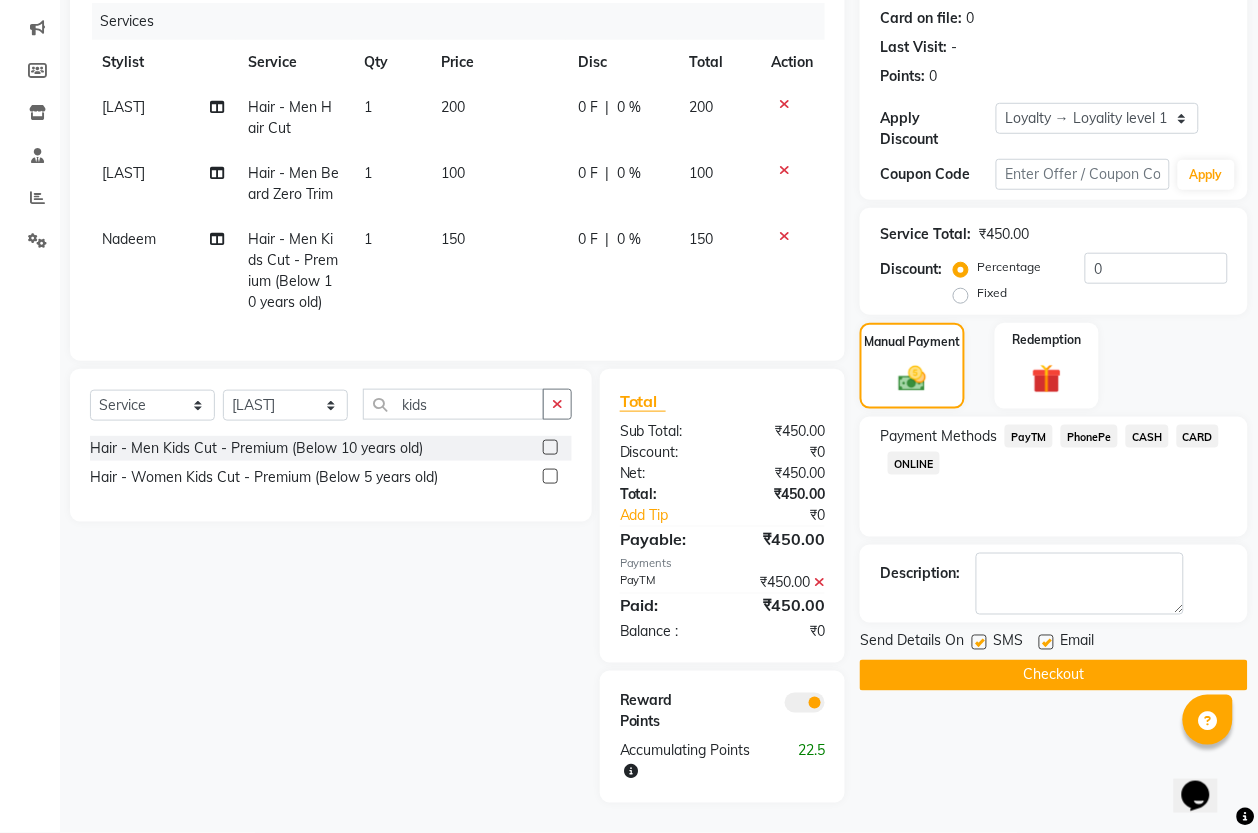 click on "Checkout" 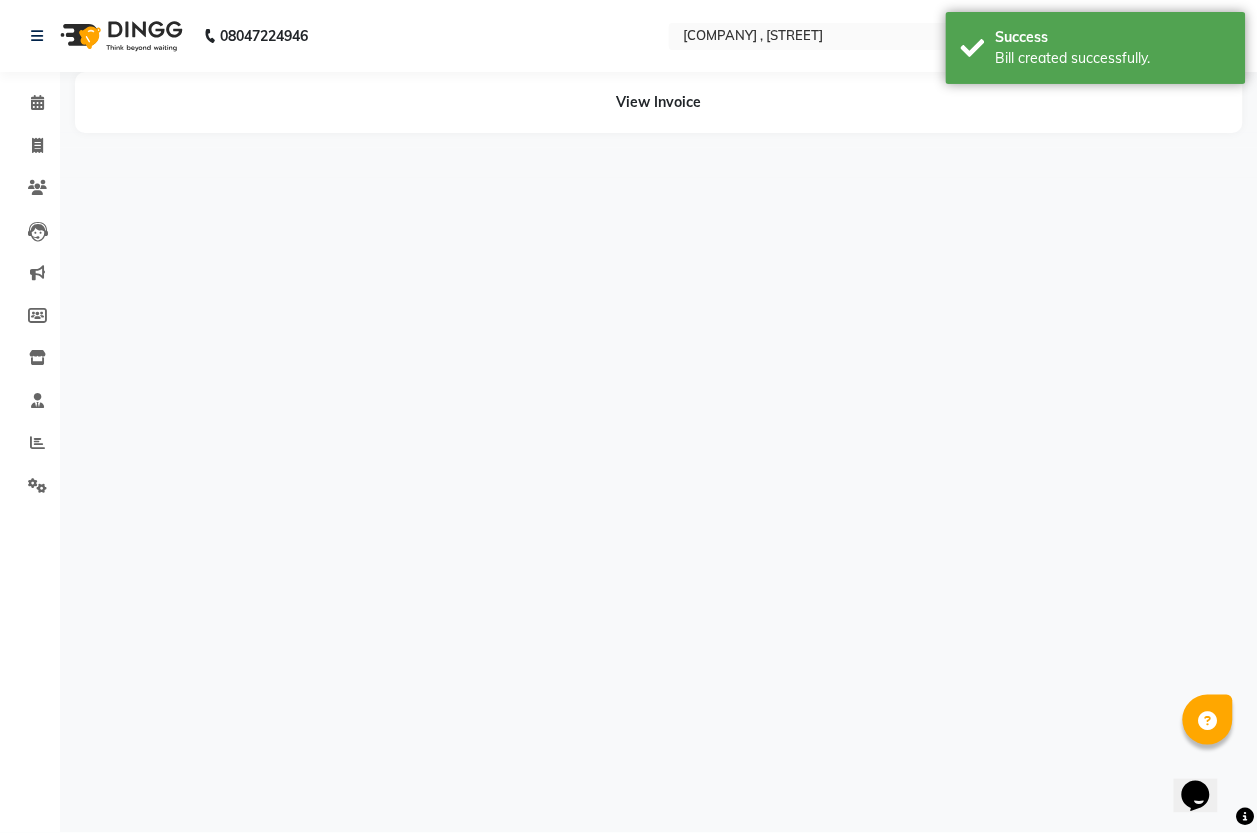 scroll, scrollTop: 0, scrollLeft: 0, axis: both 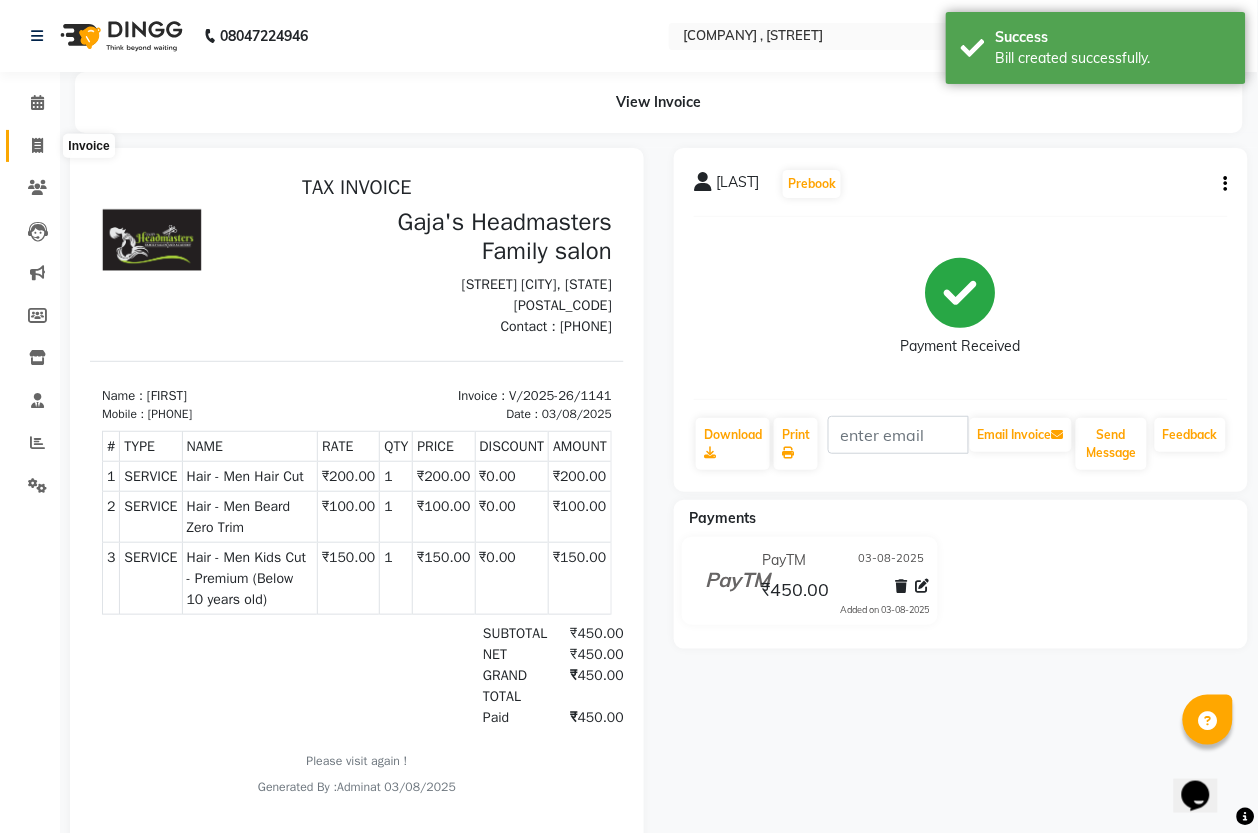 click 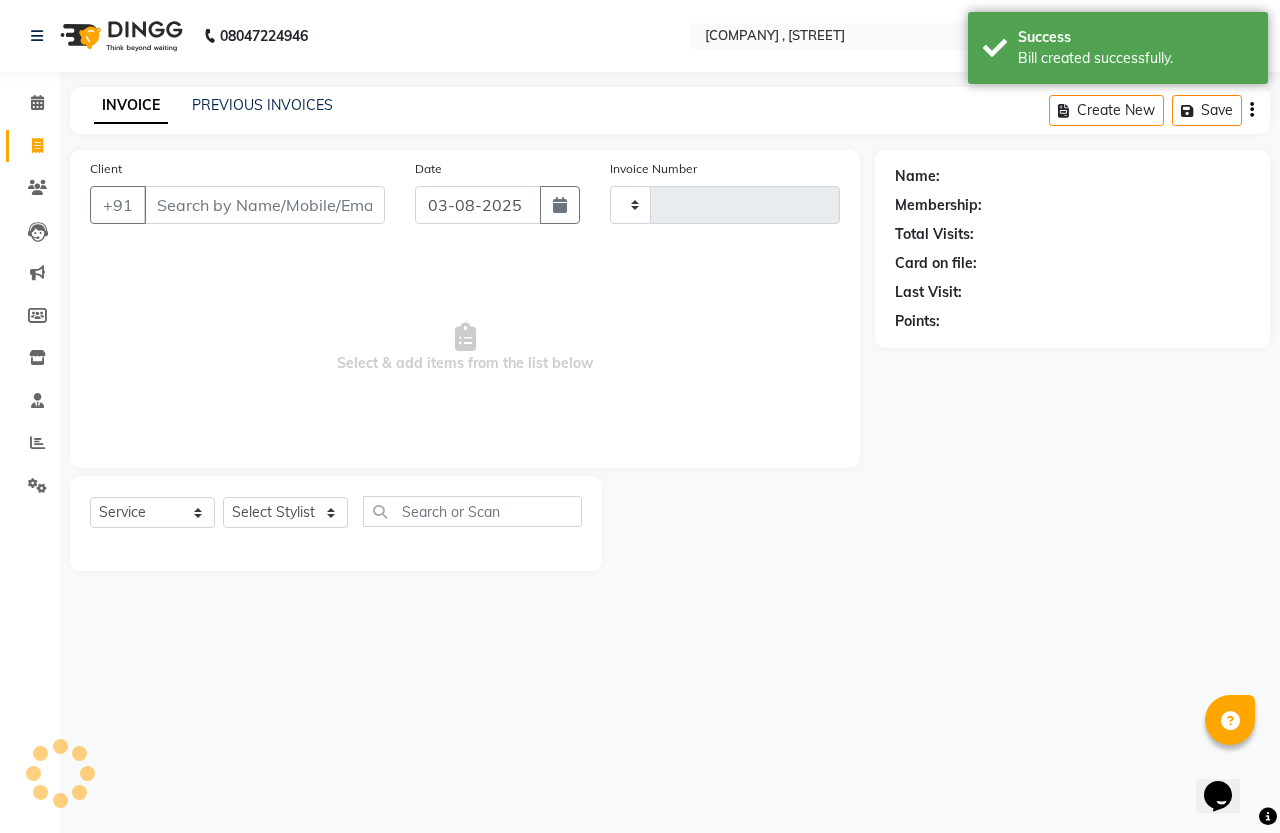 type on "1142" 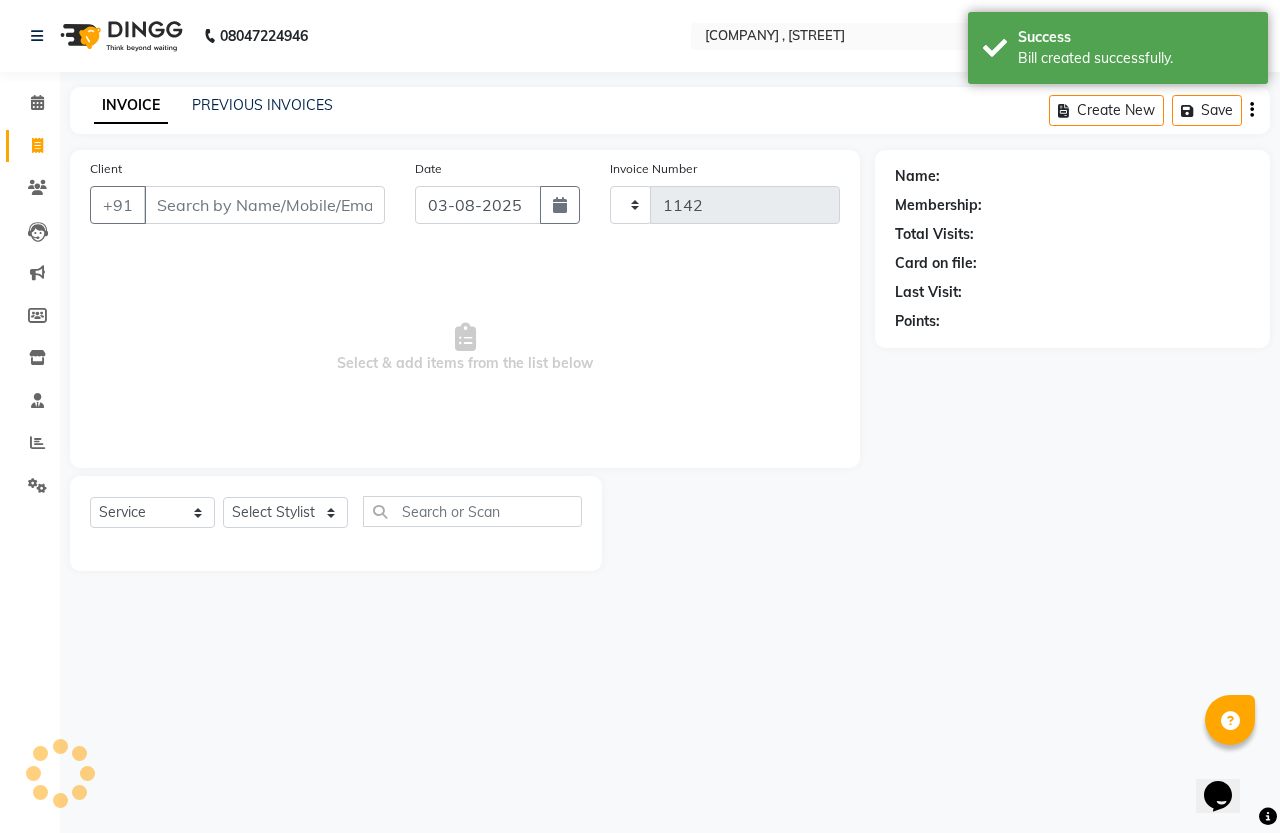 select on "7213" 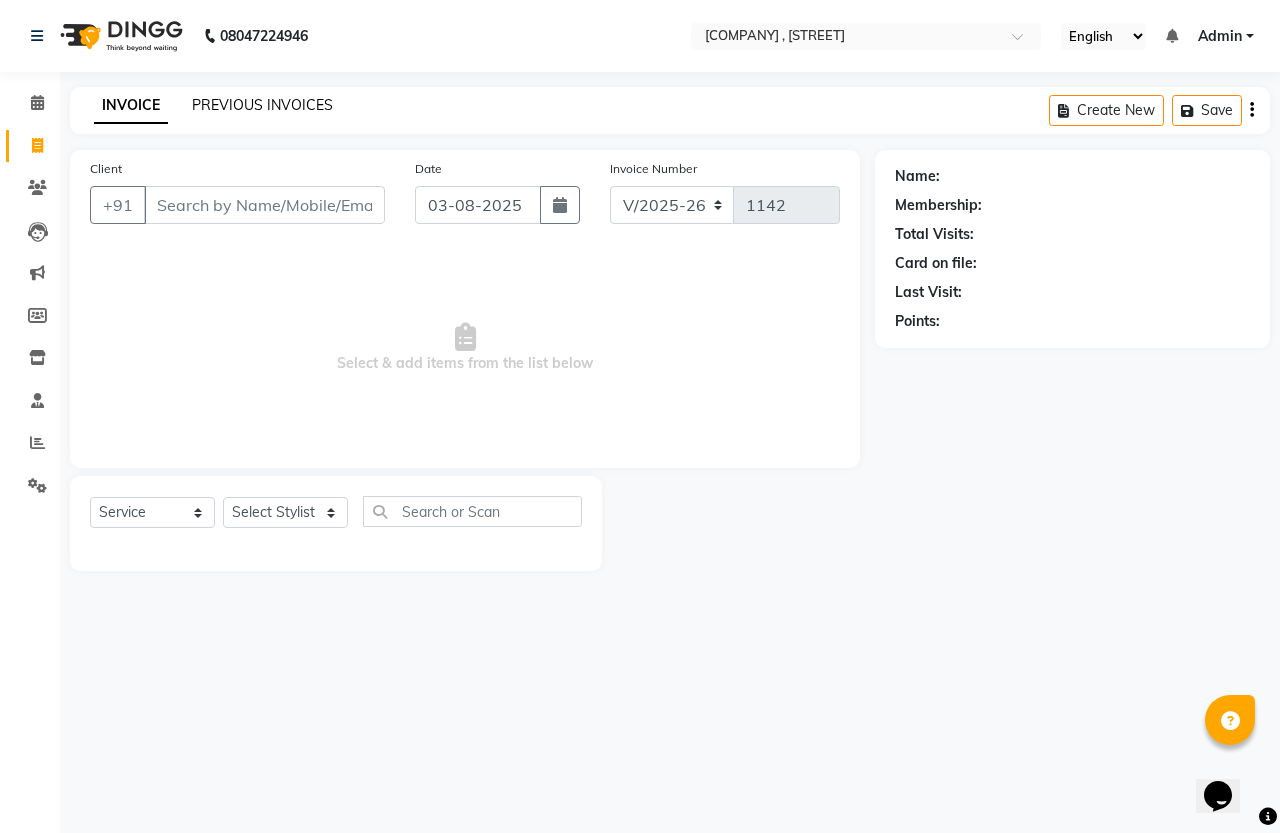 click on "PREVIOUS INVOICES" 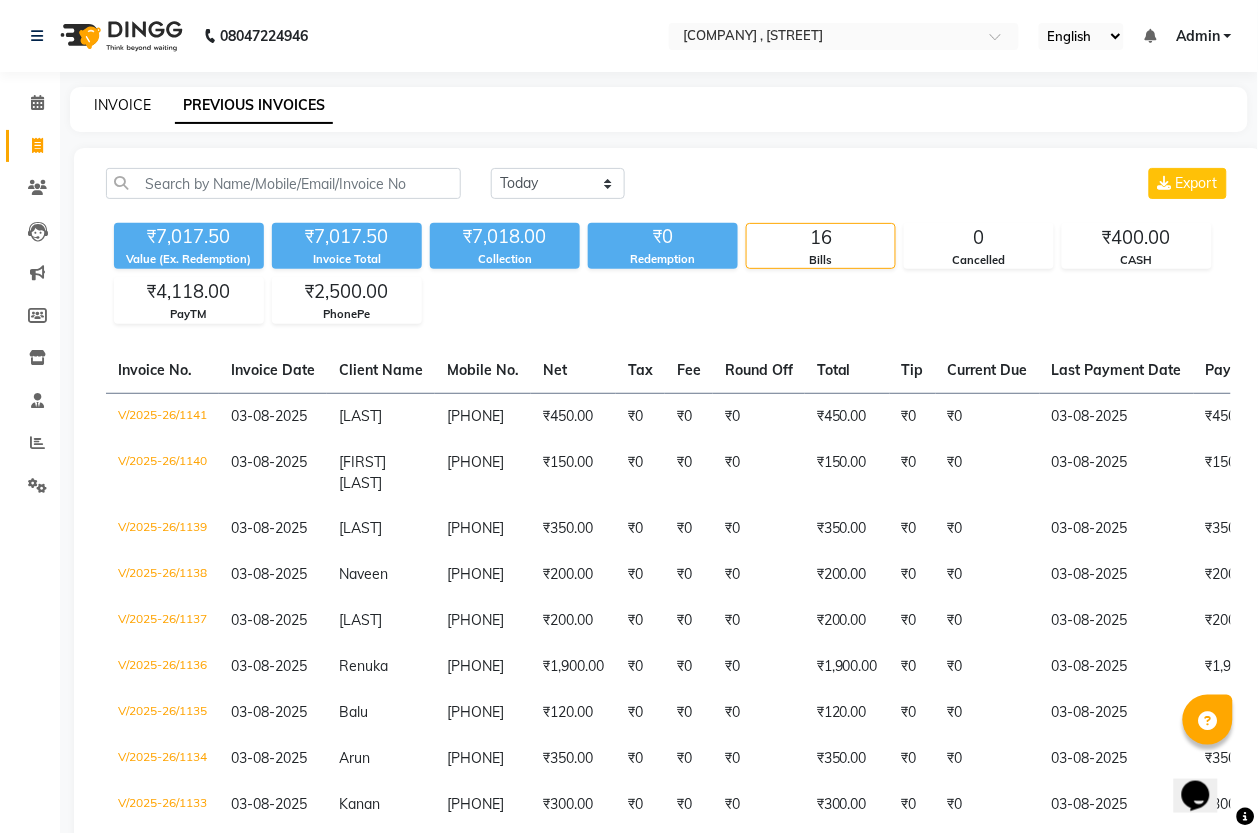 click on "INVOICE" 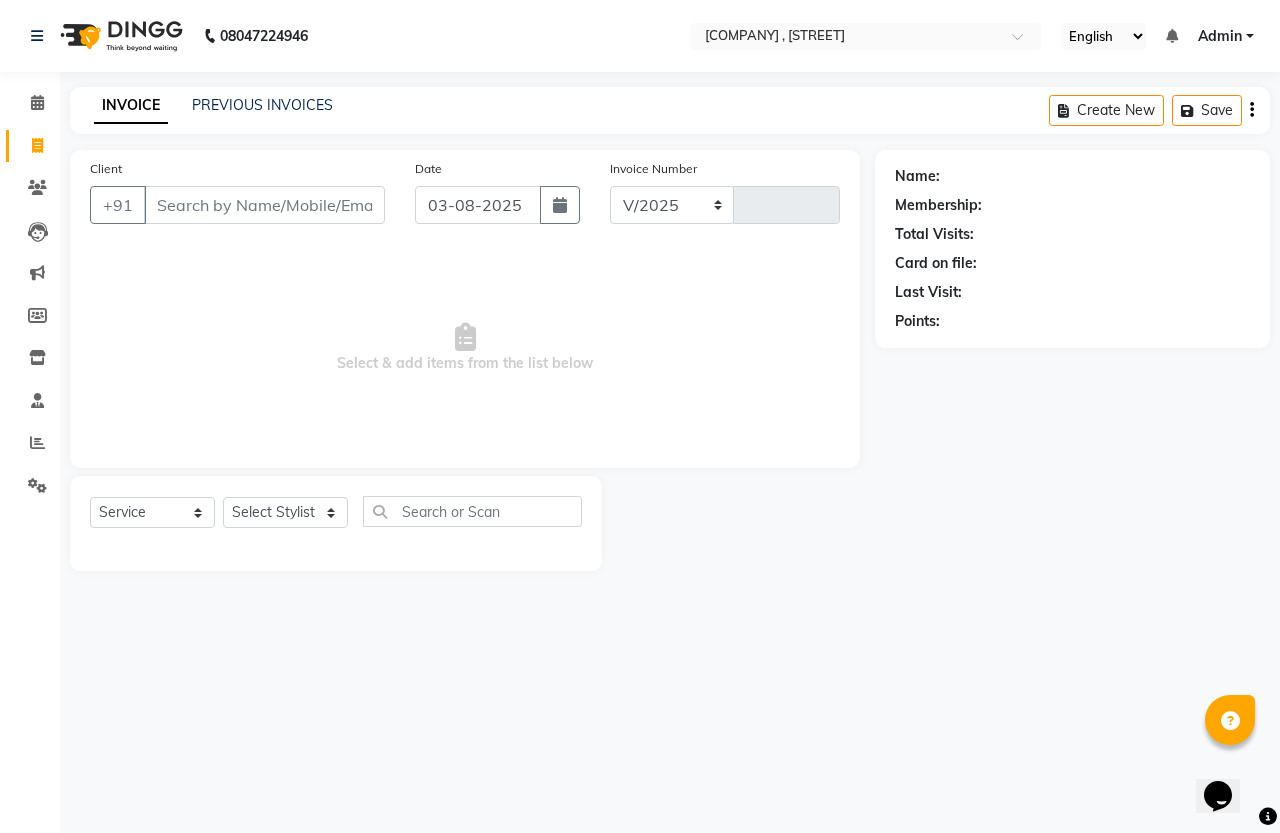 select on "7213" 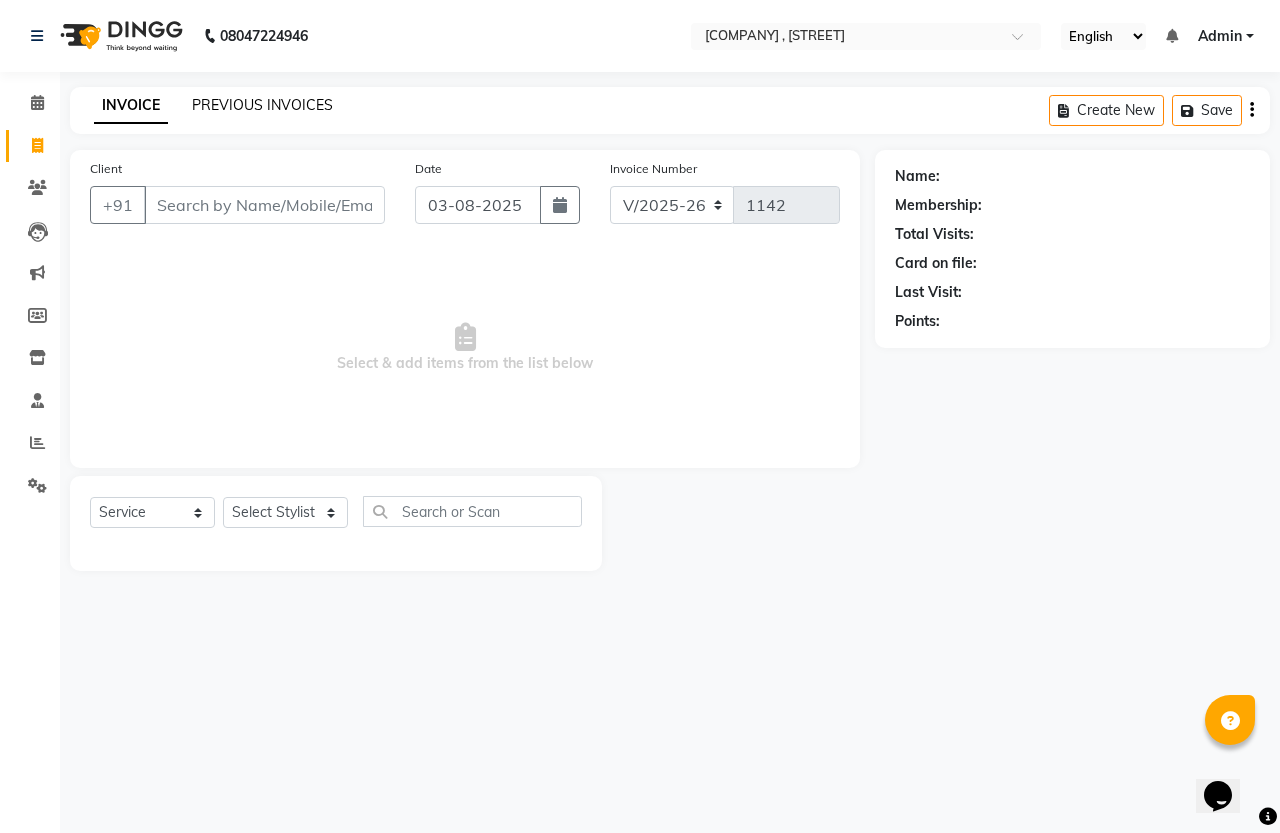 click on "PREVIOUS INVOICES" 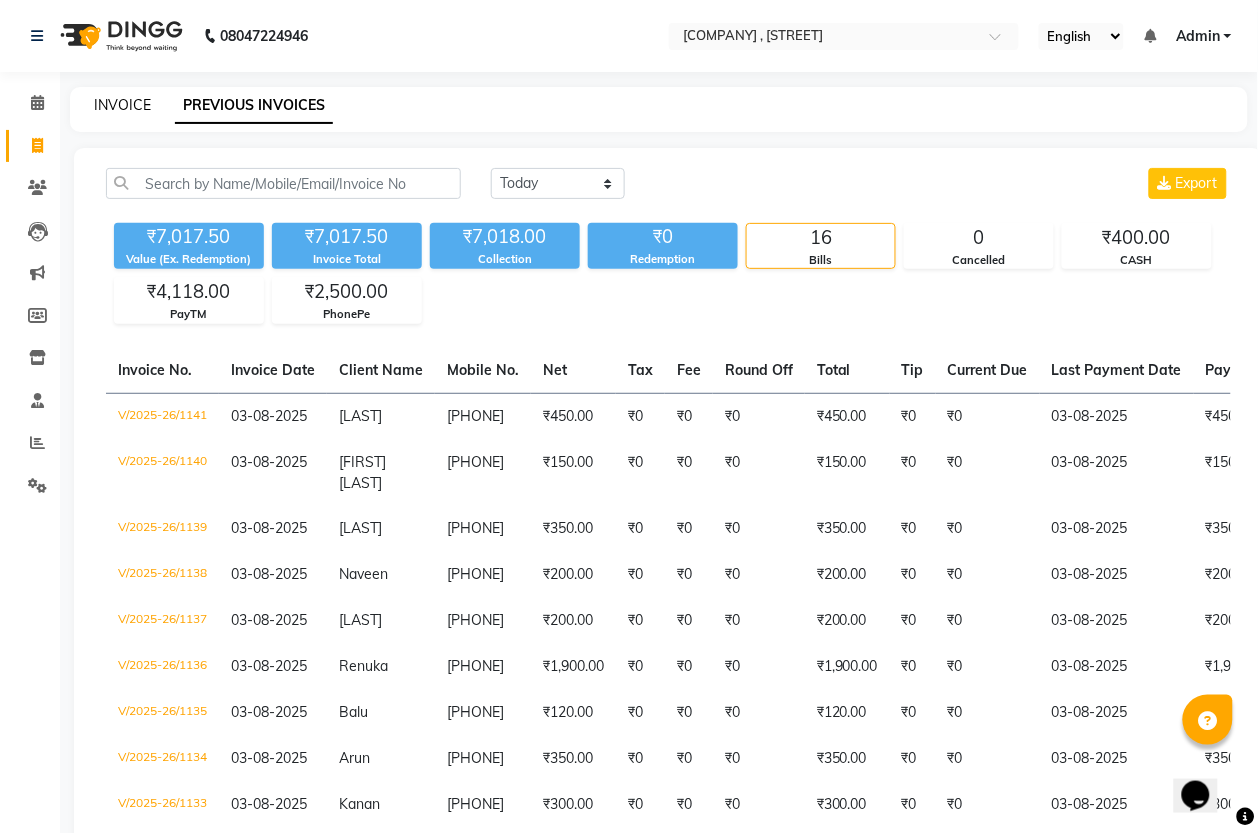 click on "INVOICE" 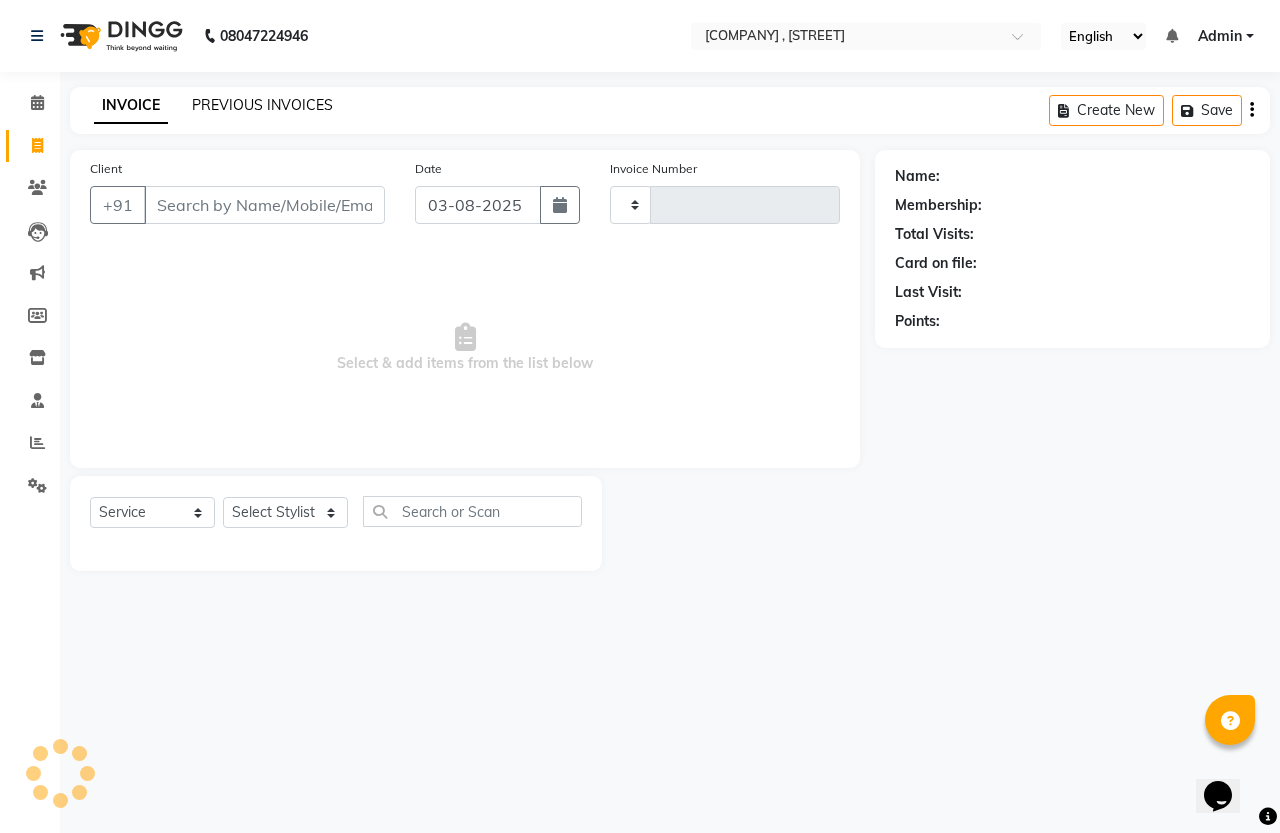 click on "PREVIOUS INVOICES" 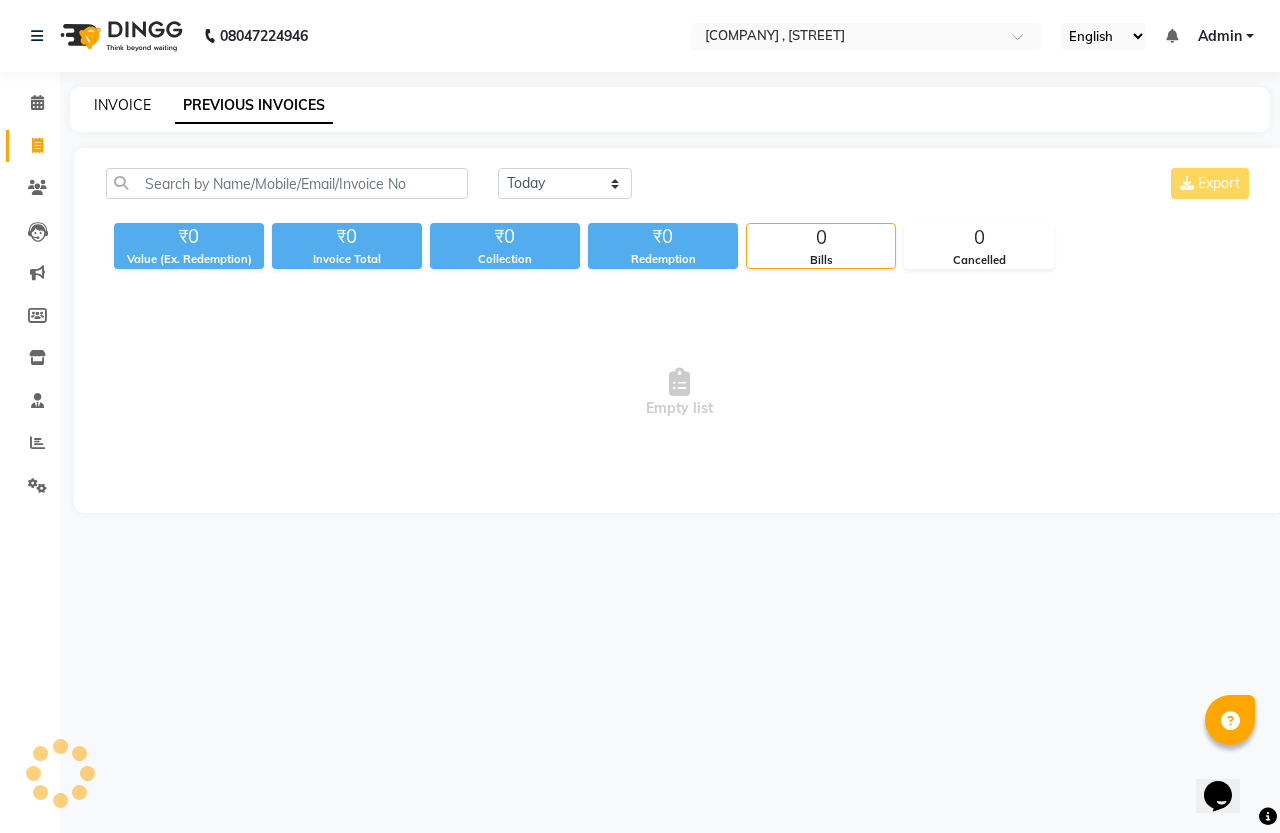 click on "INVOICE" 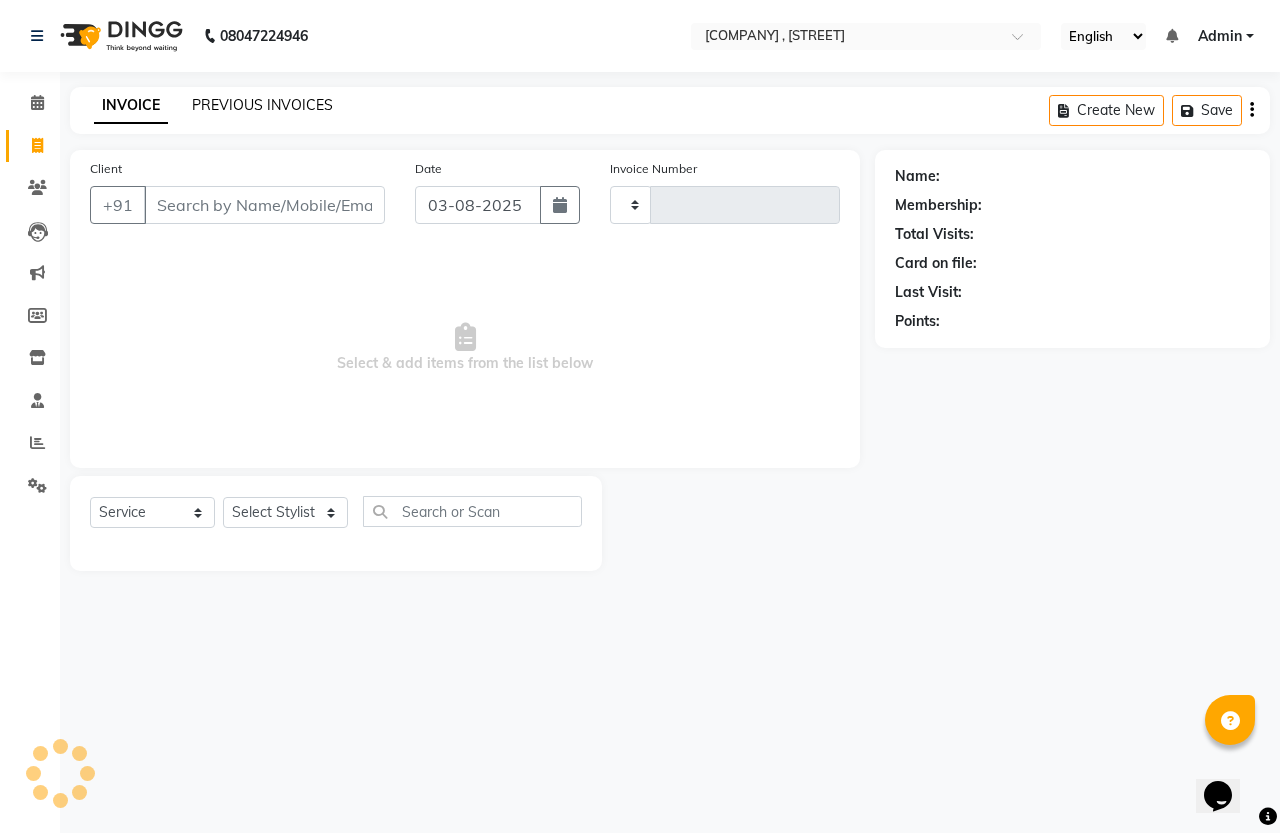 click on "PREVIOUS INVOICES" 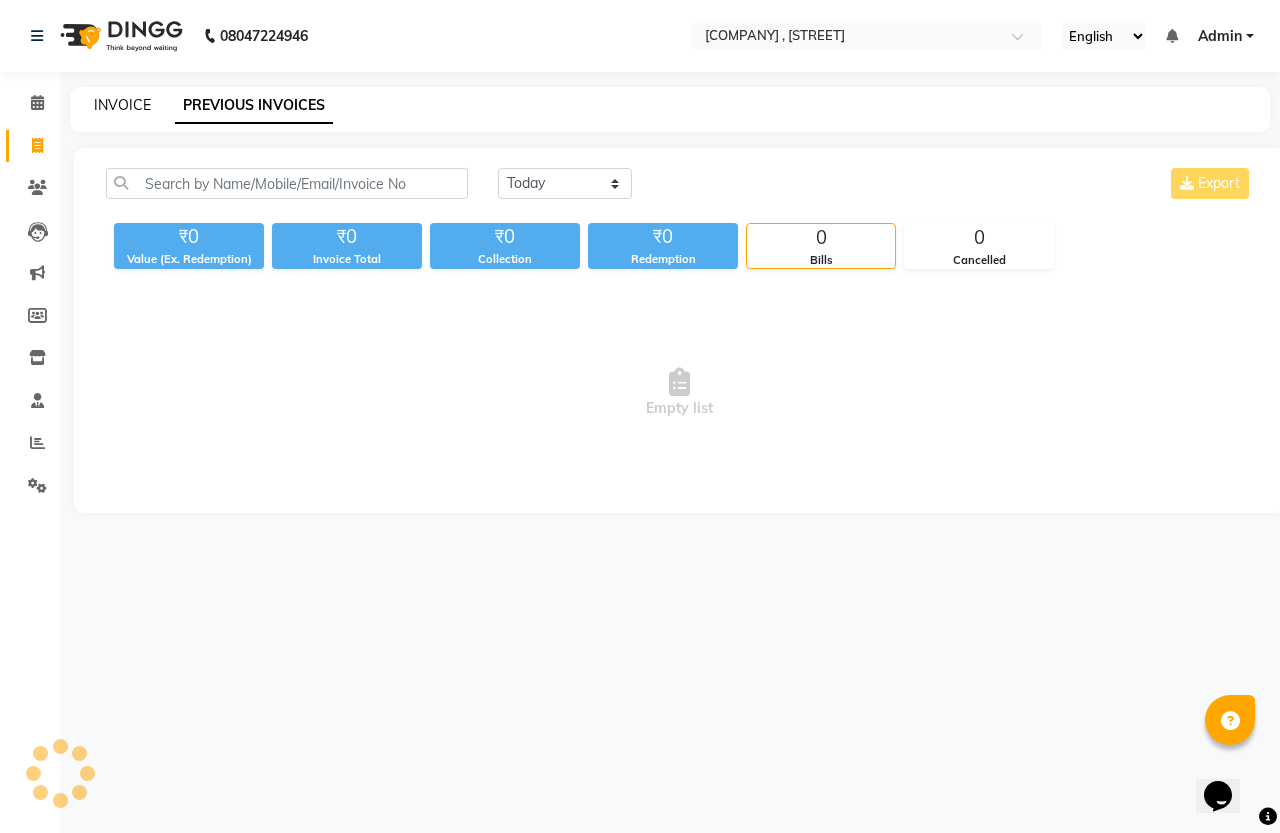 click on "INVOICE" 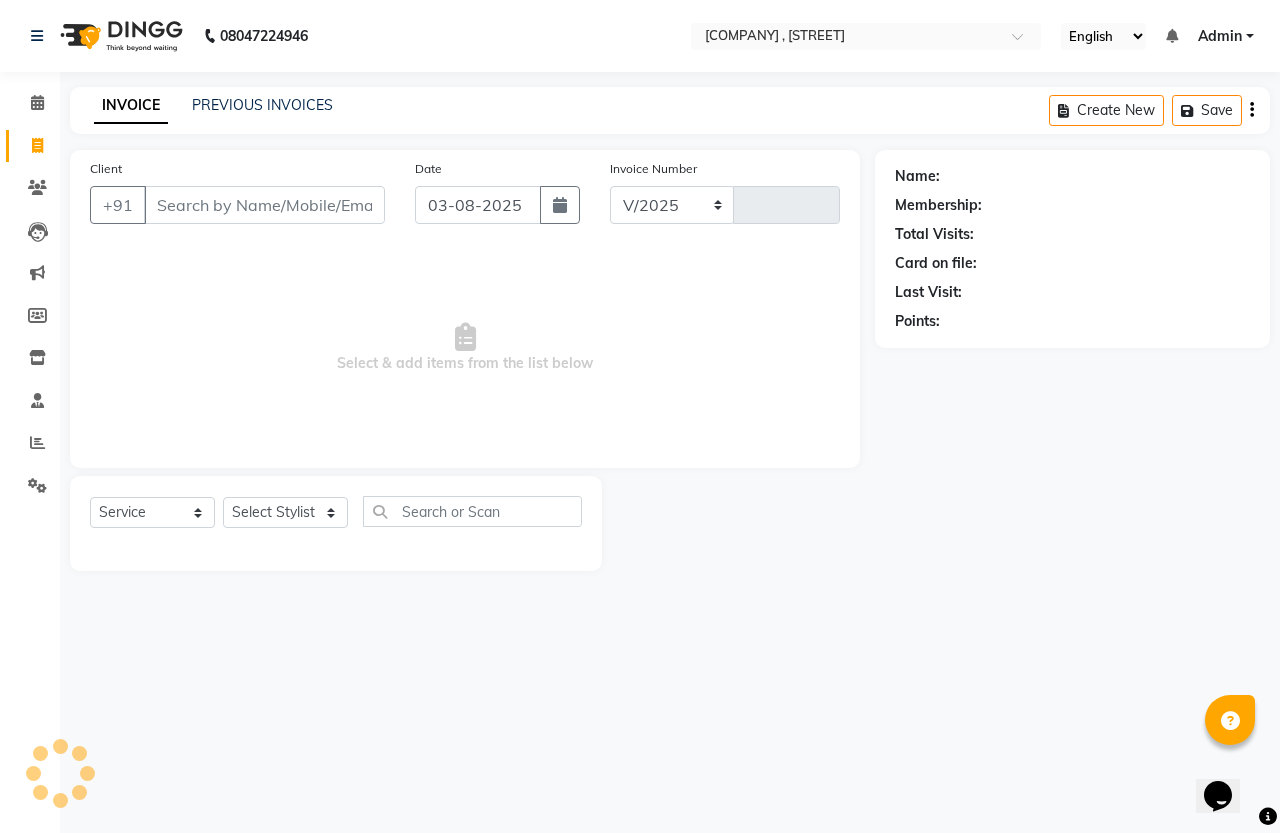 select on "7213" 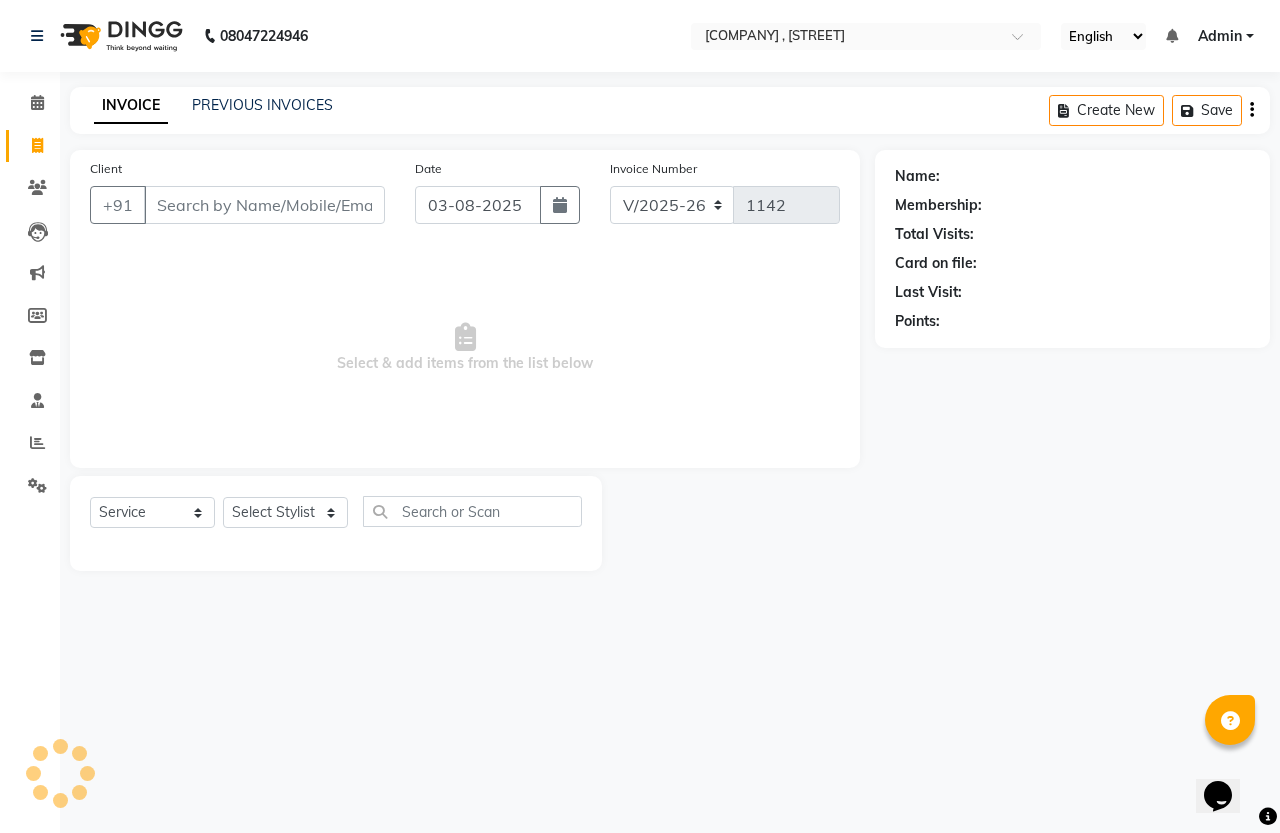 click on "INVOICE PREVIOUS INVOICES" 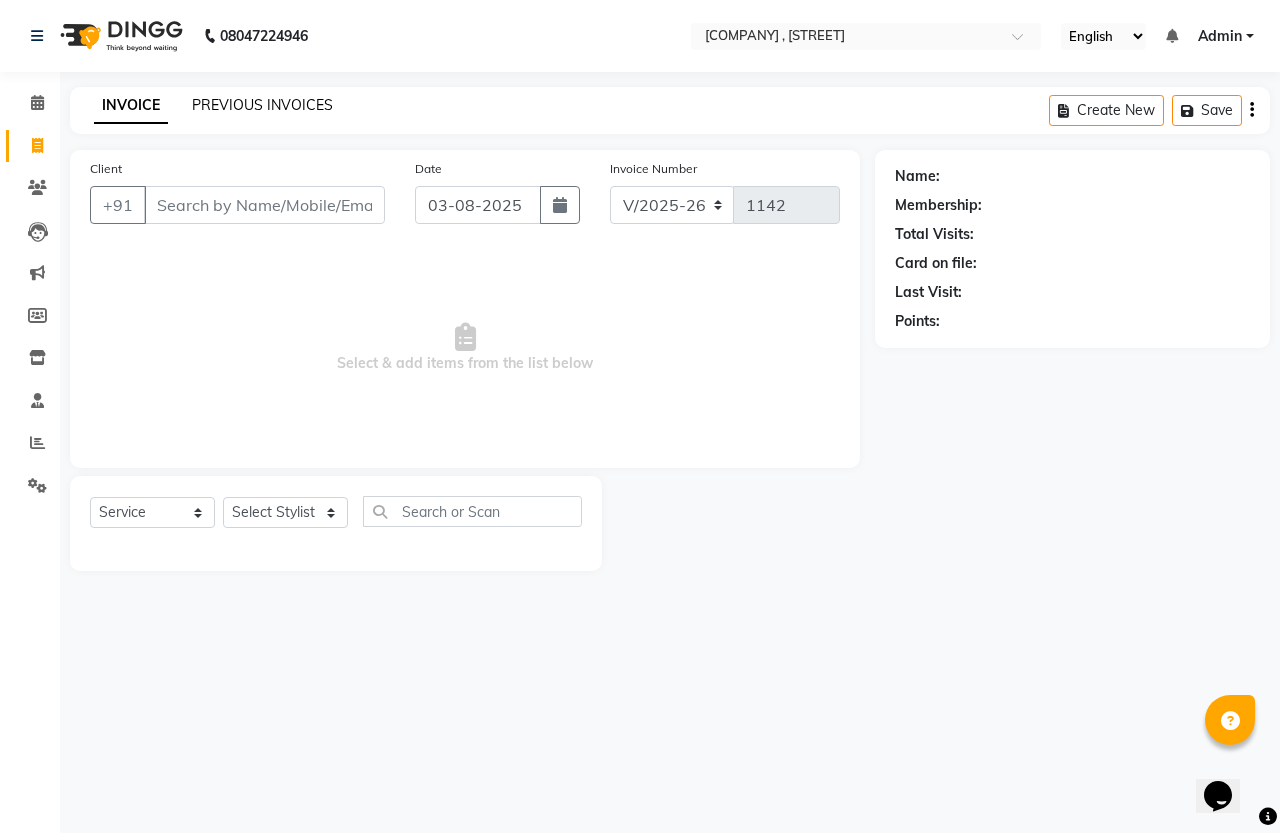 click on "PREVIOUS INVOICES" 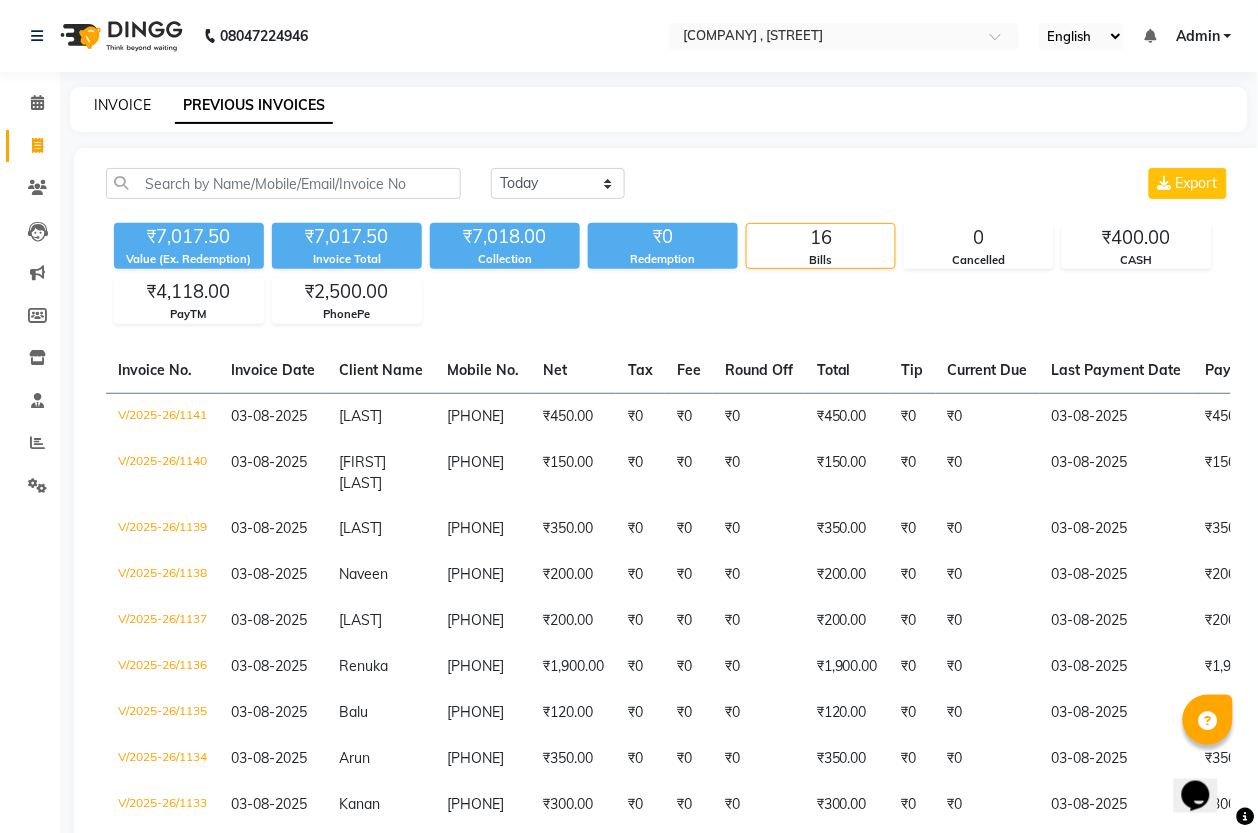 click on "INVOICE" 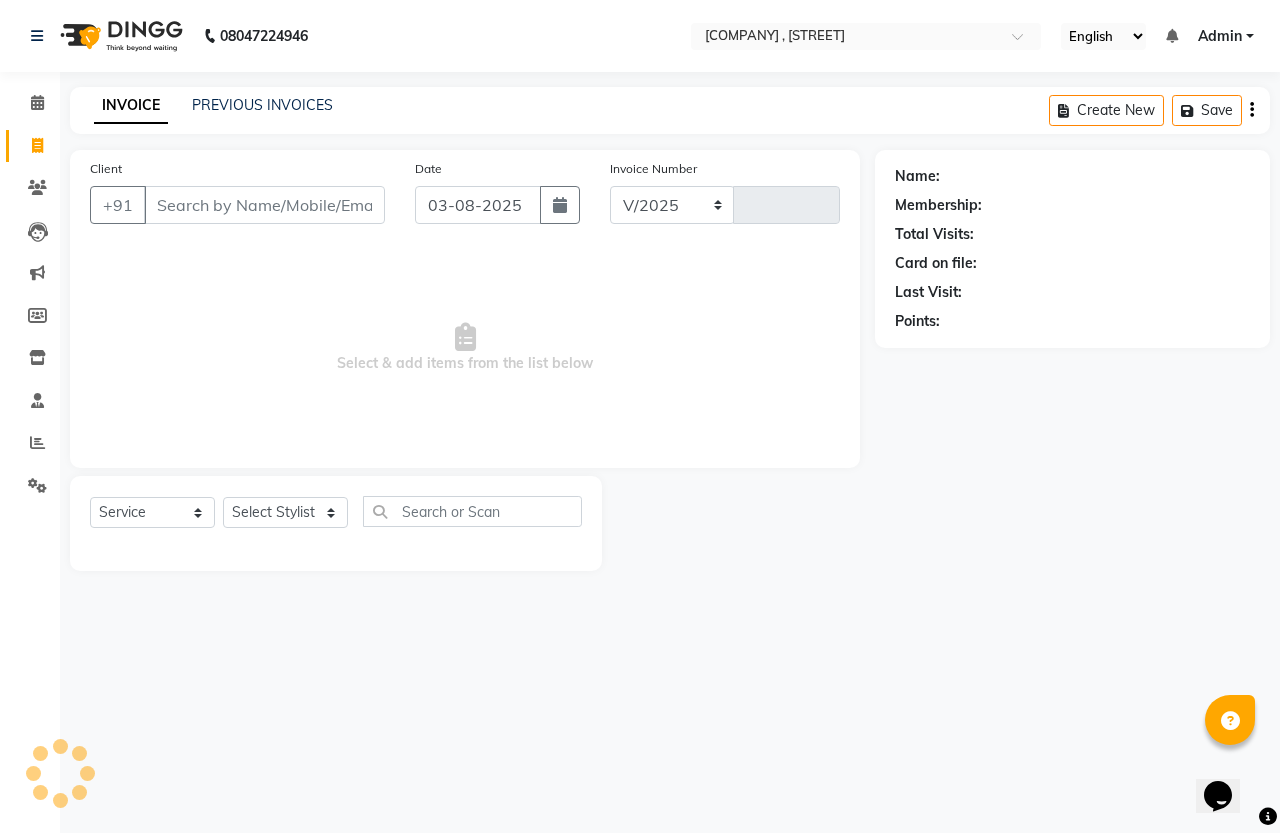 select on "7213" 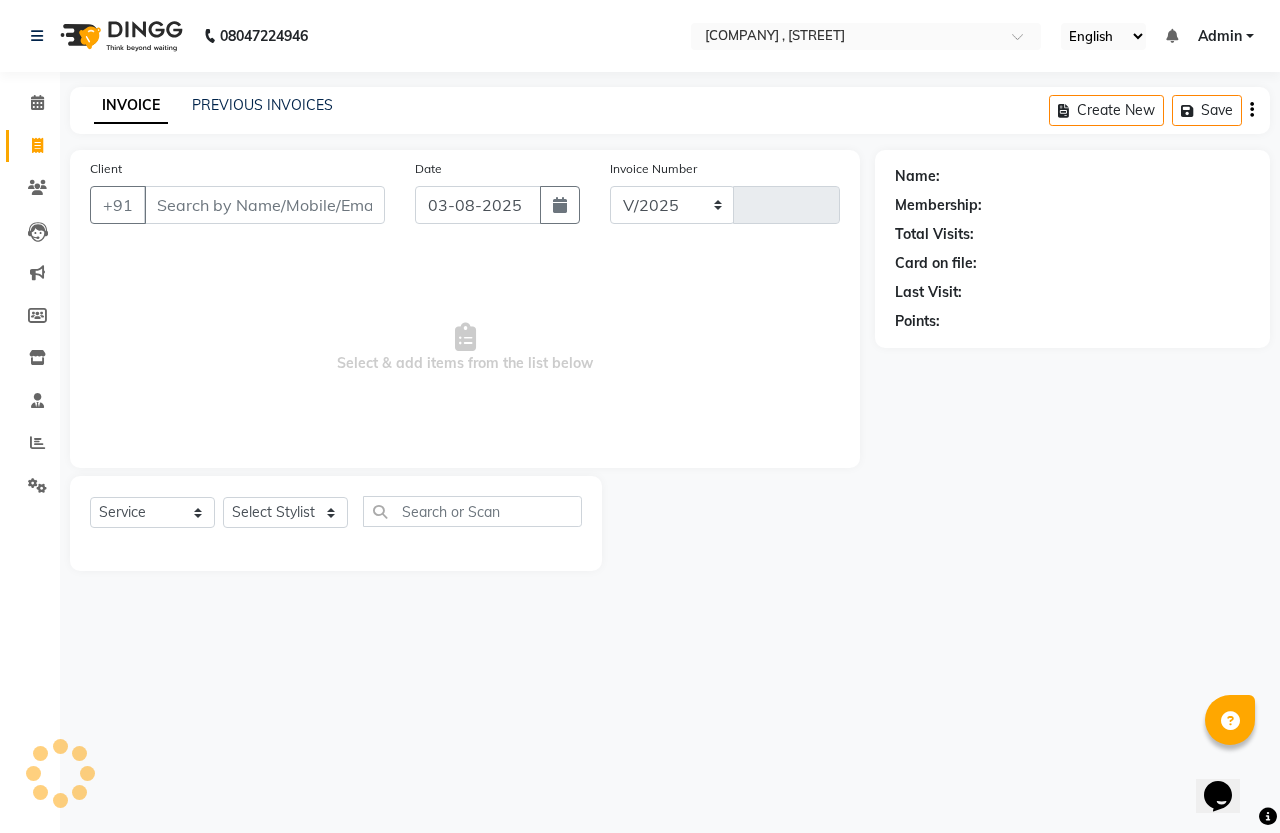 type on "1142" 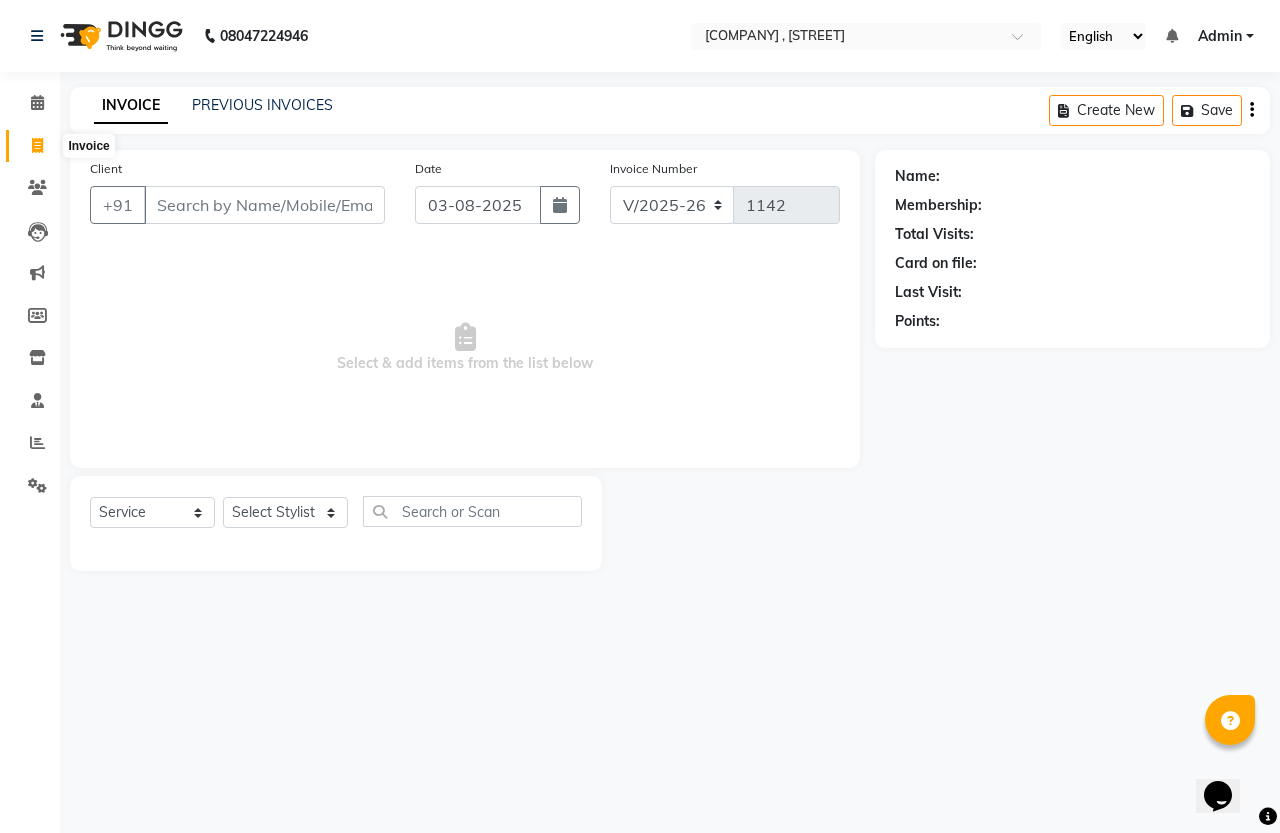 click 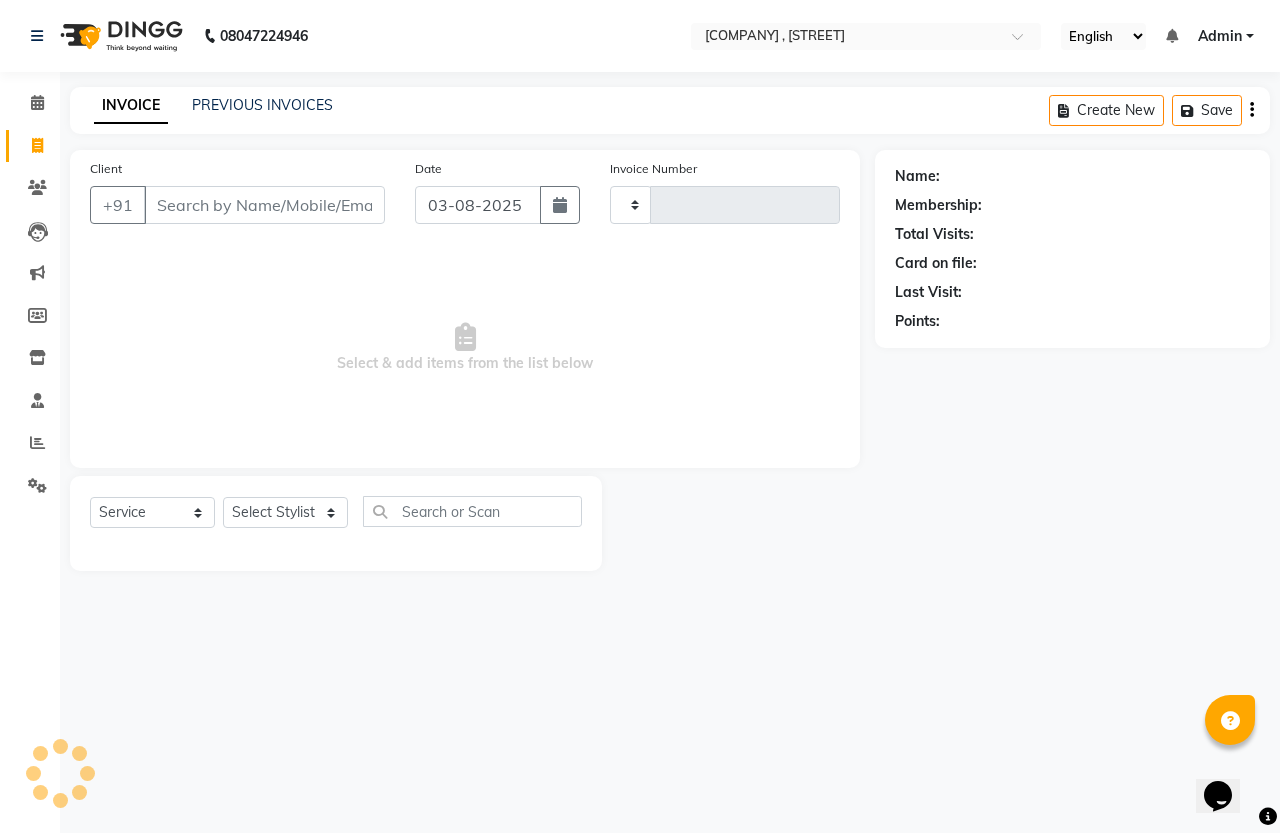 click on "Client" at bounding box center (264, 205) 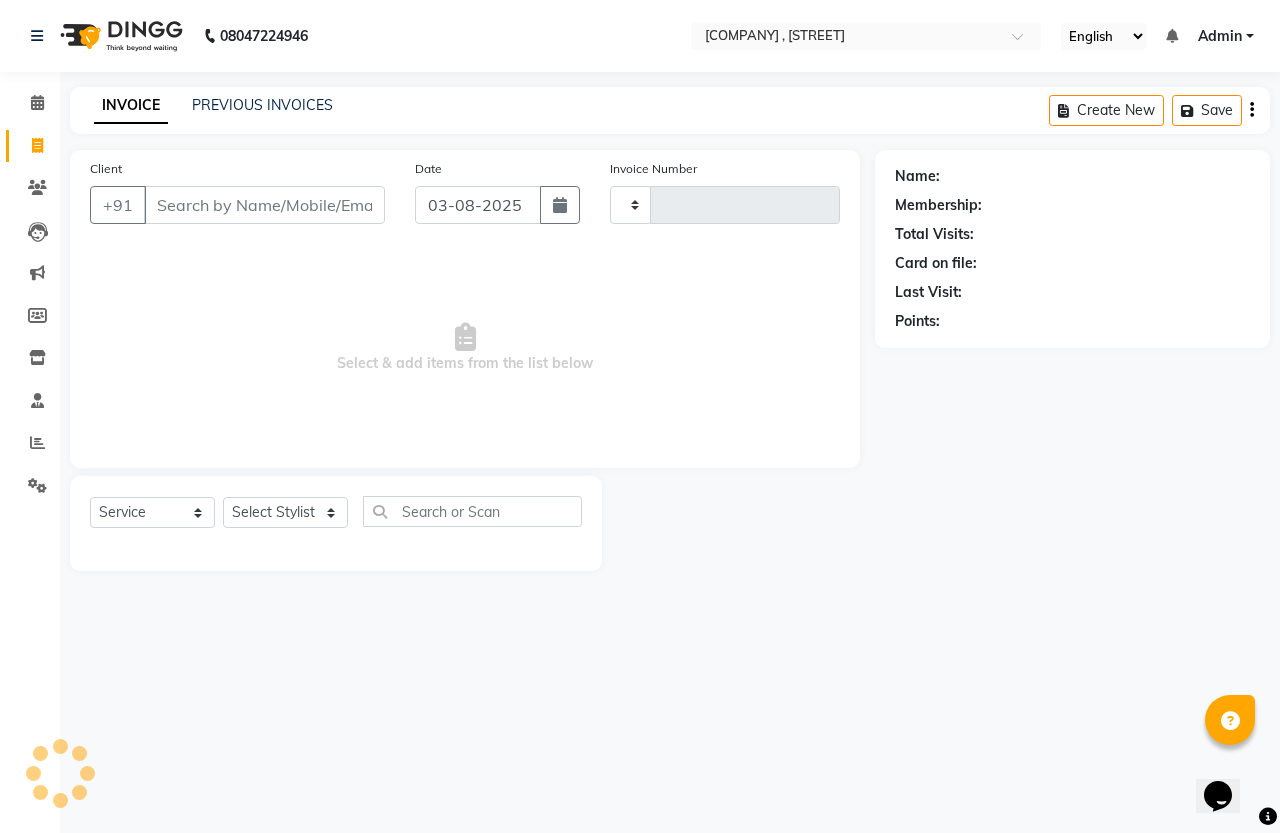 type on "9" 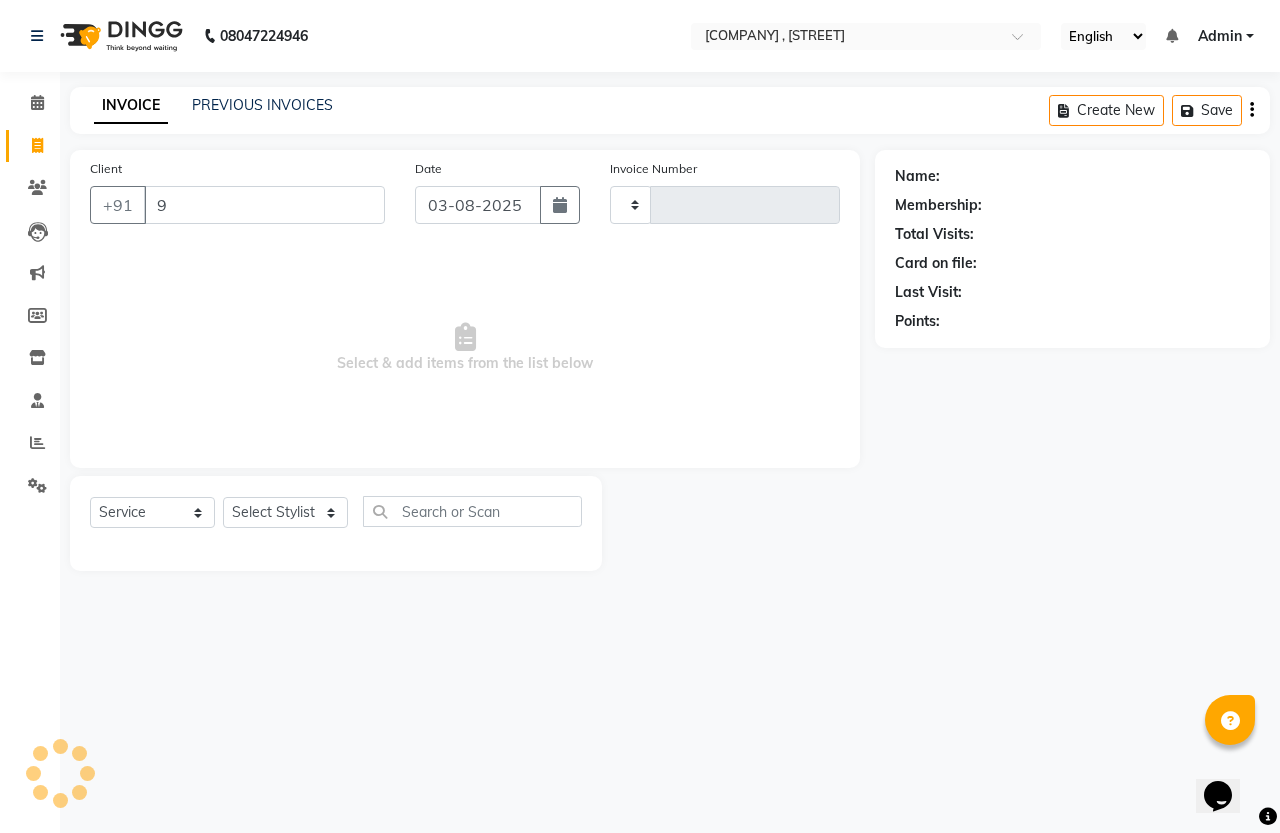 type on "1142" 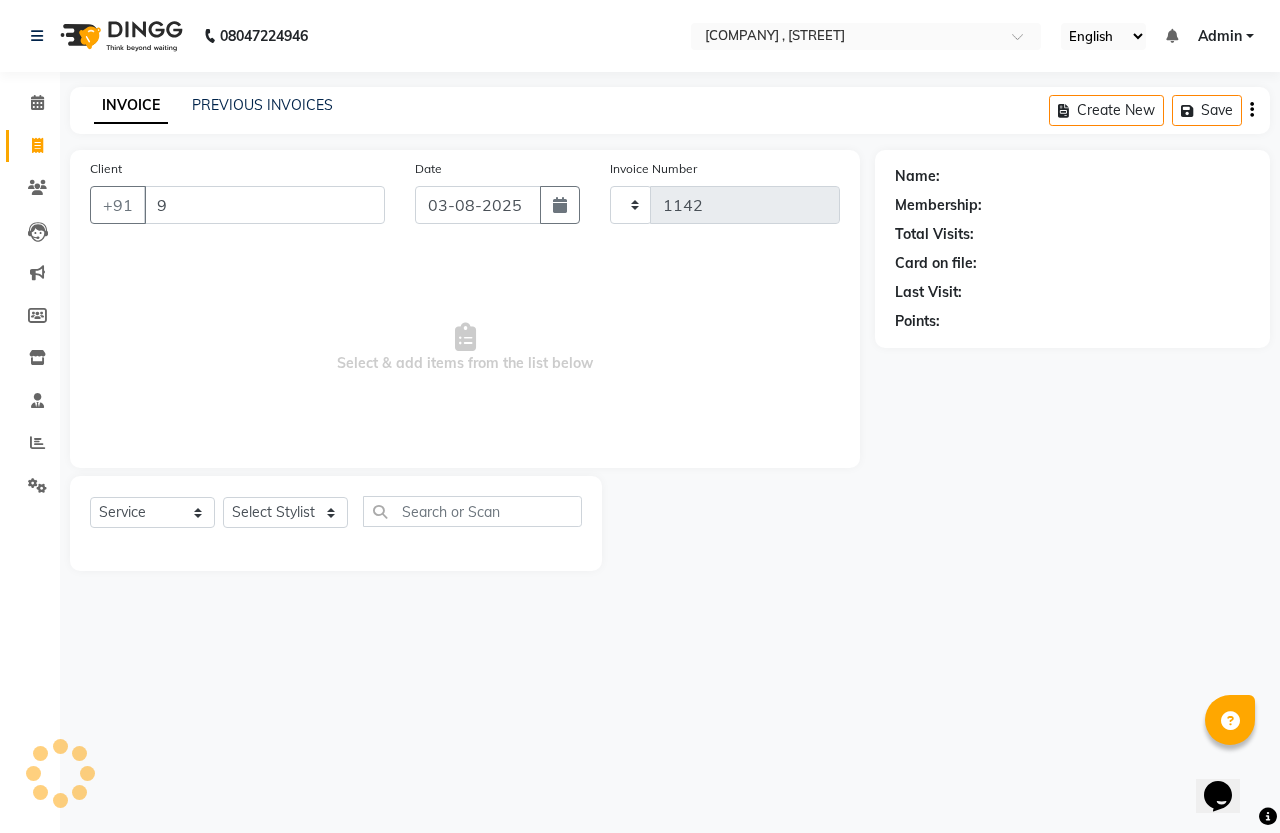 select on "7213" 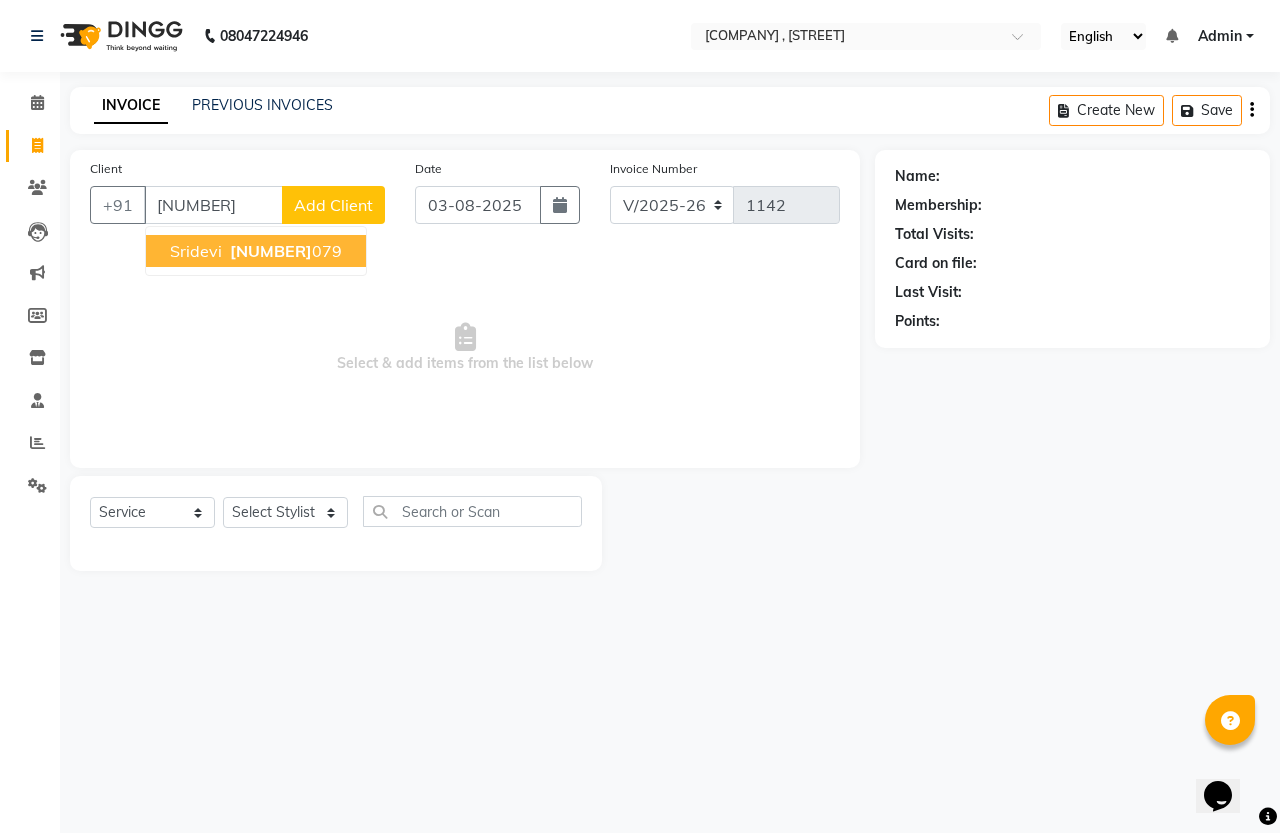 click on "[NUMBER]" at bounding box center (271, 251) 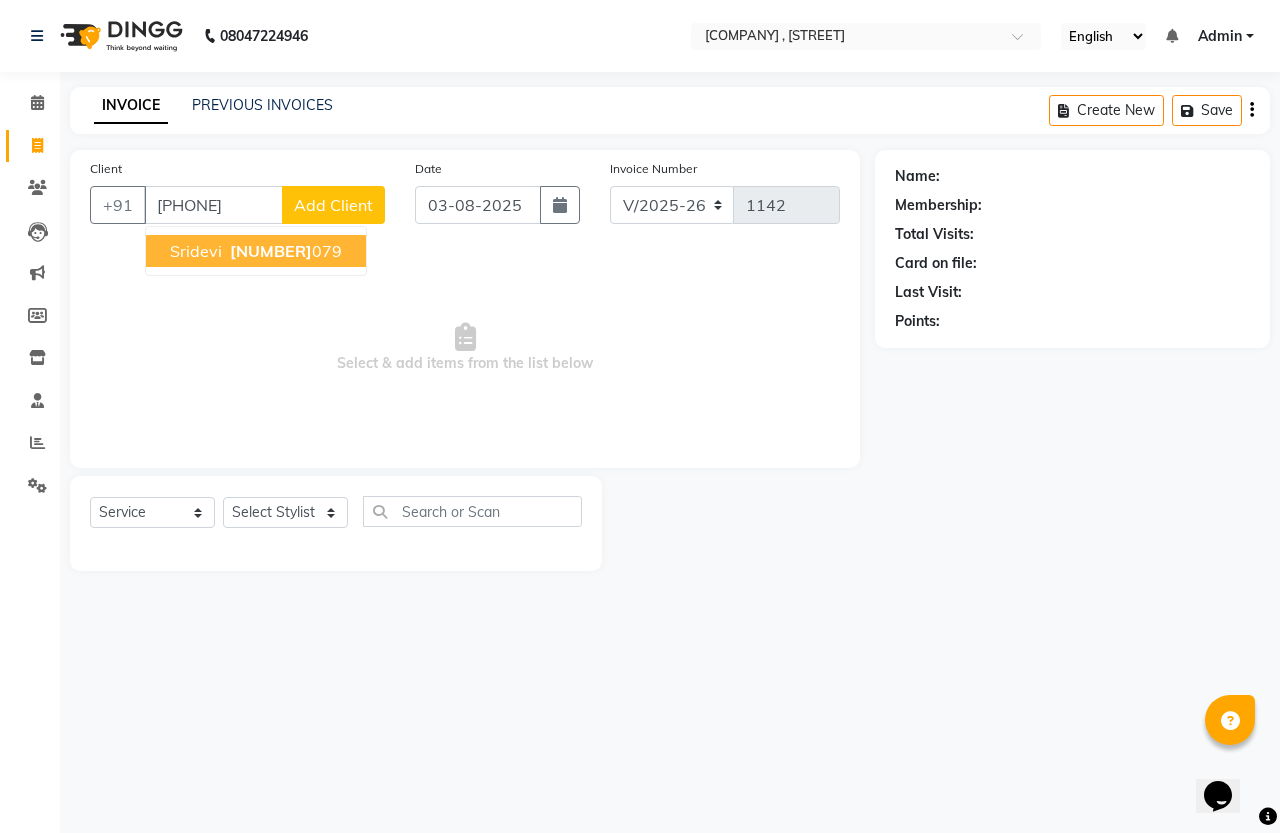 type on "[PHONE]" 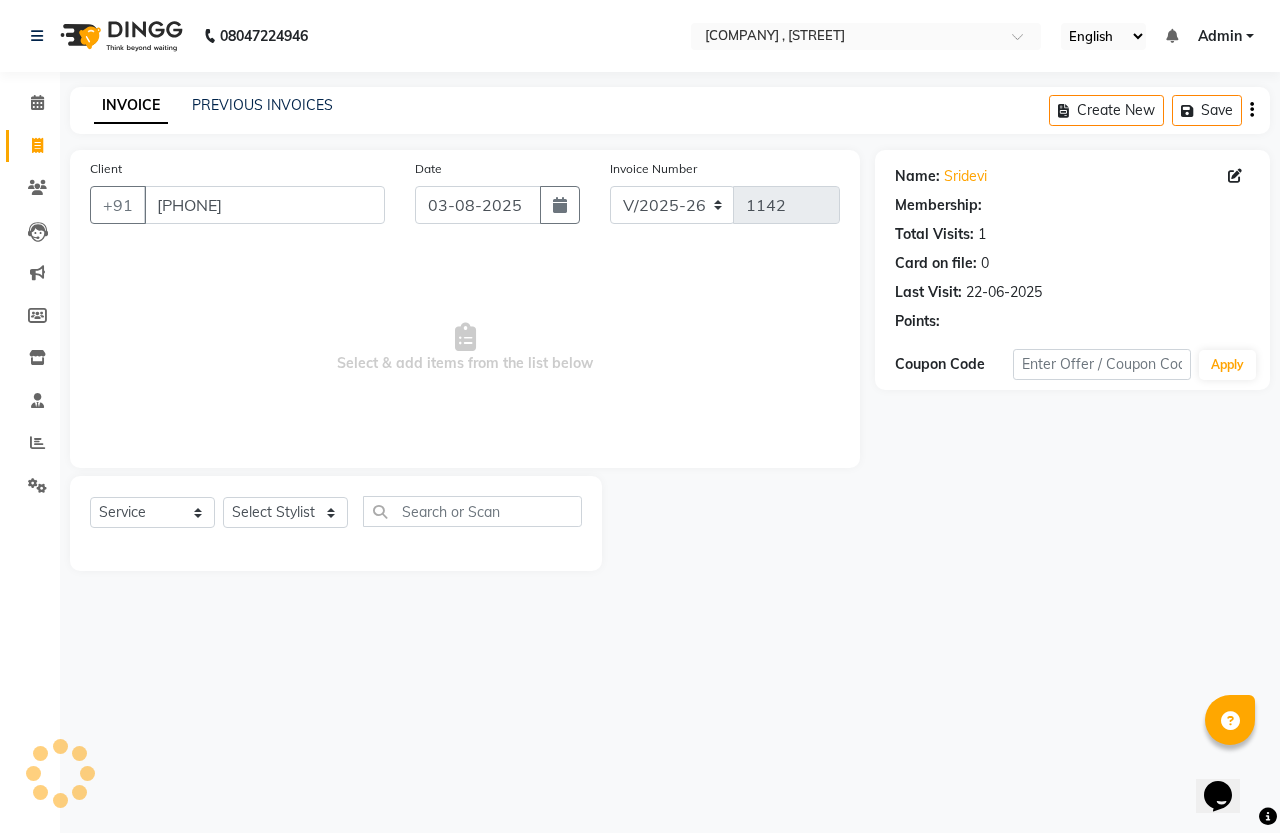 select on "1: Object" 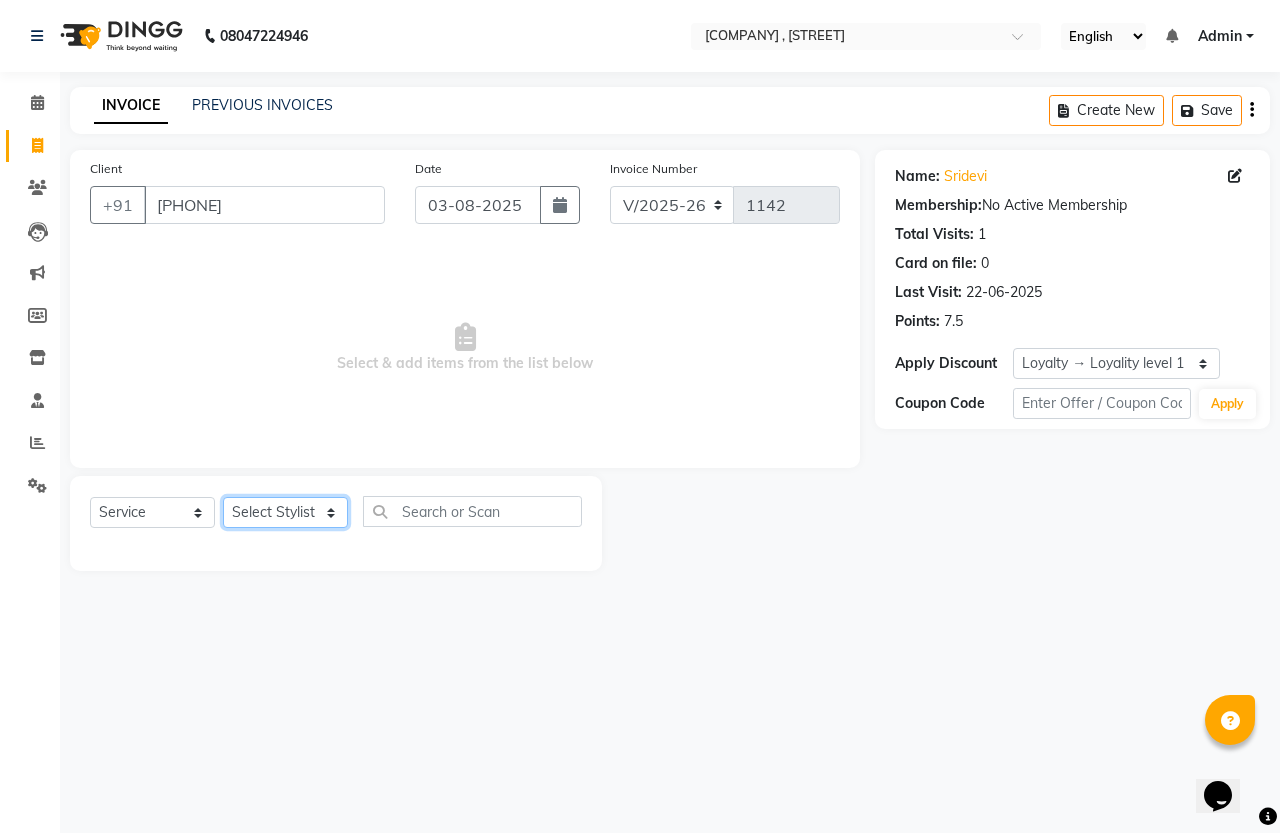 click on "Select Stylist [FIRST] [LAST] [LAST]" 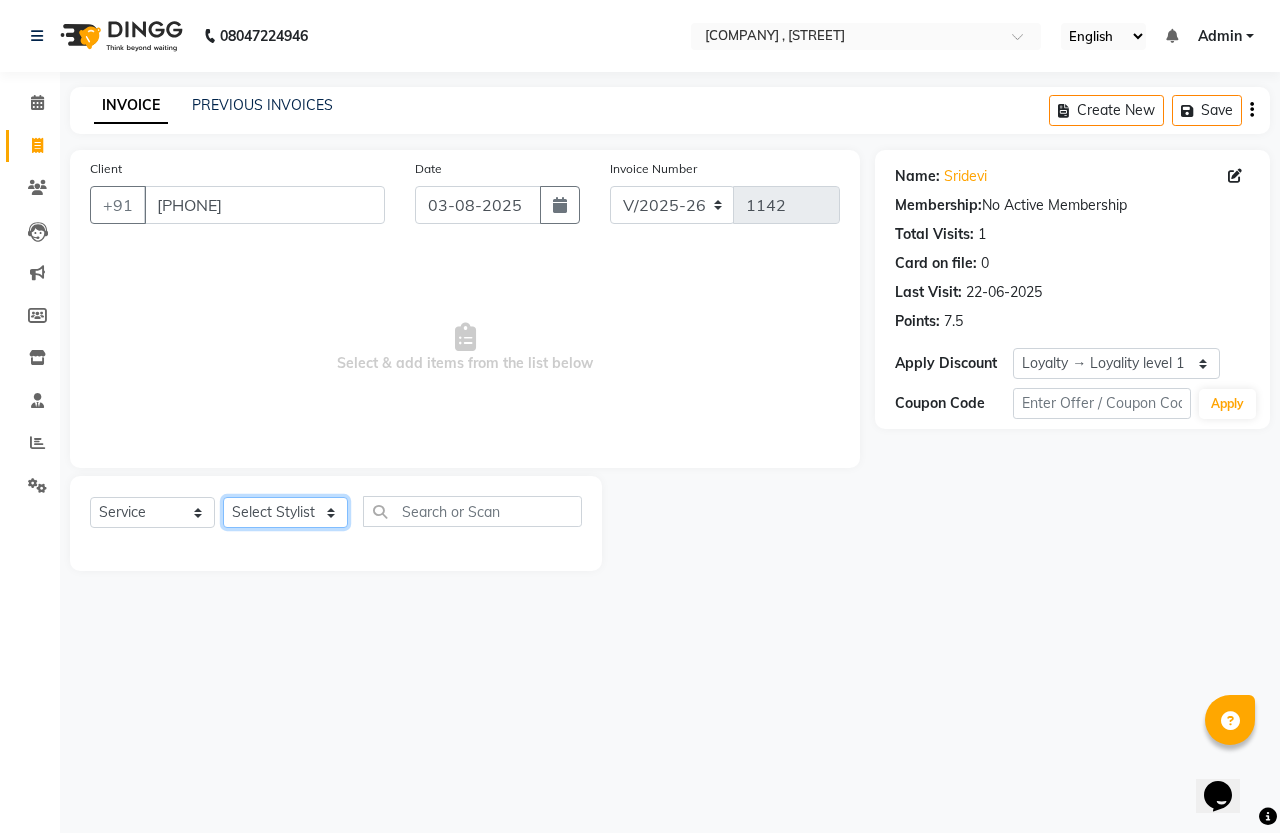 select on "[PHONE]" 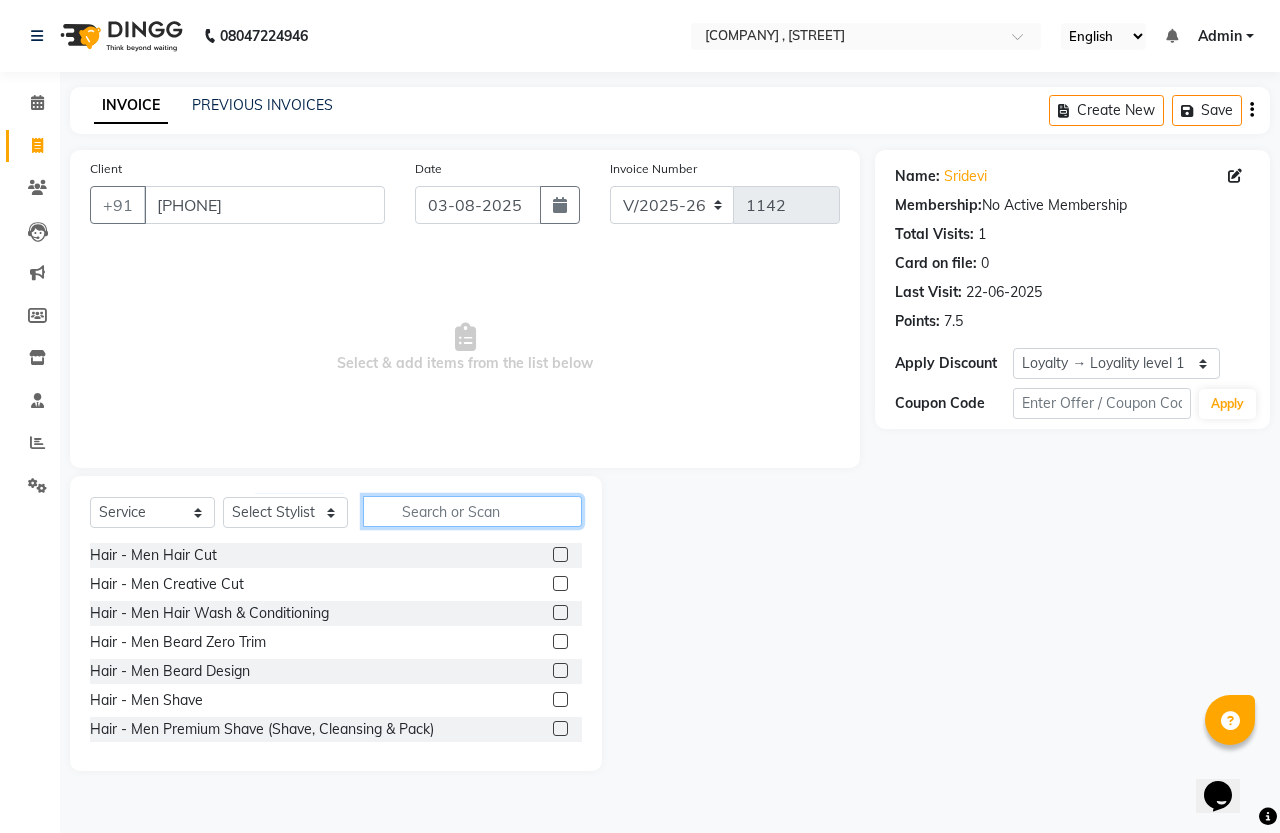 click 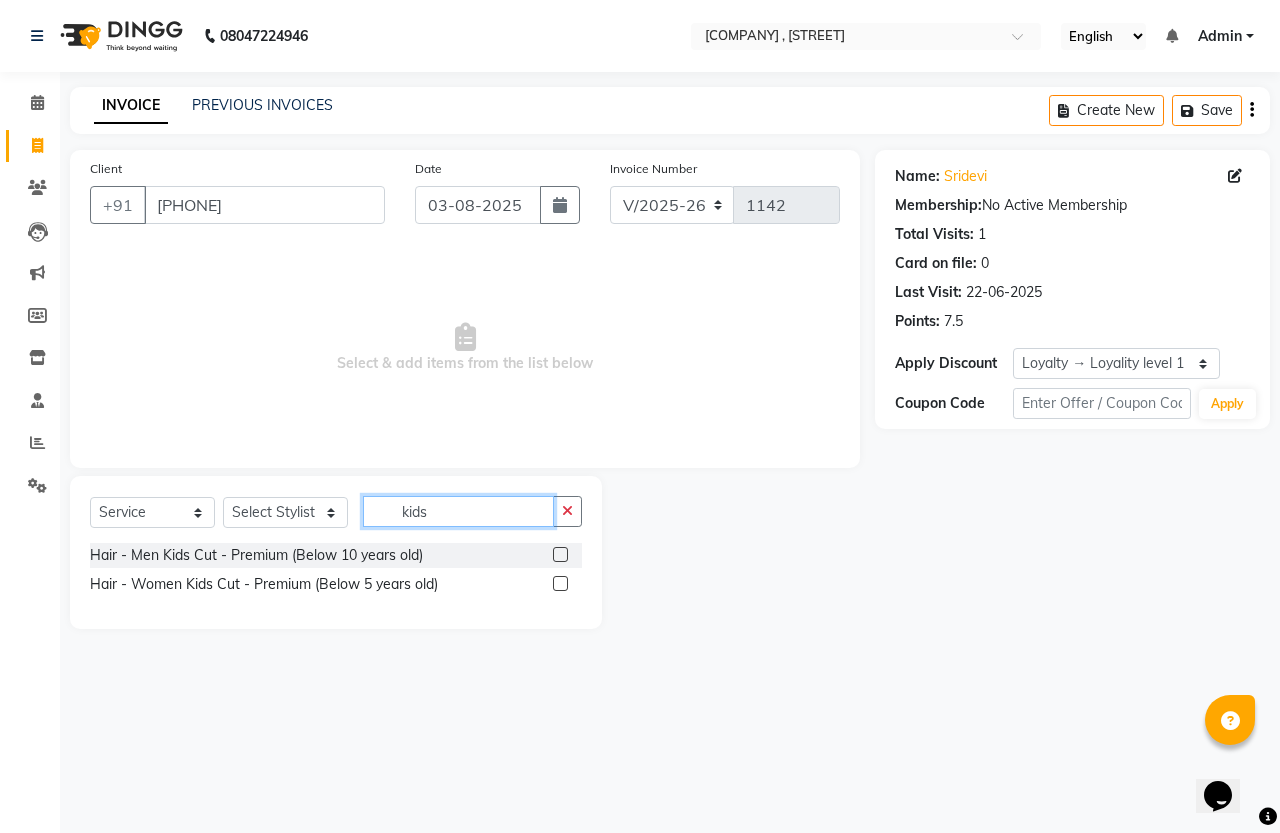 type on "kids" 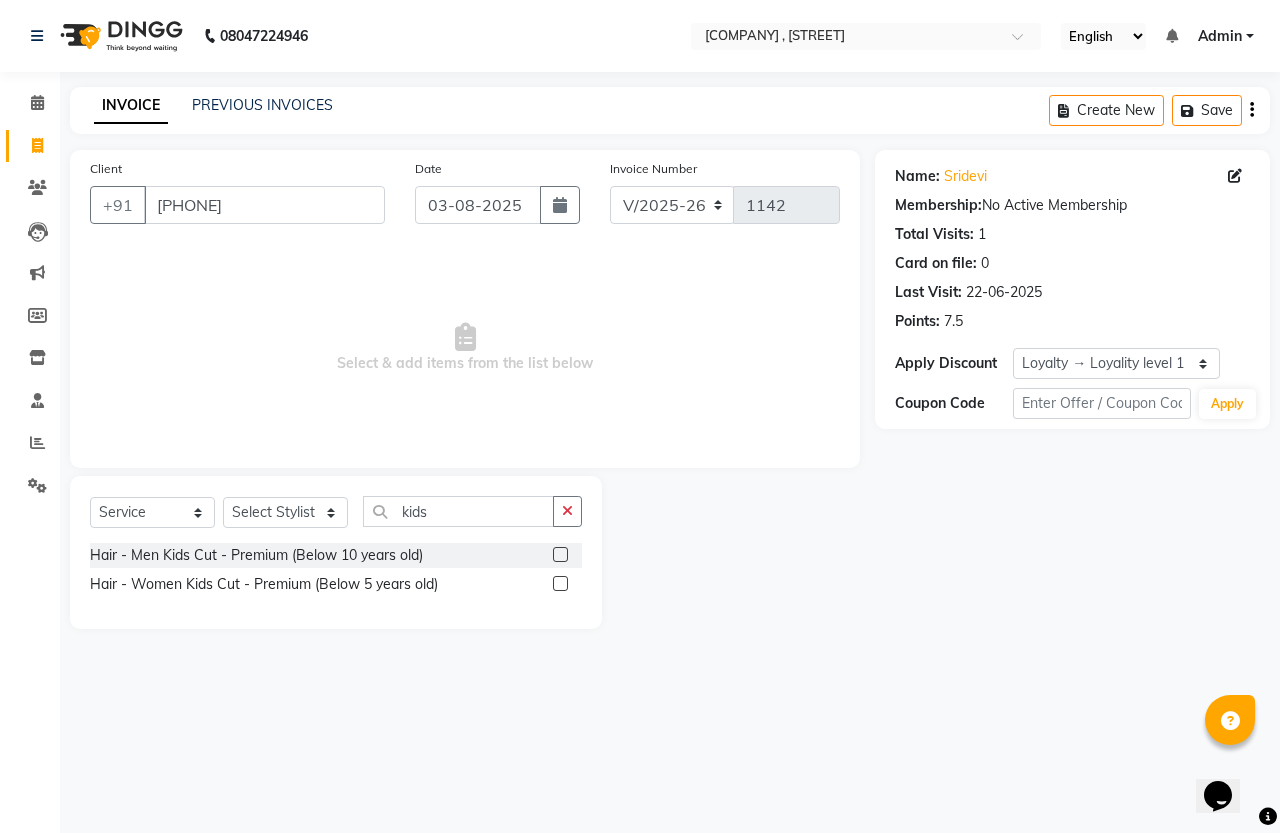 click 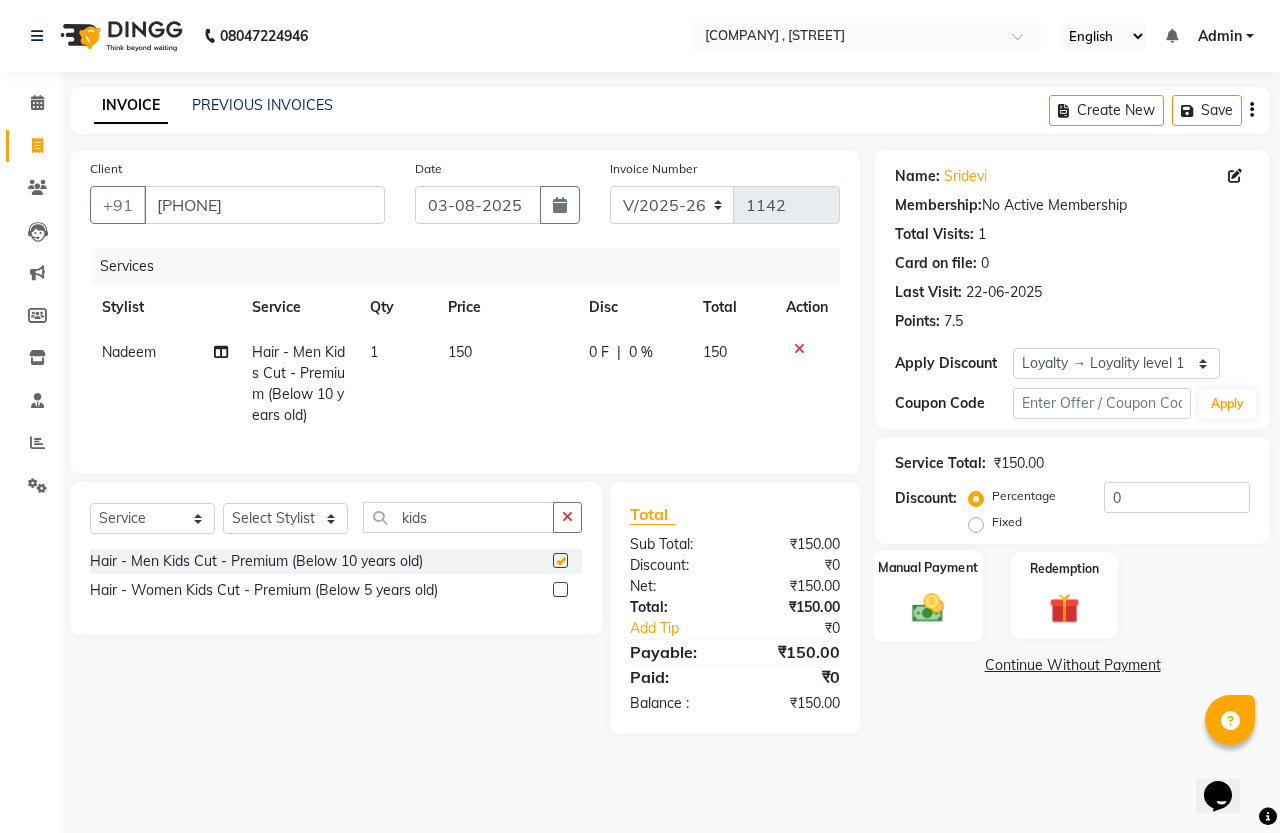checkbox on "false" 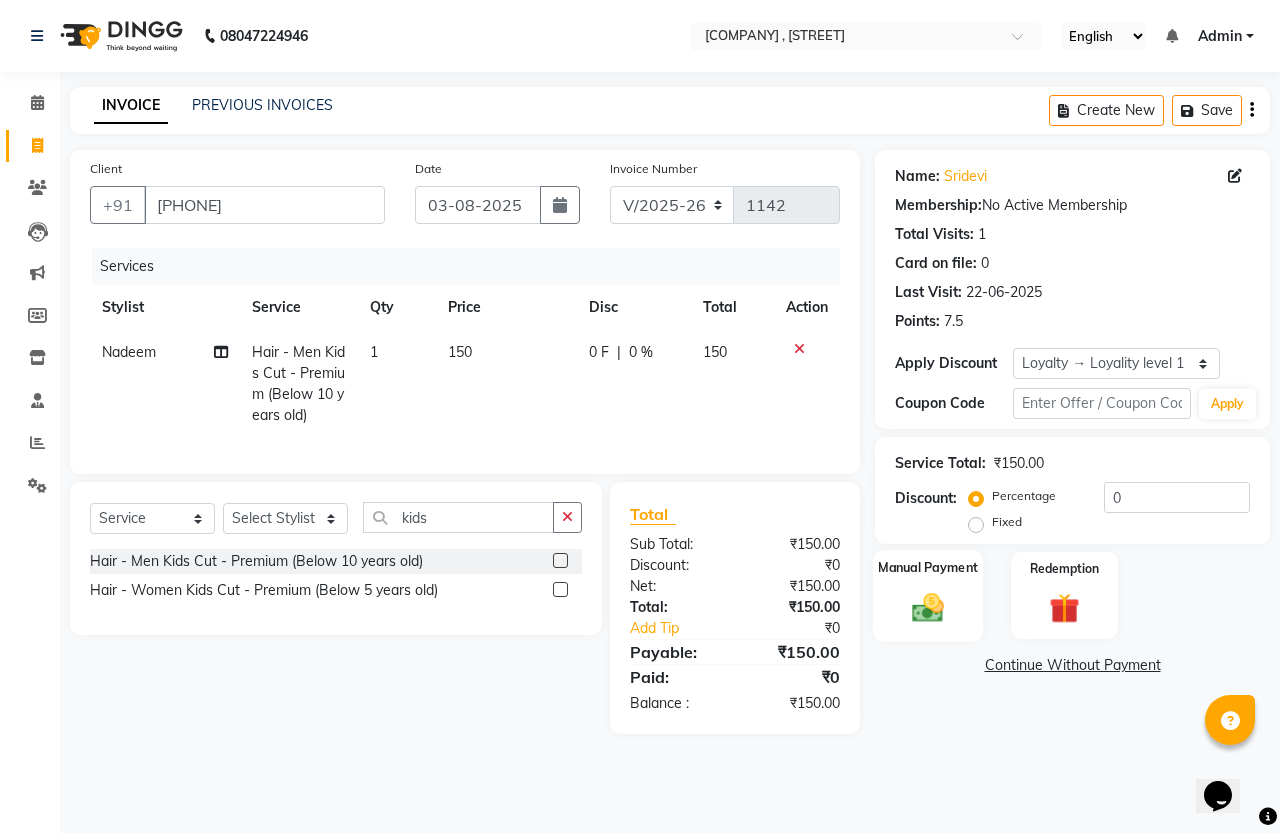click 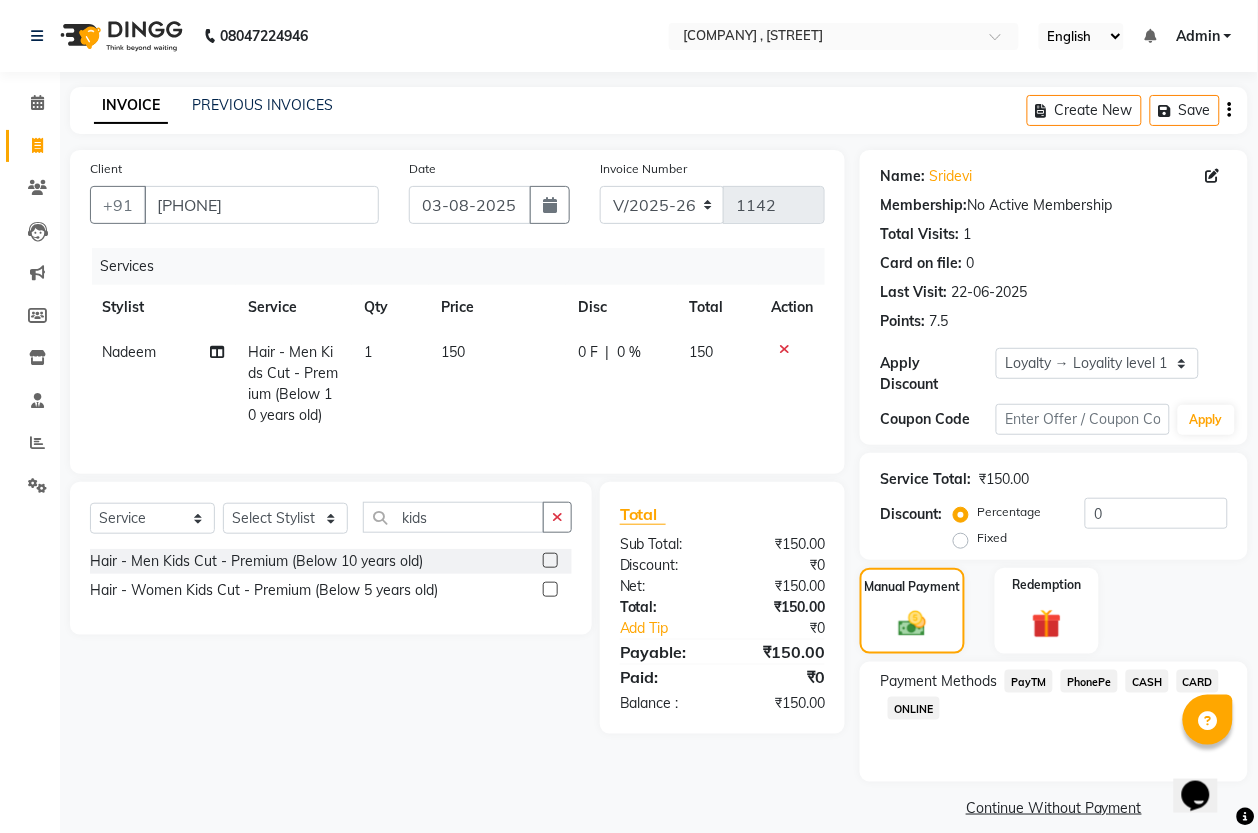 click on "PhonePe" 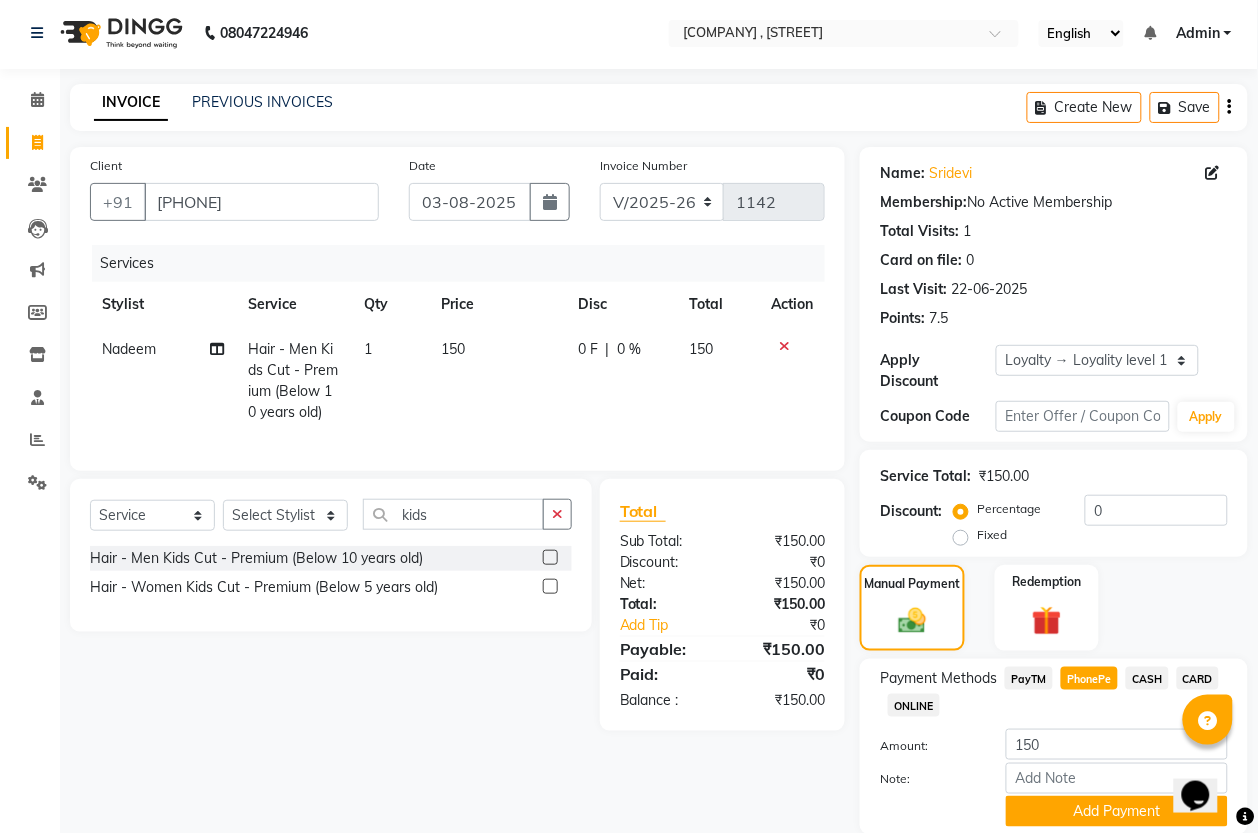 scroll, scrollTop: 75, scrollLeft: 0, axis: vertical 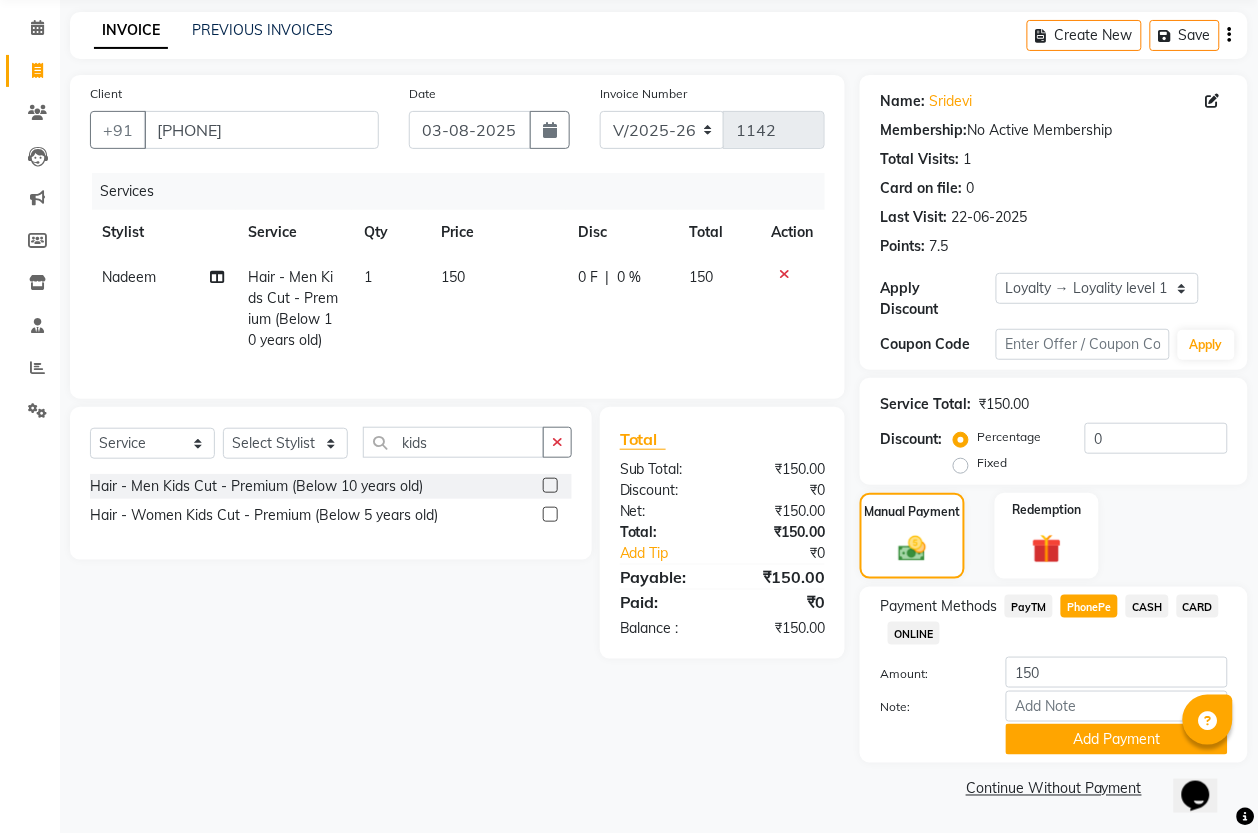 click on "PayTM" 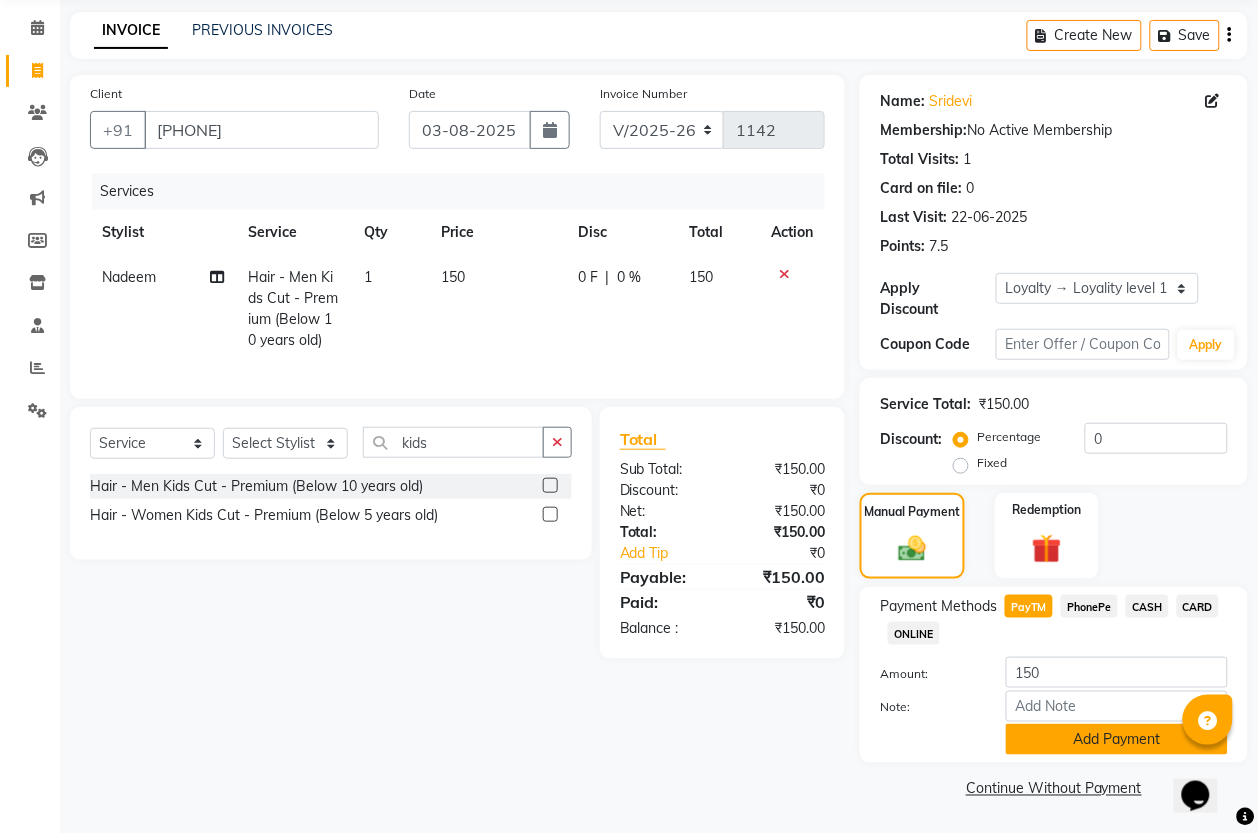click on "Add Payment" 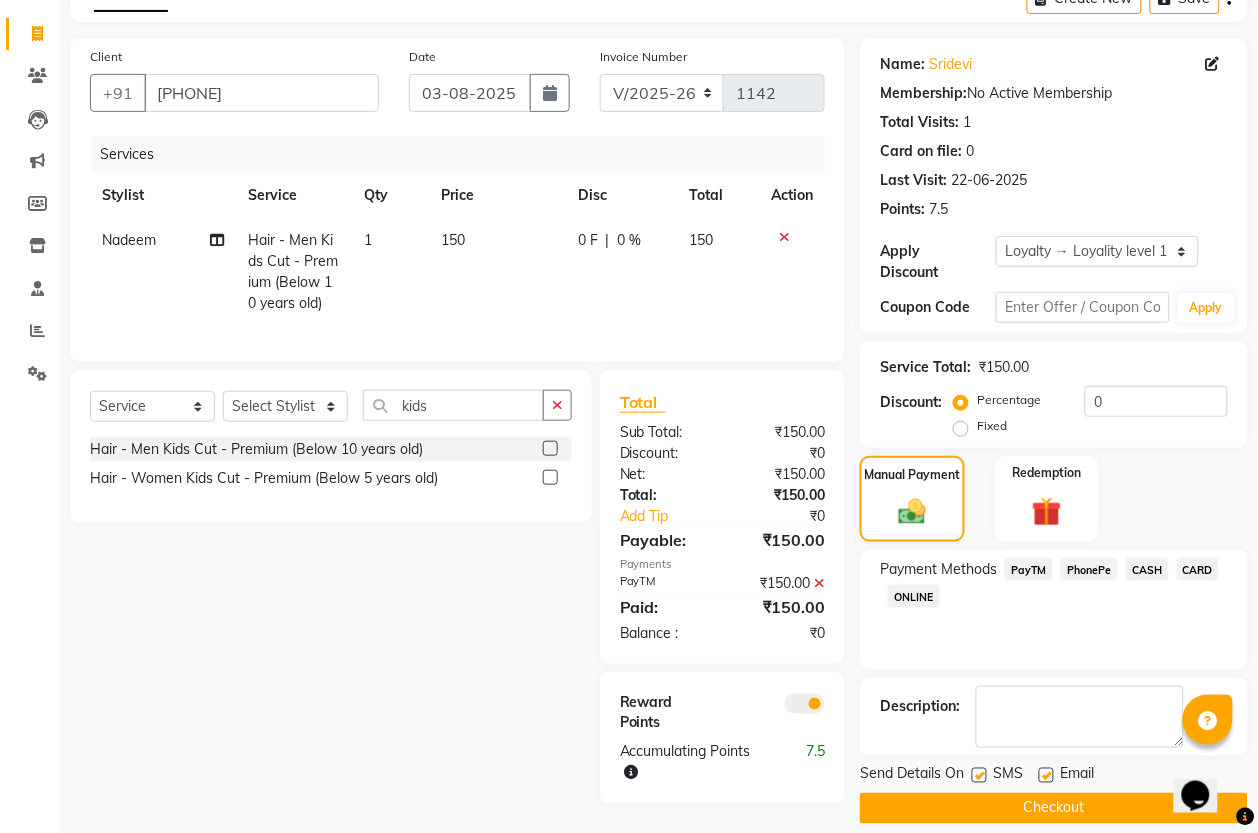 scroll, scrollTop: 133, scrollLeft: 0, axis: vertical 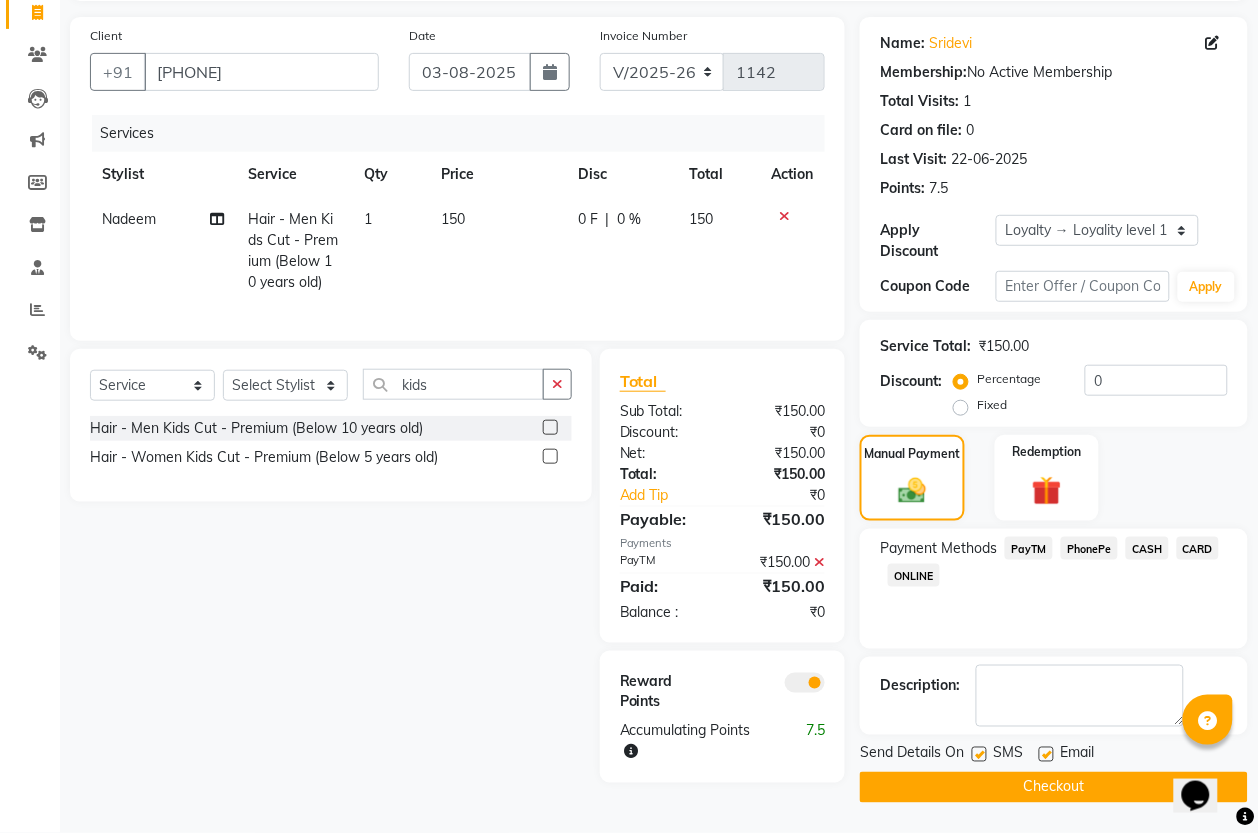 click on "Checkout" 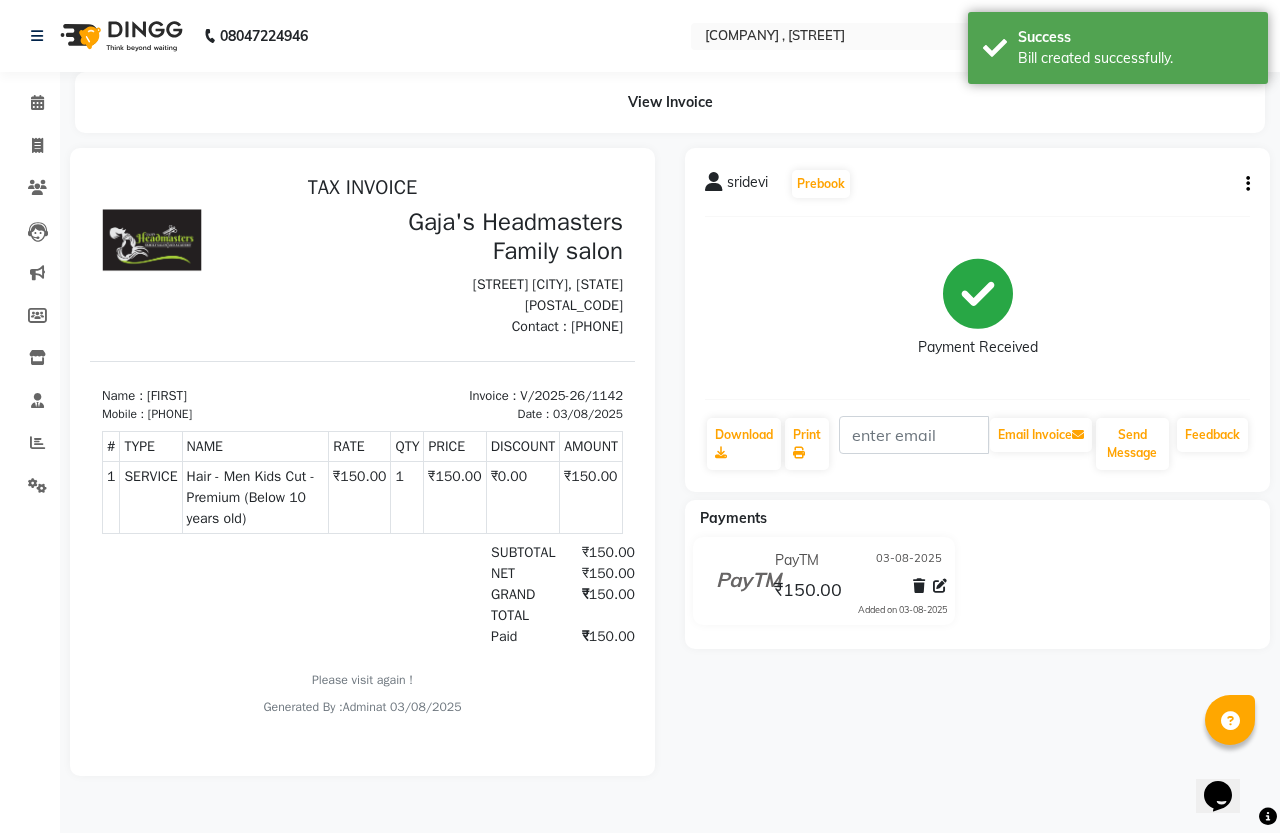 scroll, scrollTop: 0, scrollLeft: 0, axis: both 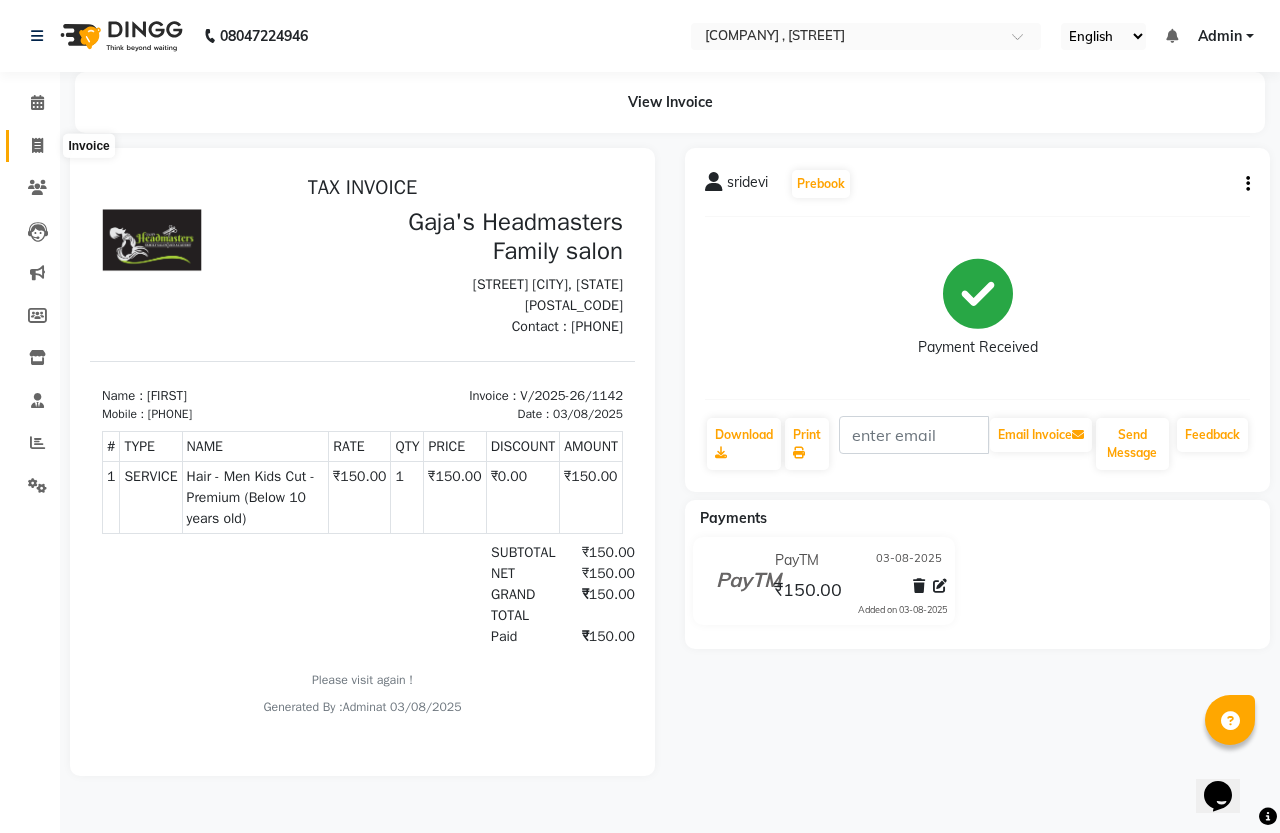 click 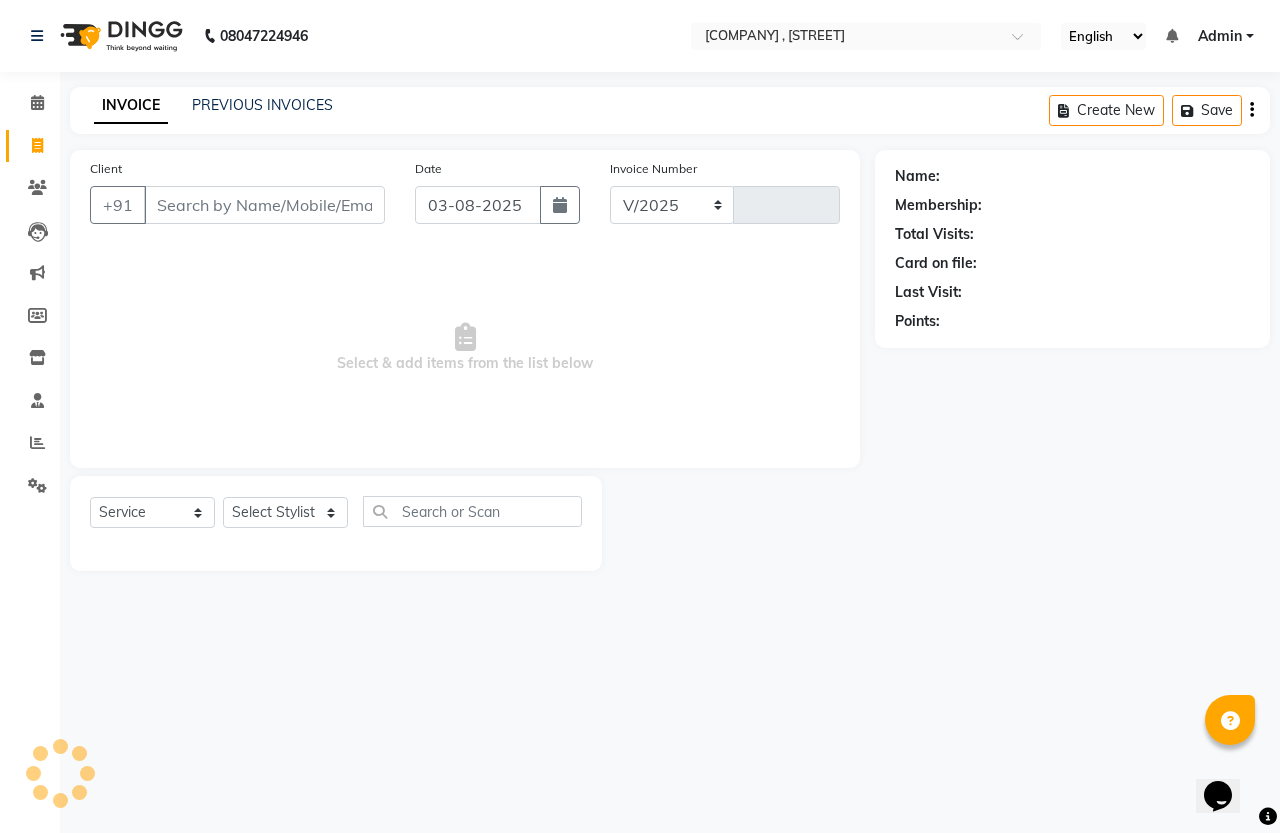 select on "7213" 